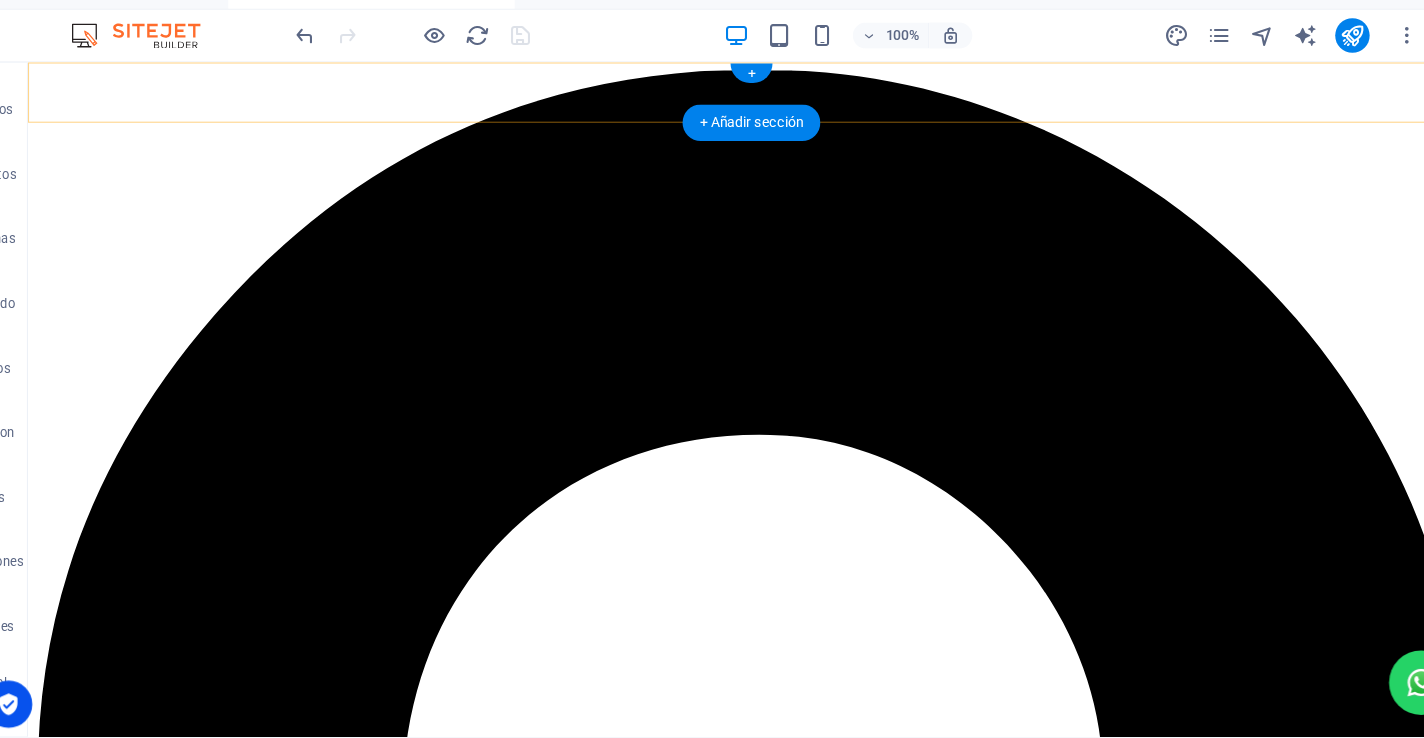 scroll, scrollTop: 0, scrollLeft: 0, axis: both 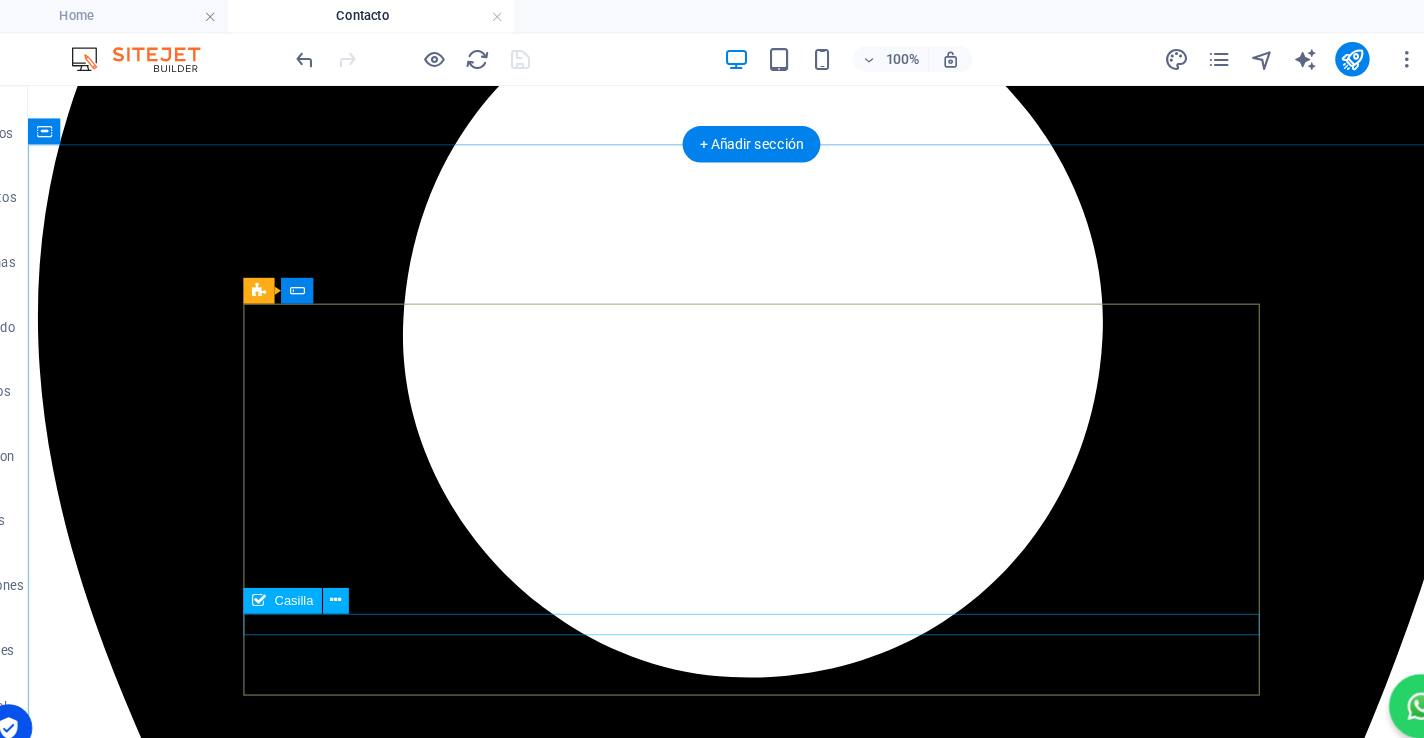 click on "He leído y entendido la política de privacidad." 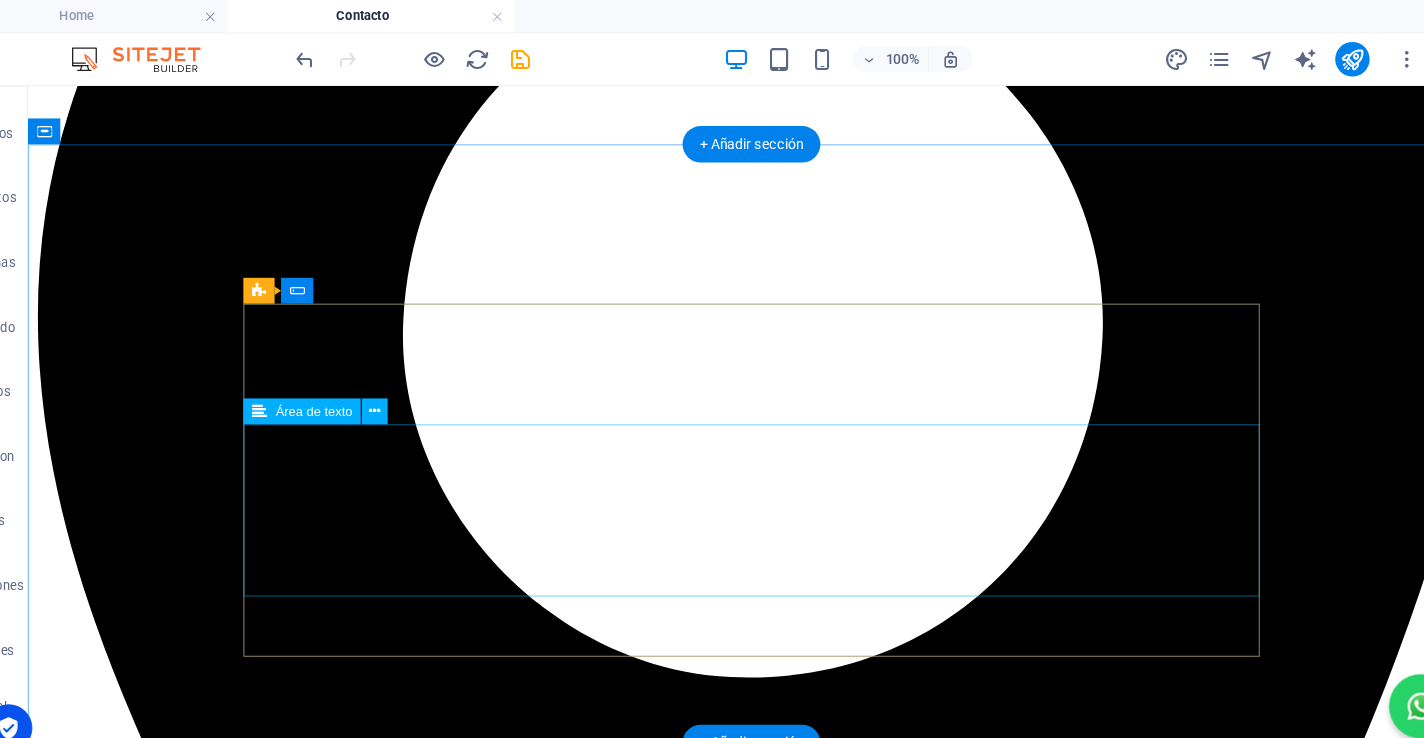 click 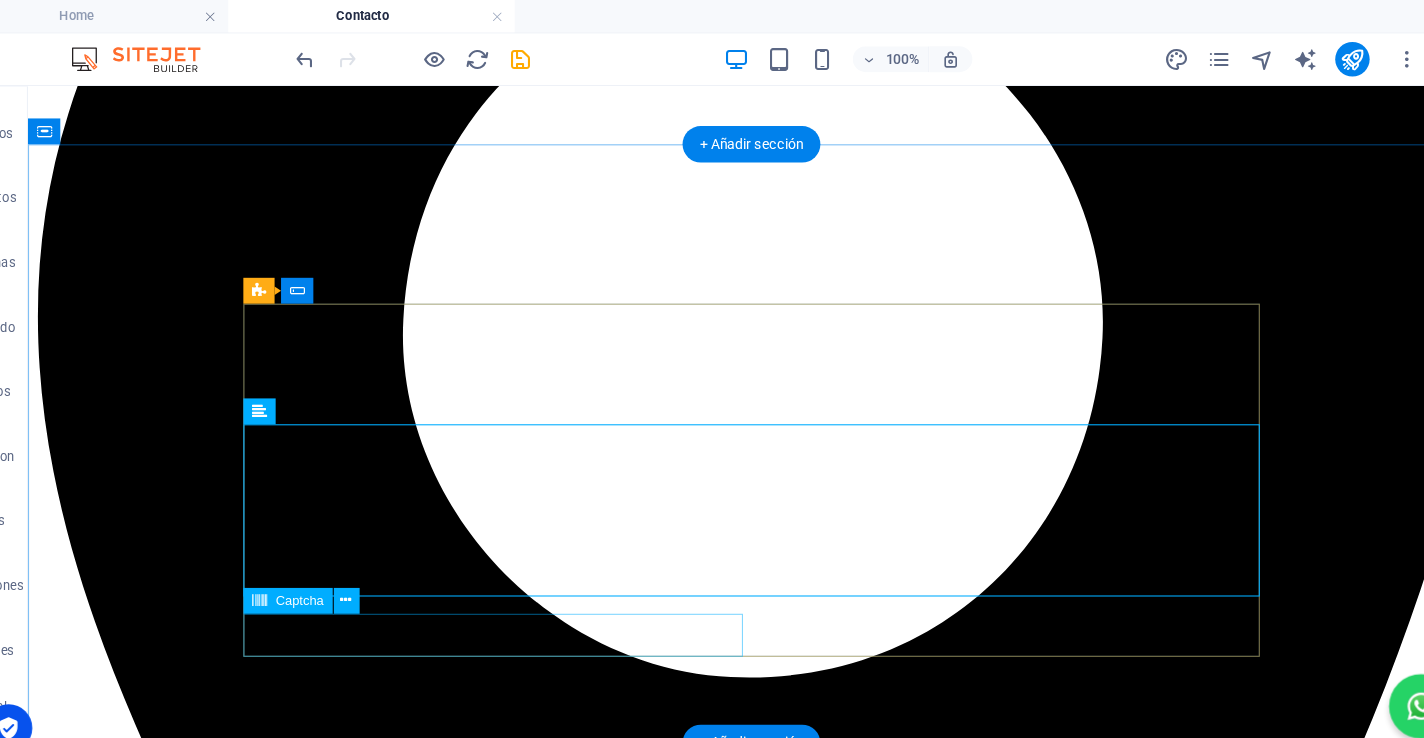 click on "Unreadable? Regenerate" 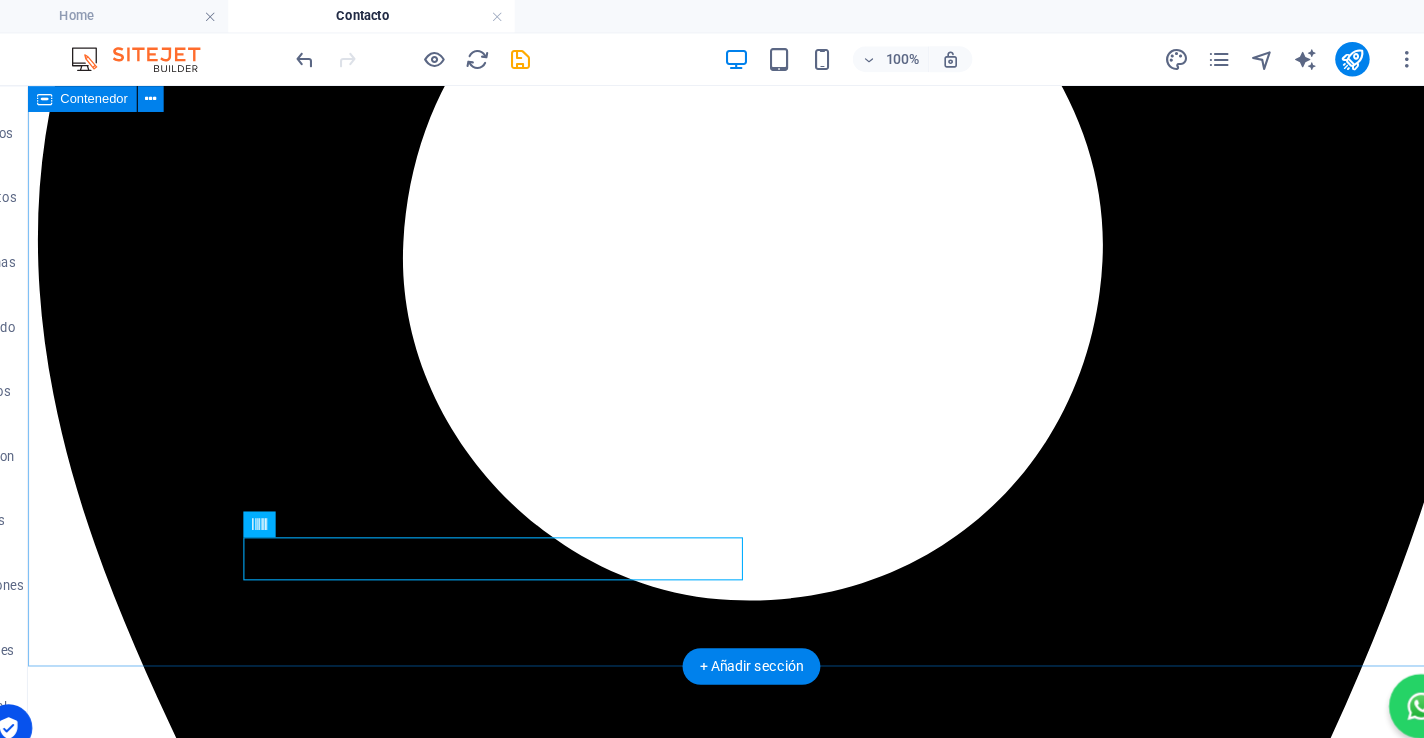 scroll, scrollTop: 425, scrollLeft: 0, axis: vertical 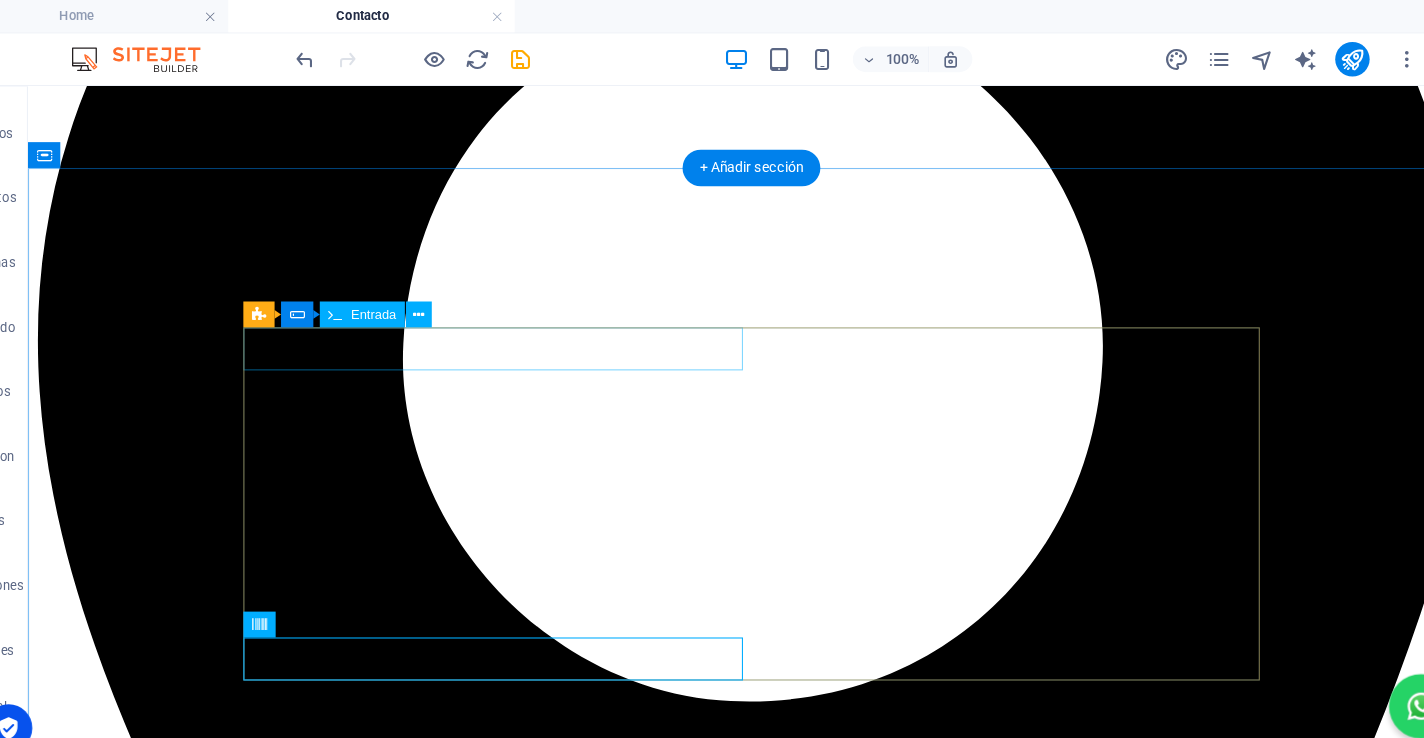 click 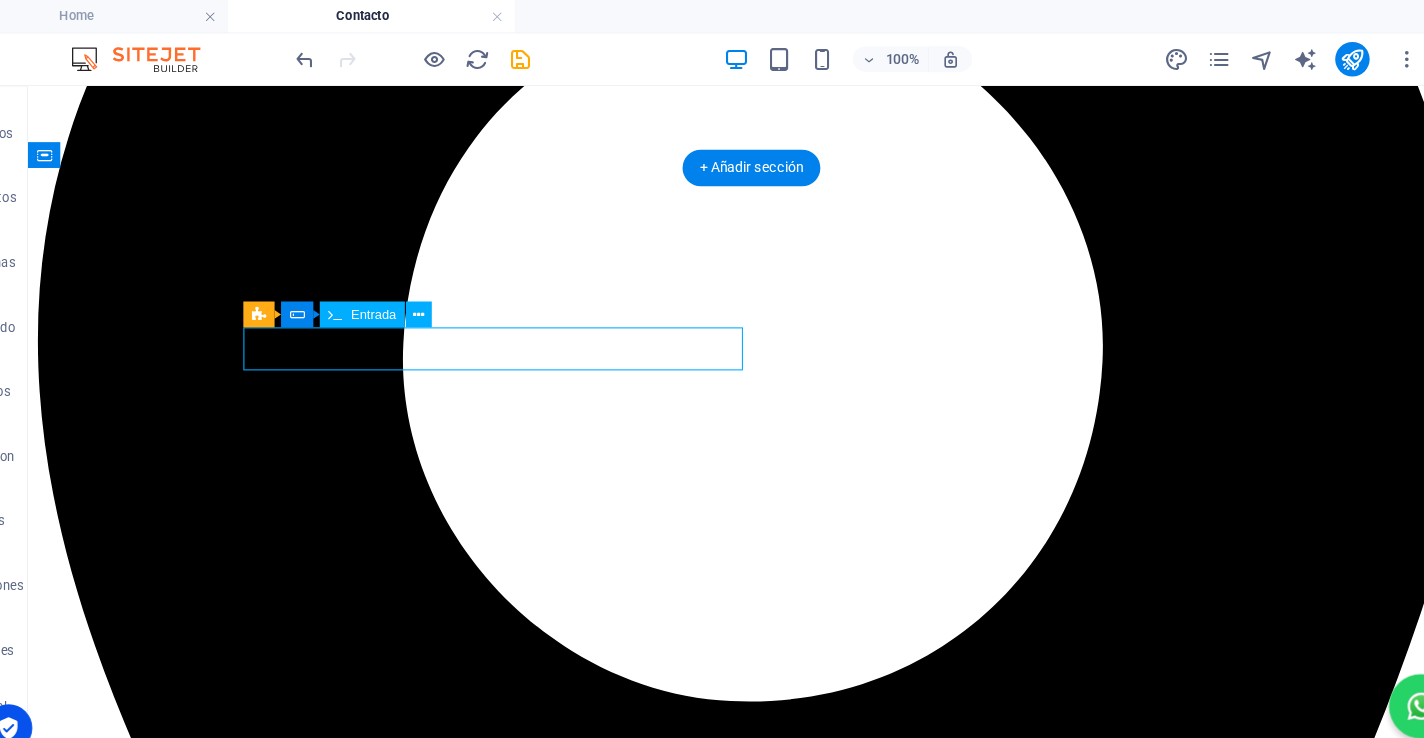 click 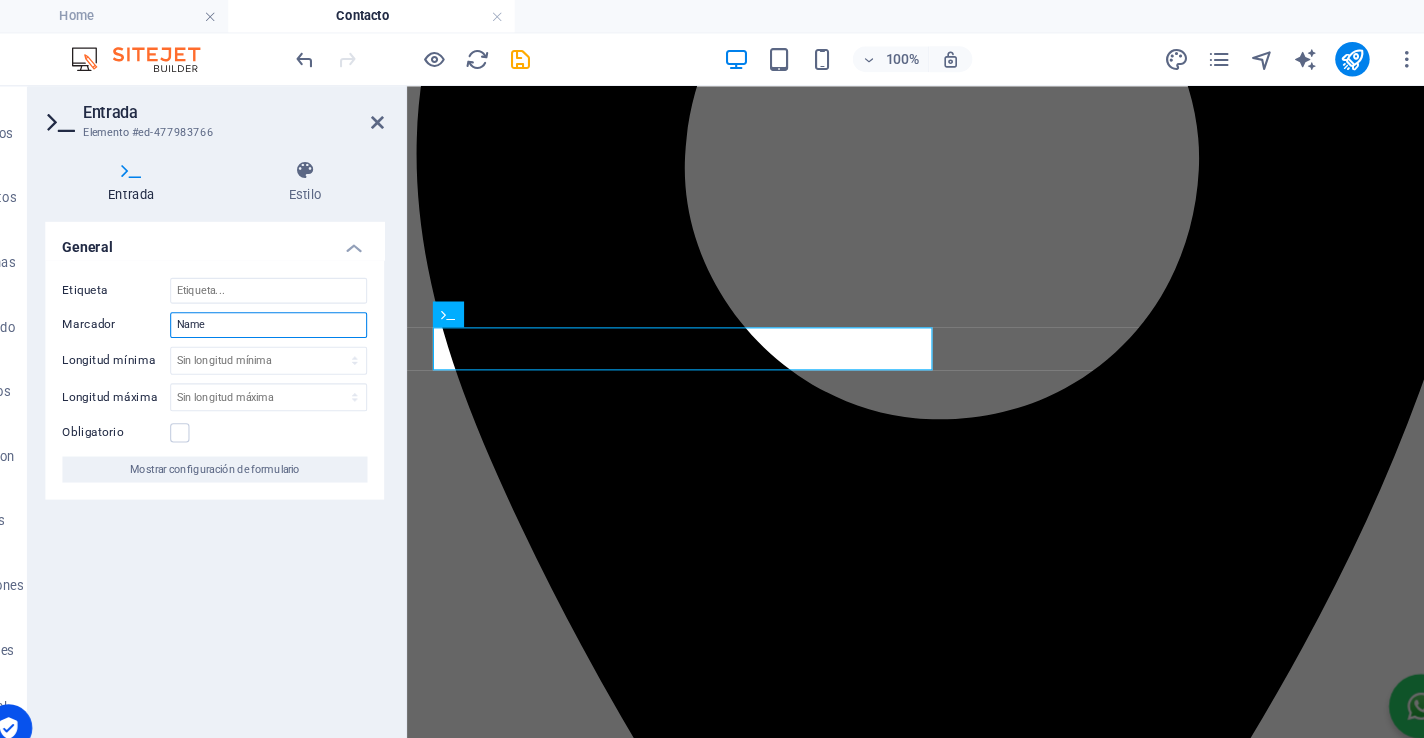 click on "Name" at bounding box center [303, 302] 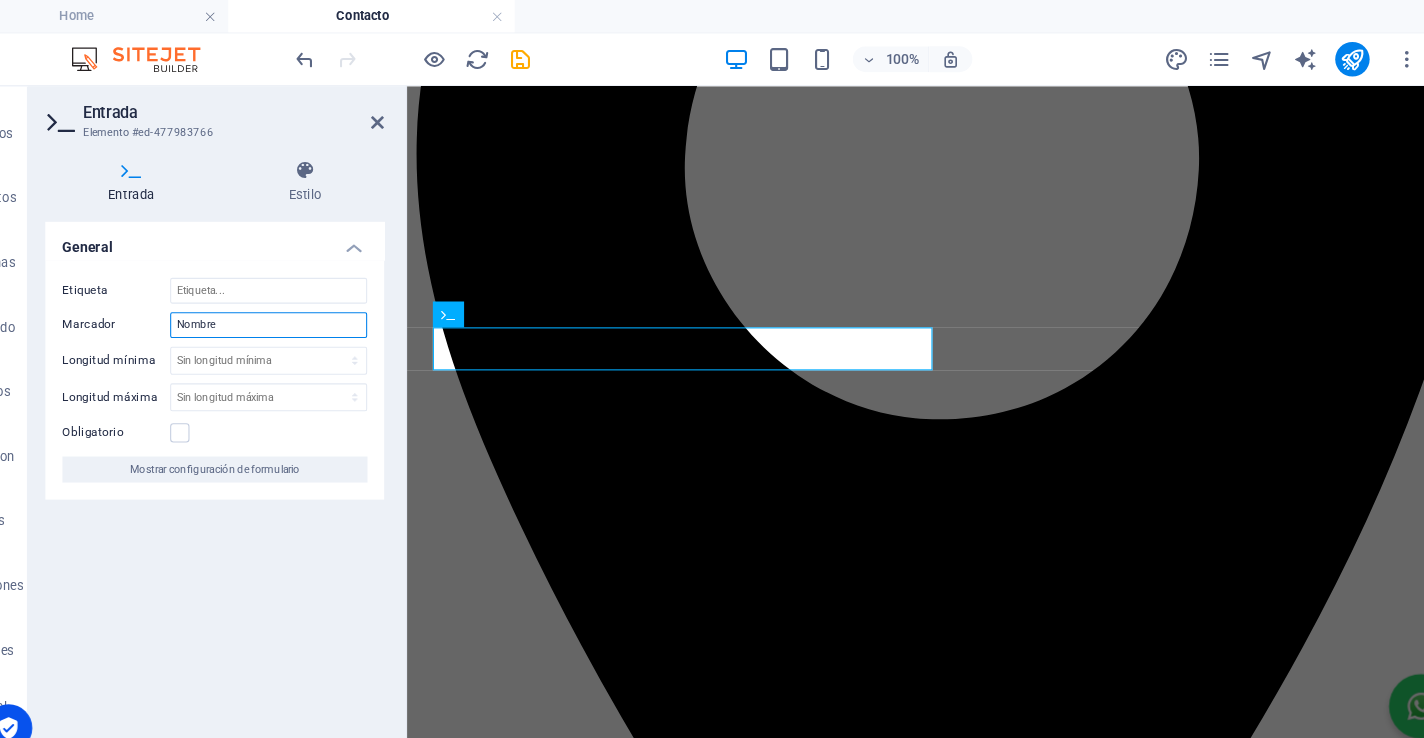 type on "Nombre" 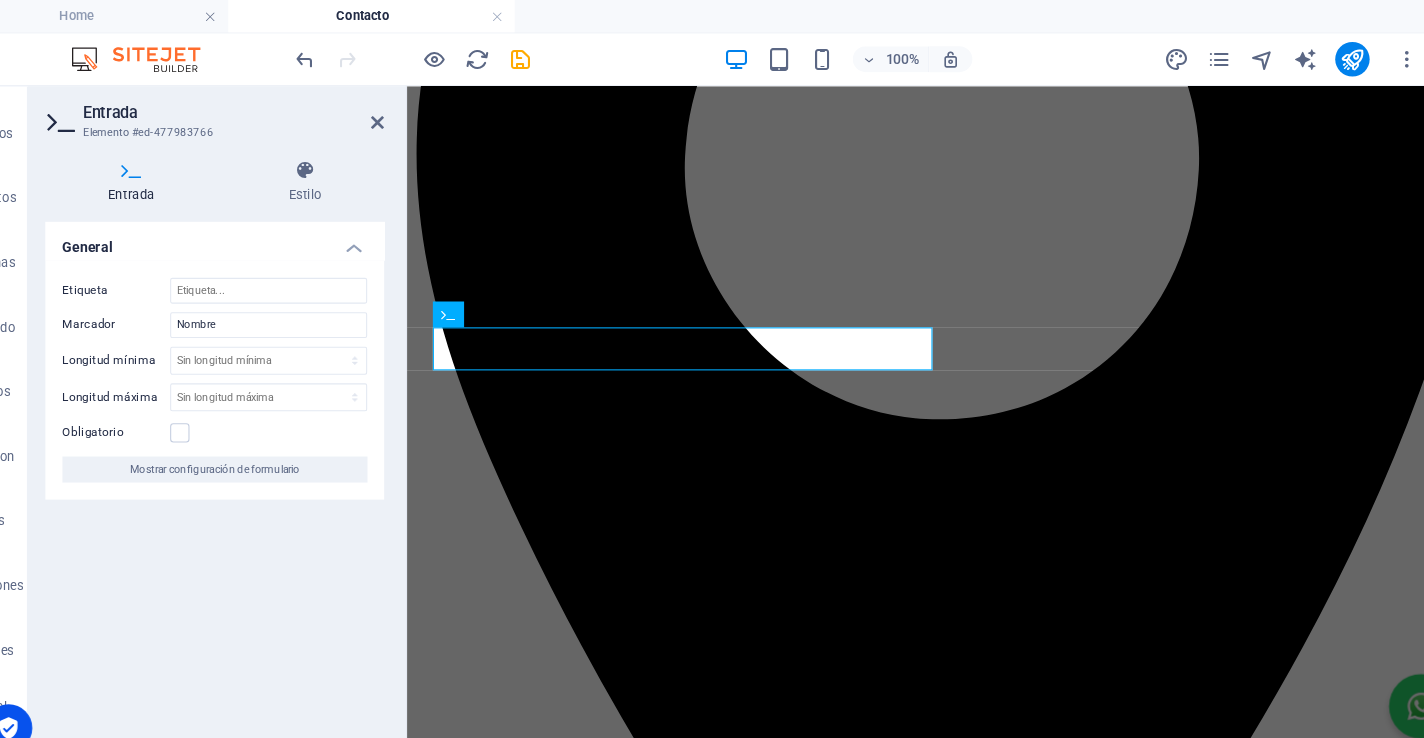 click on "Entrada" at bounding box center [271, 105] 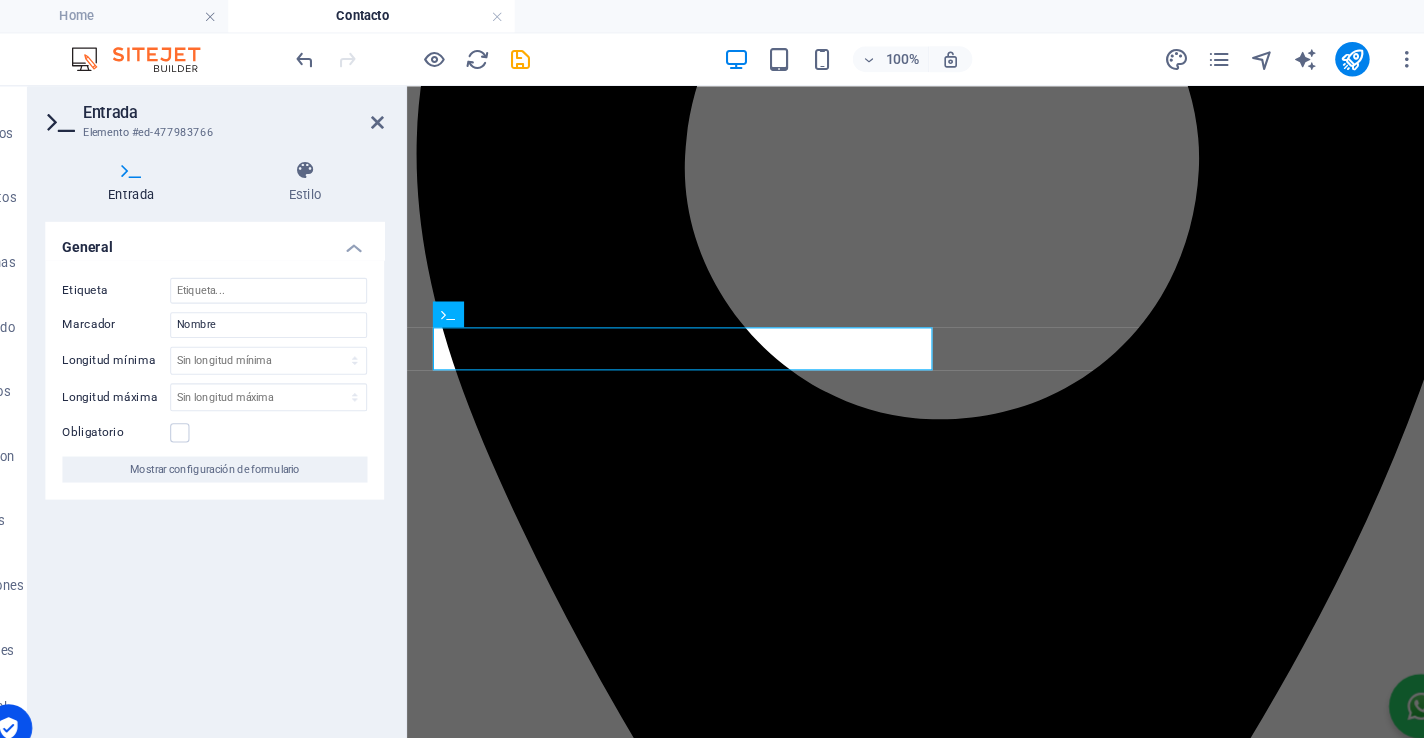 click on "General Etiqueta Marcador Nombre Longitud mínima Sin longitud mínima carácteres Longitud máxima Sin longitud máxima carácteres Obligatorio Mostrar configuración de formulario" at bounding box center [253, 448] 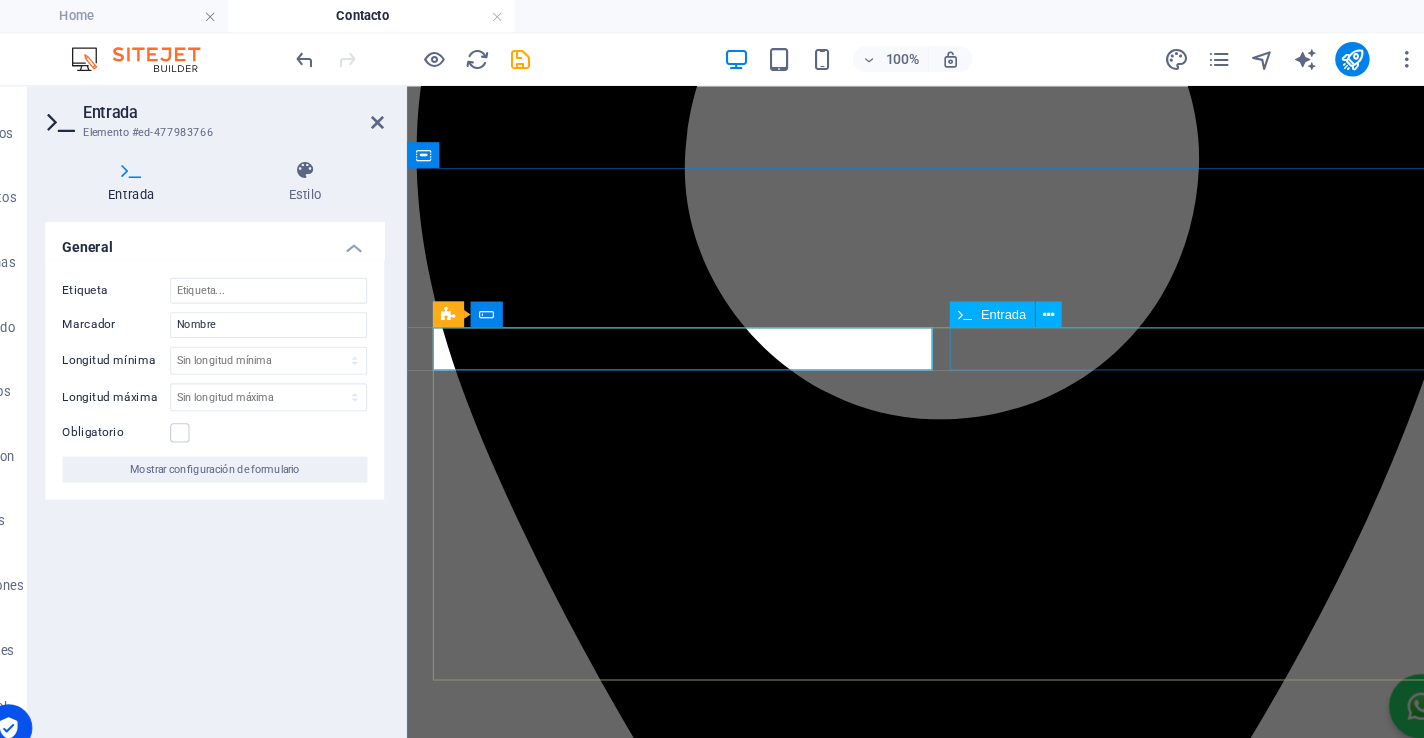 click 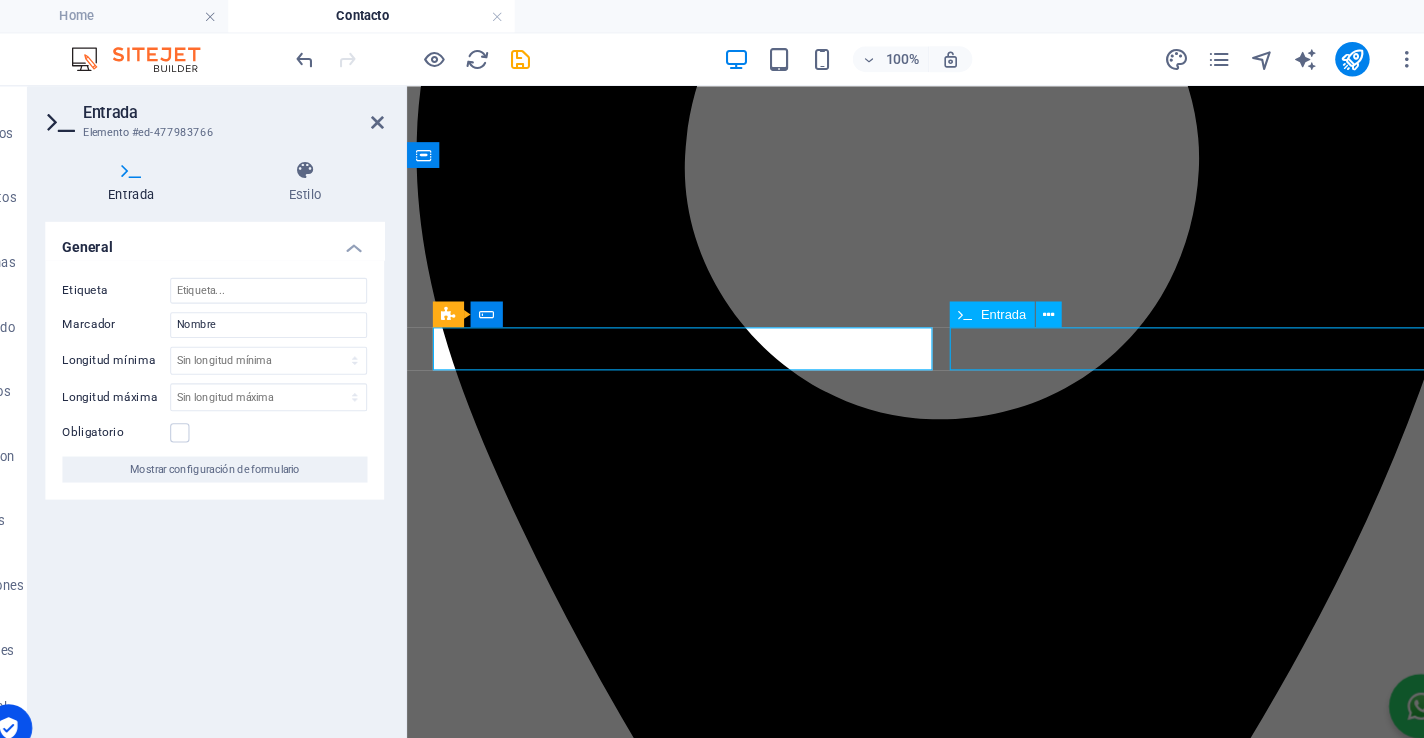 click 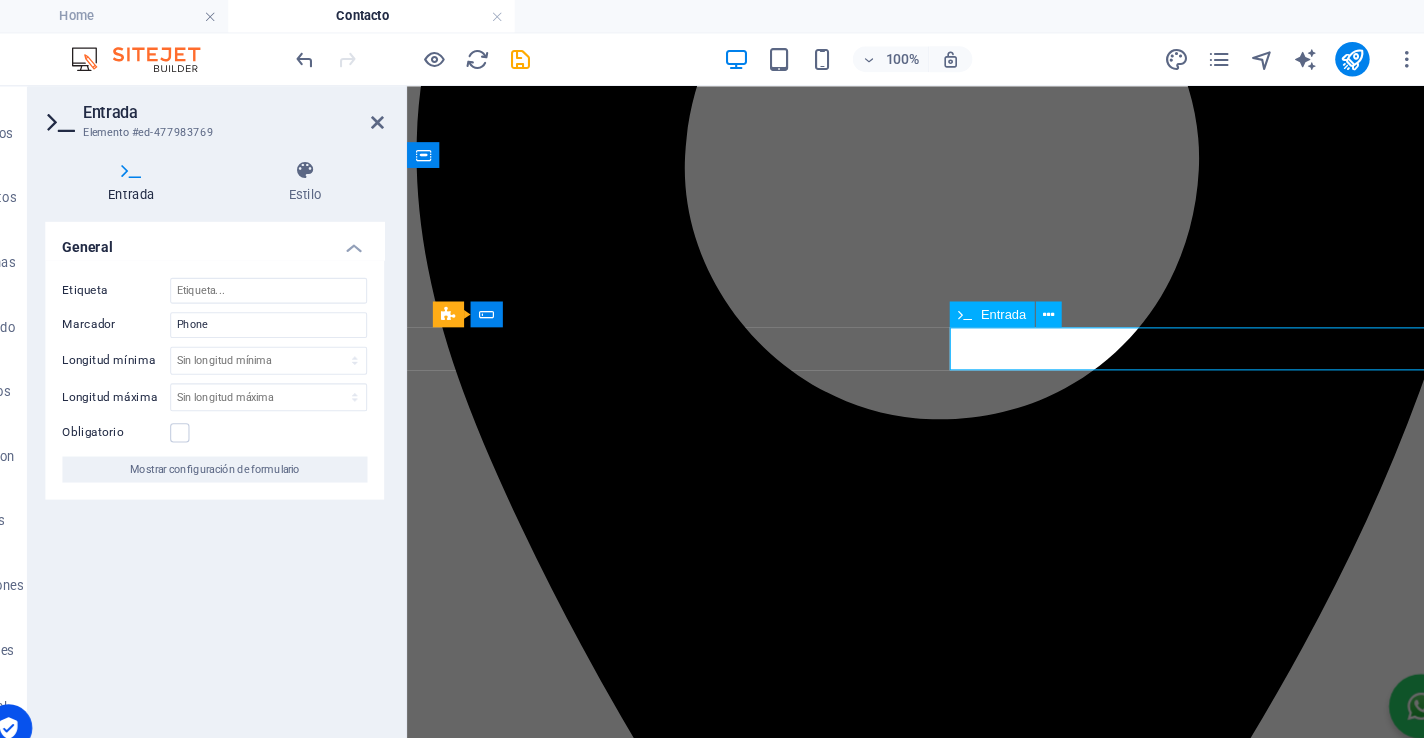click 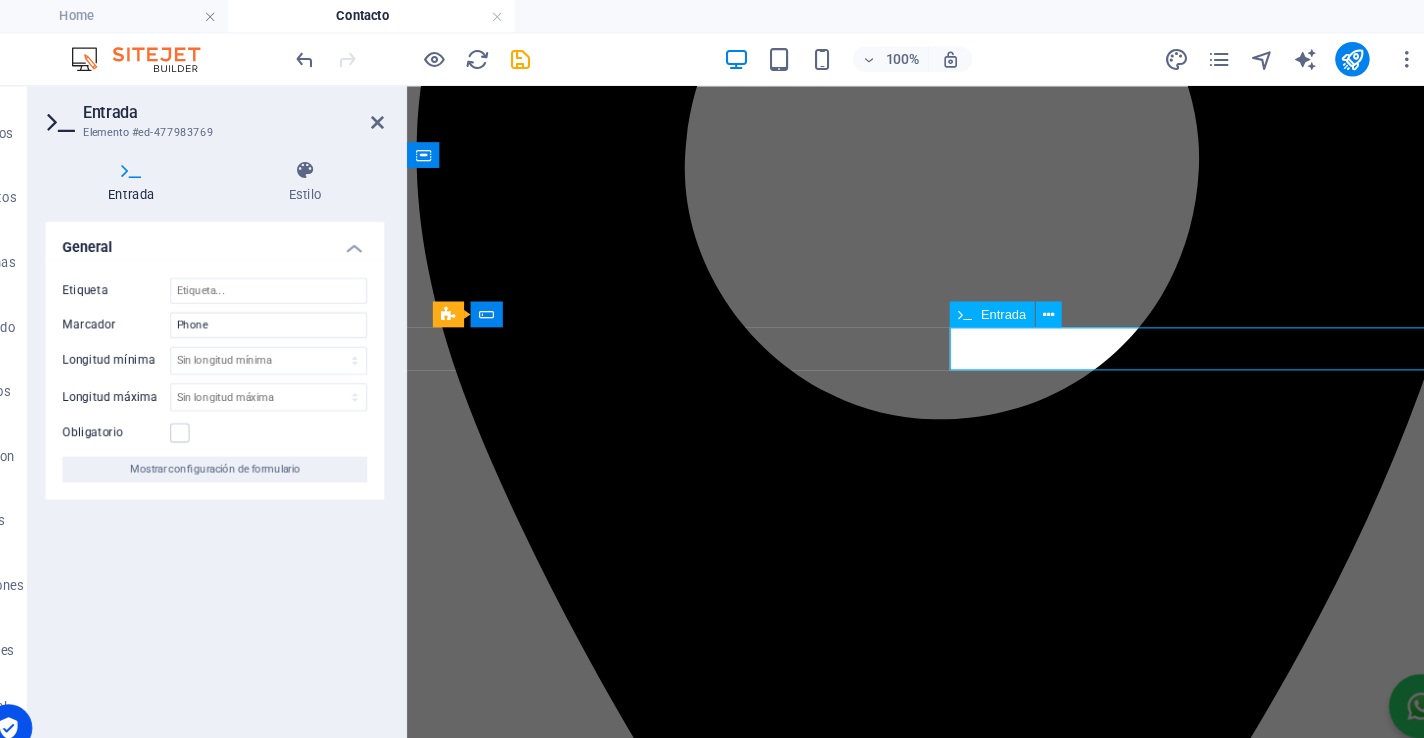 click 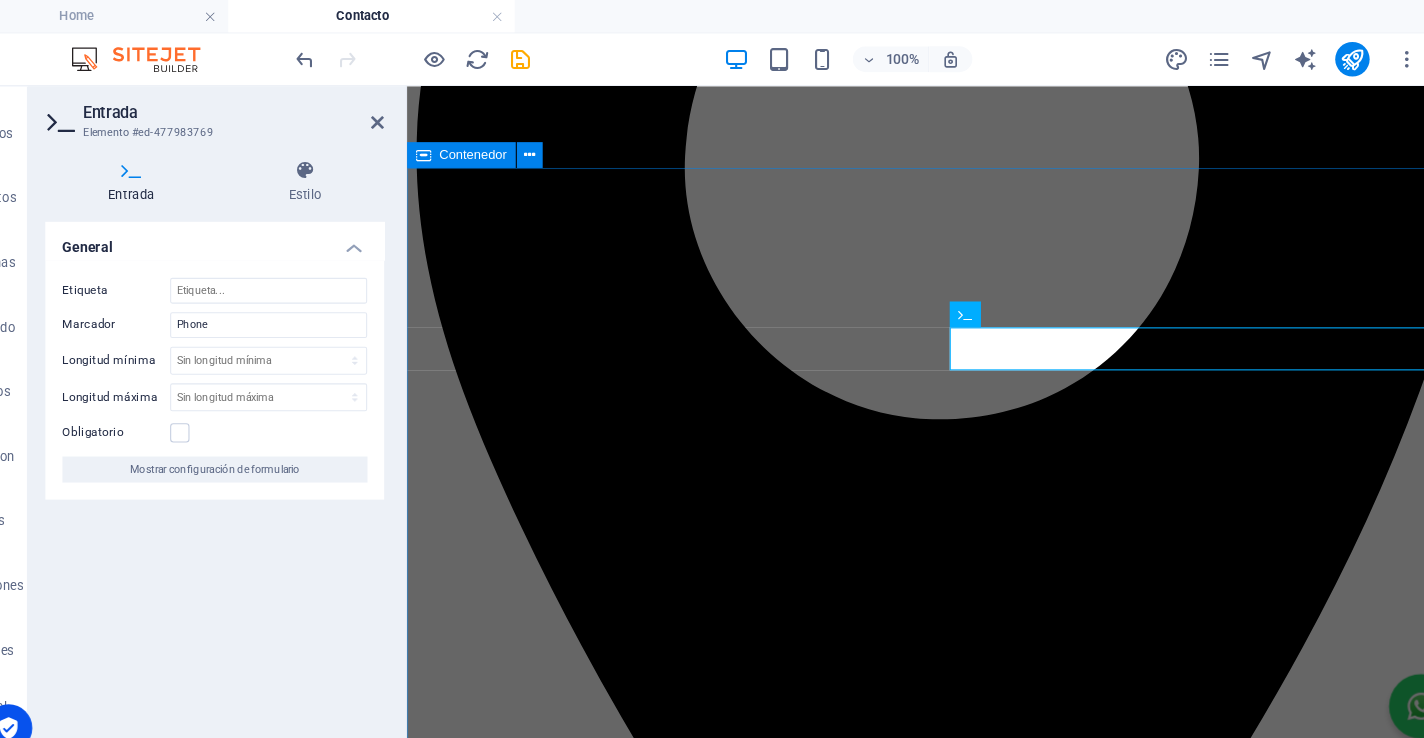 click on "SOlicita cotización Teléfono Unreadable? Regenerate Submit" at bounding box center [903, 5363] 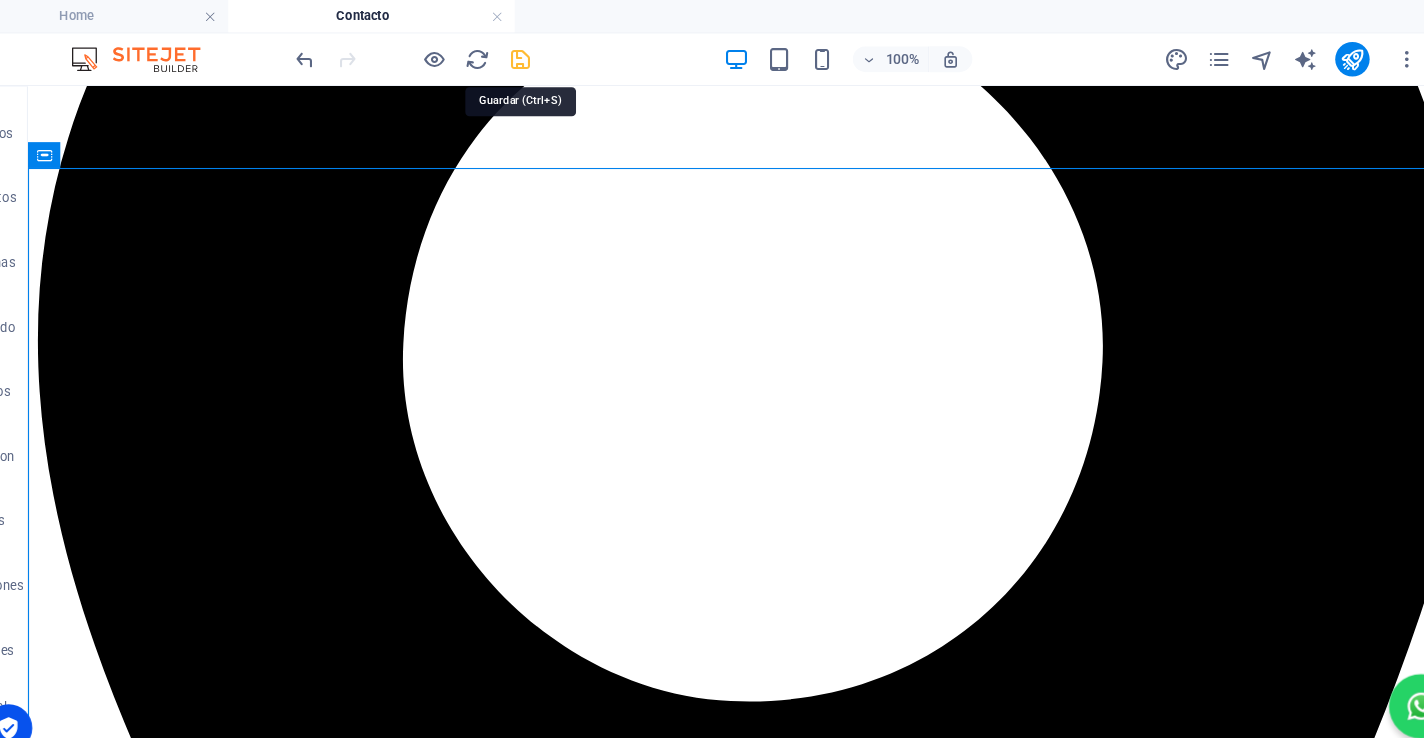 type on "Teléfono" 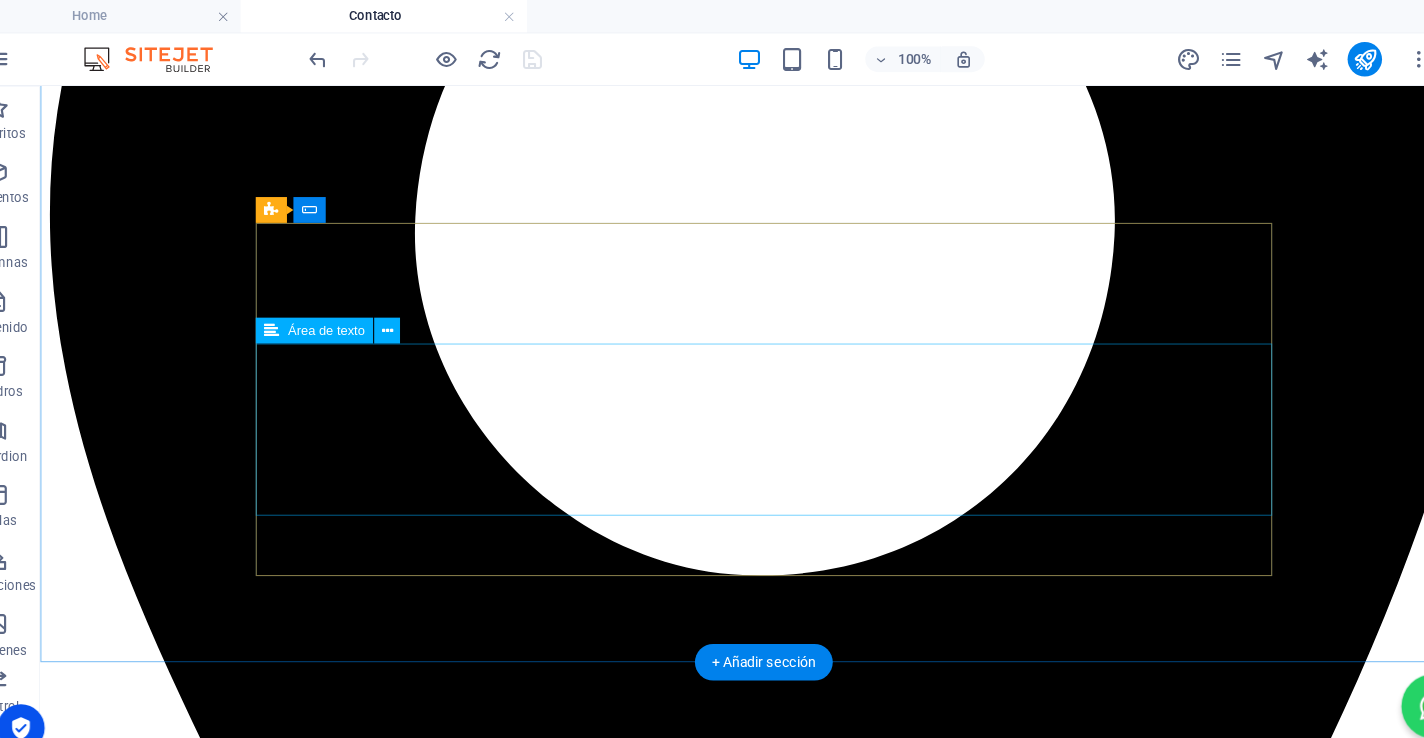 scroll, scrollTop: 554, scrollLeft: 0, axis: vertical 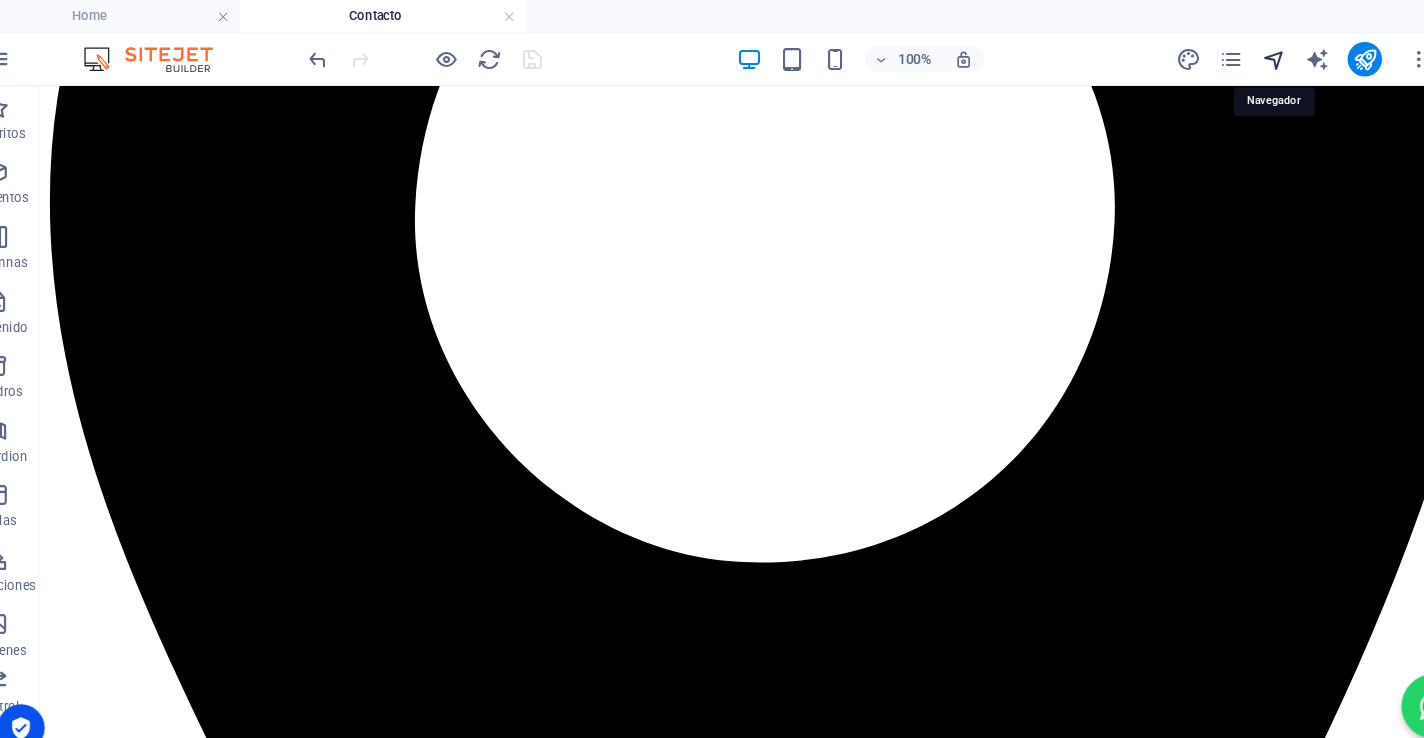 click at bounding box center [1226, 55] 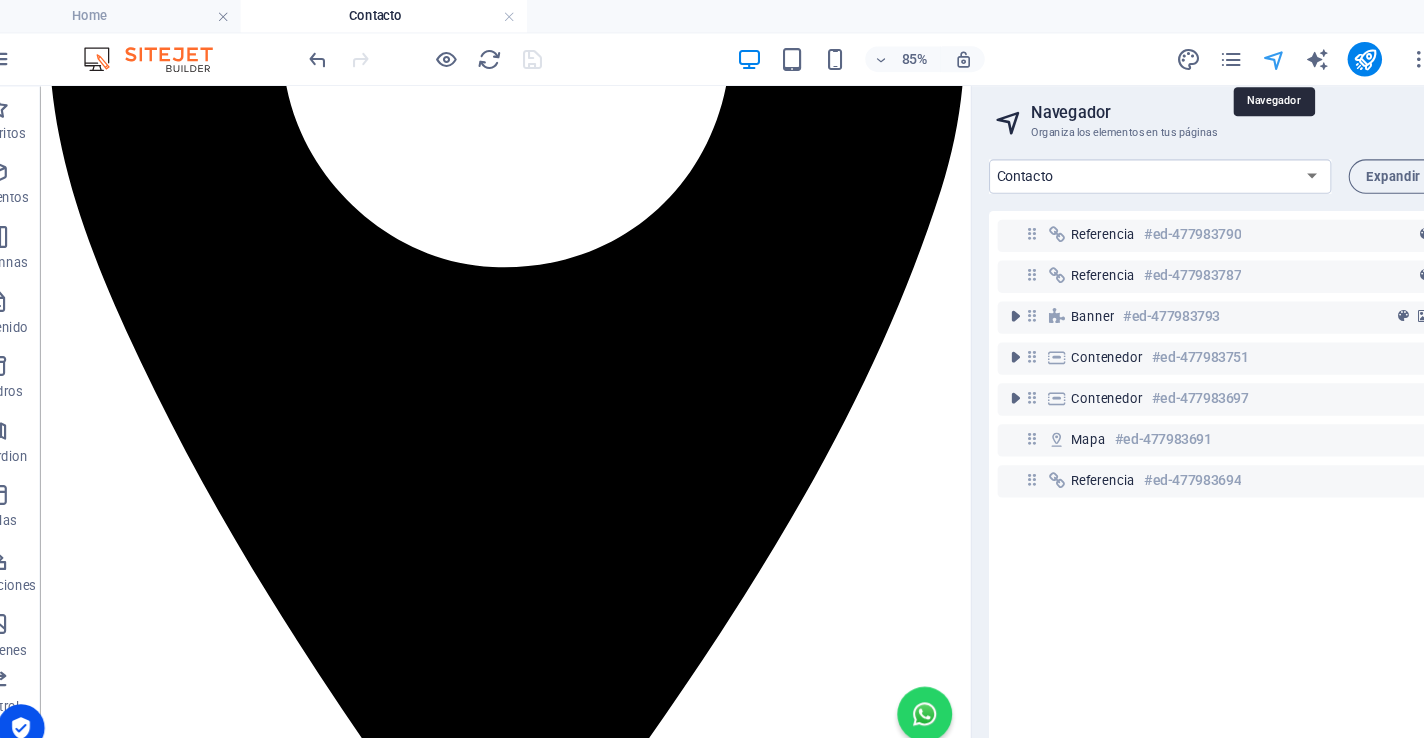 click at bounding box center (1226, 55) 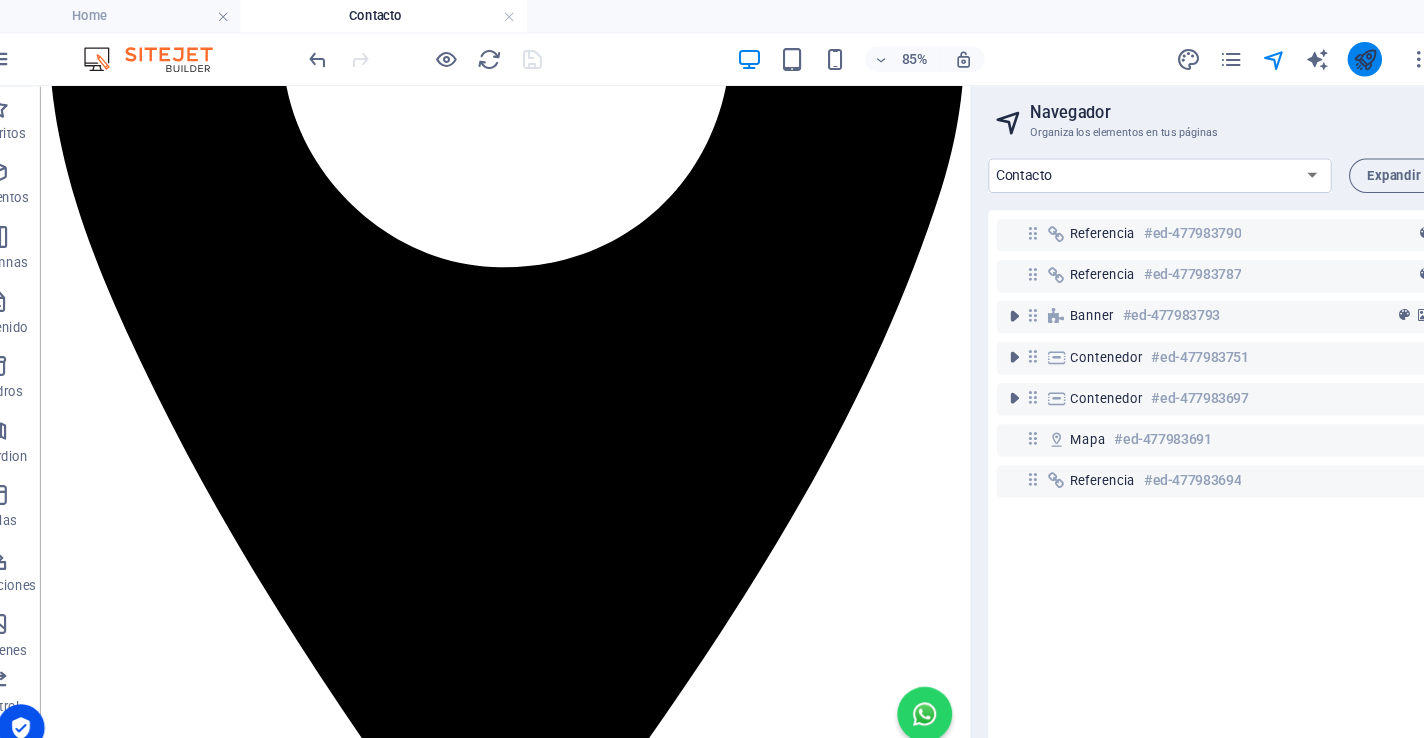 click at bounding box center (1310, 55) 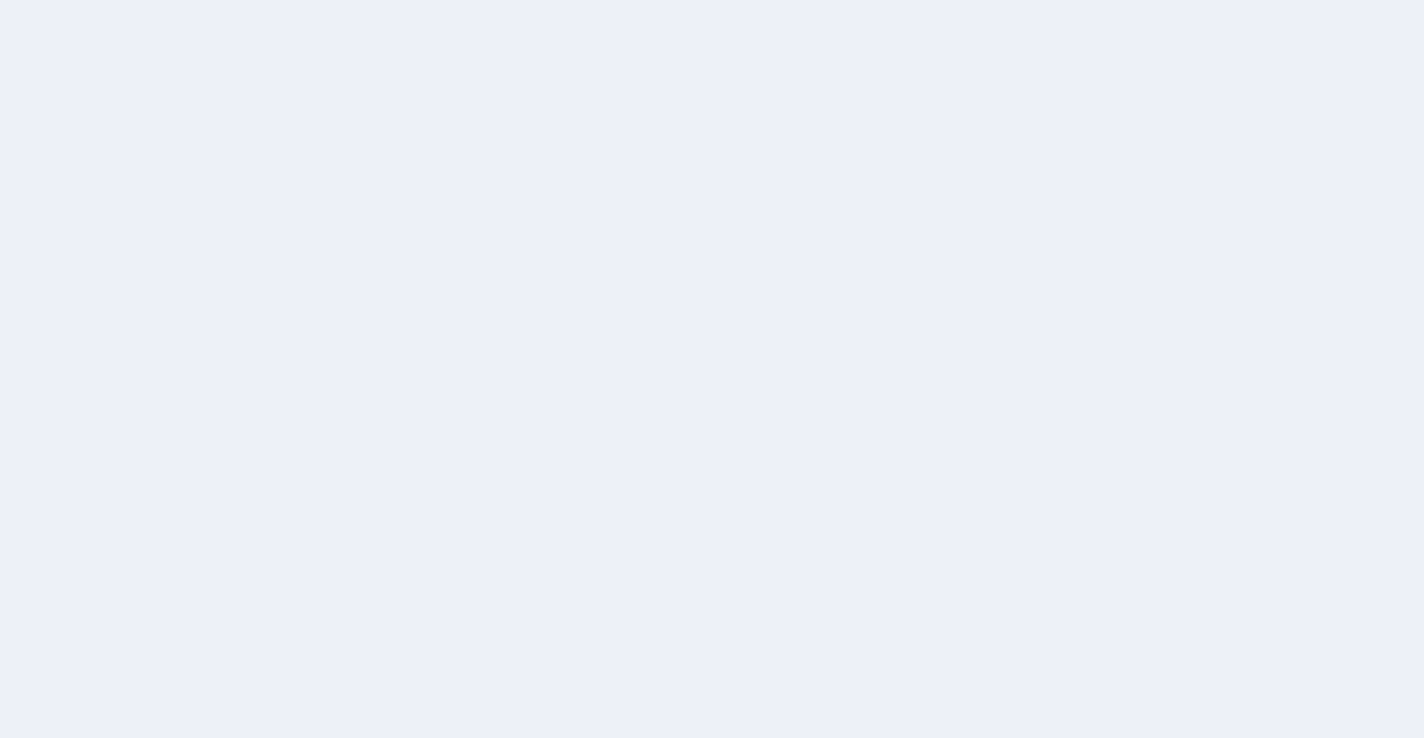 scroll, scrollTop: 0, scrollLeft: 0, axis: both 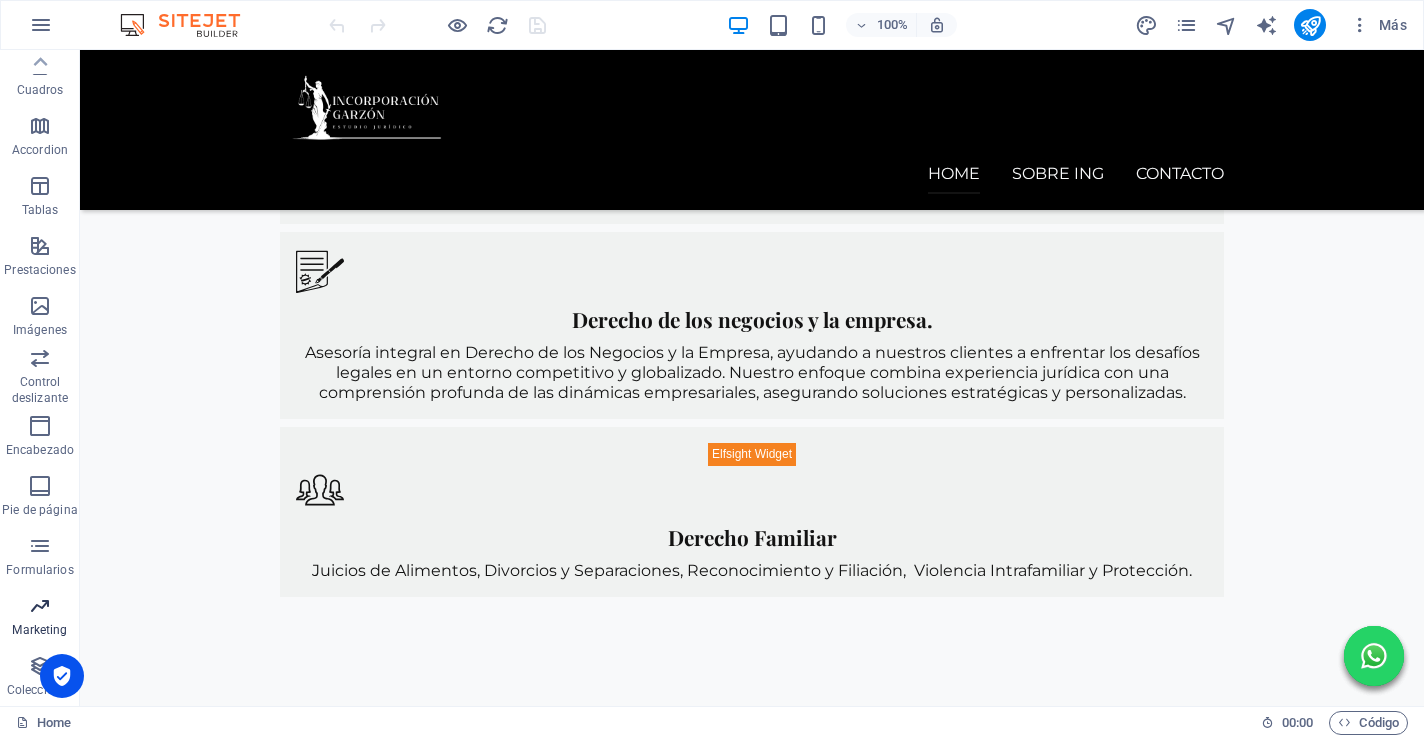 click on "Marketing" at bounding box center (39, 630) 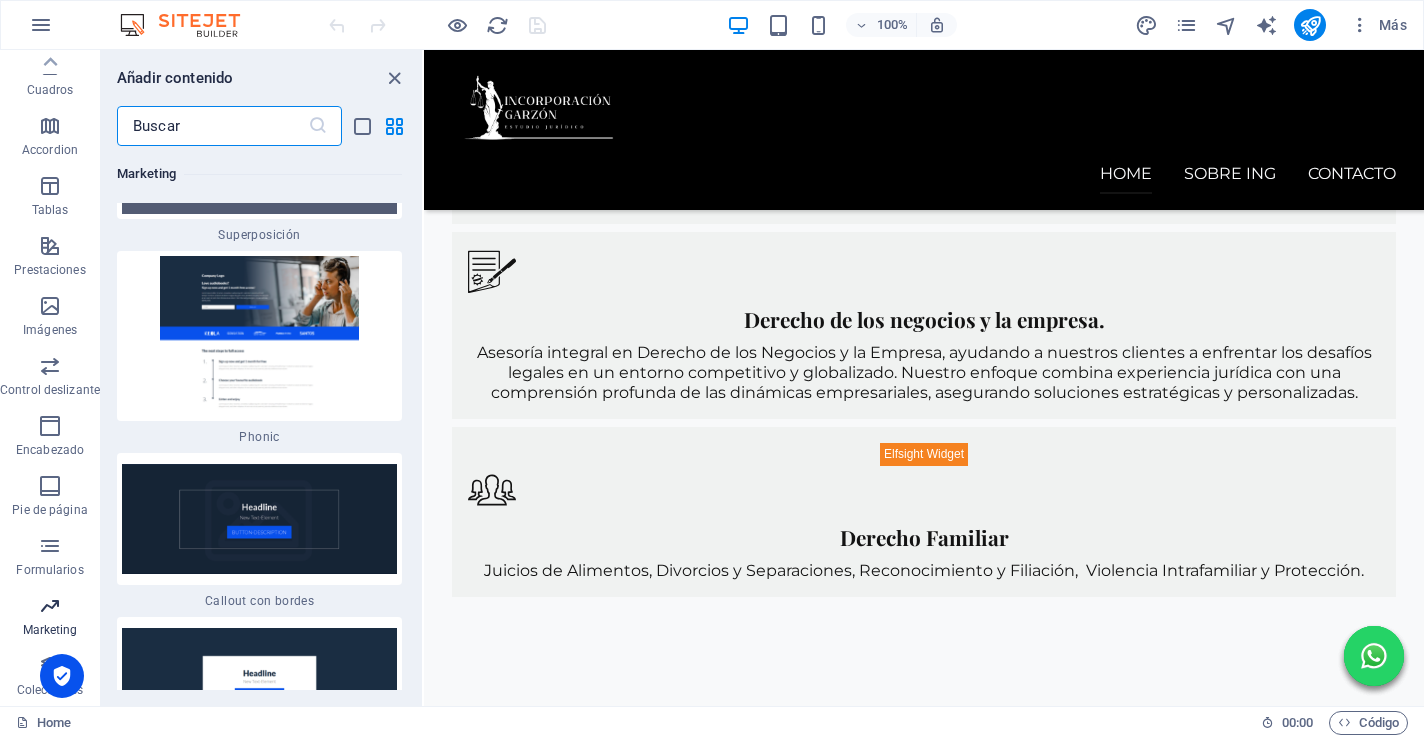 scroll, scrollTop: 30147, scrollLeft: 0, axis: vertical 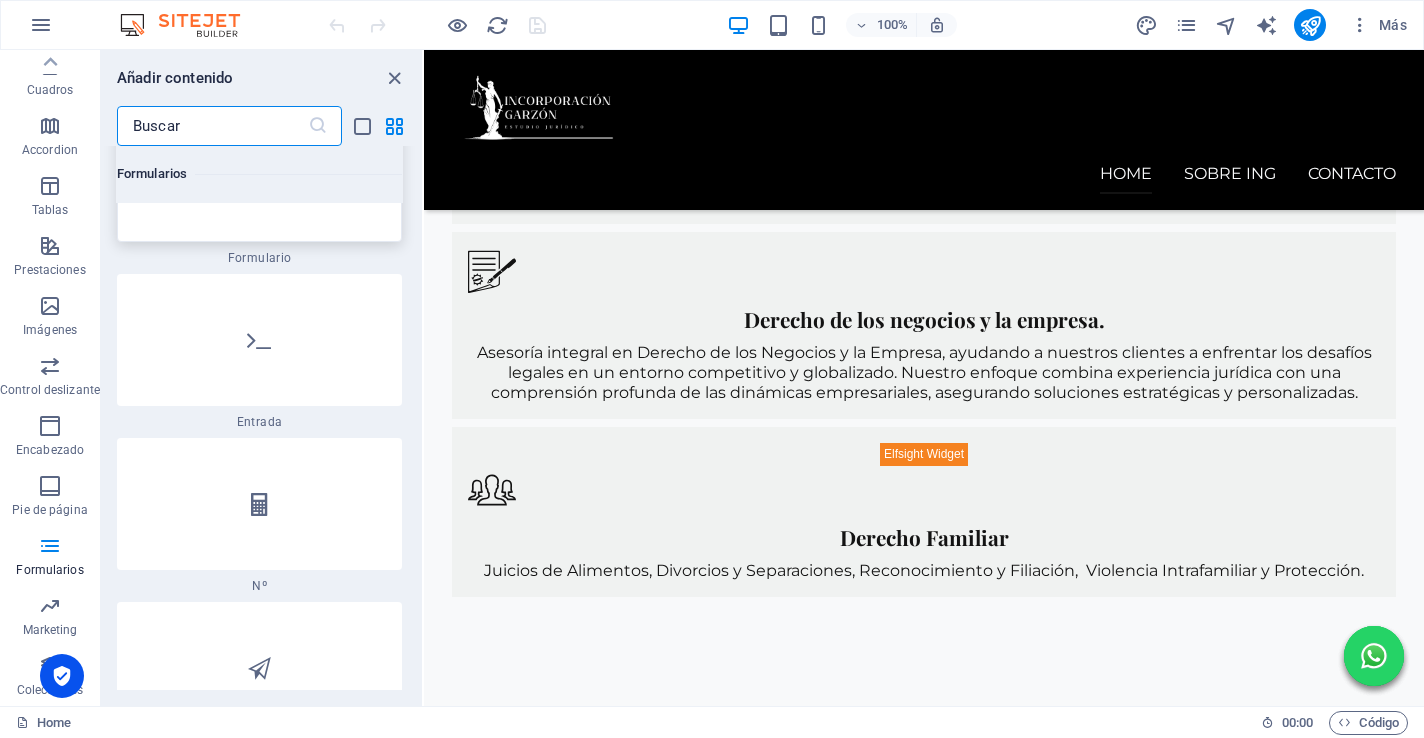 click at bounding box center (259, 176) 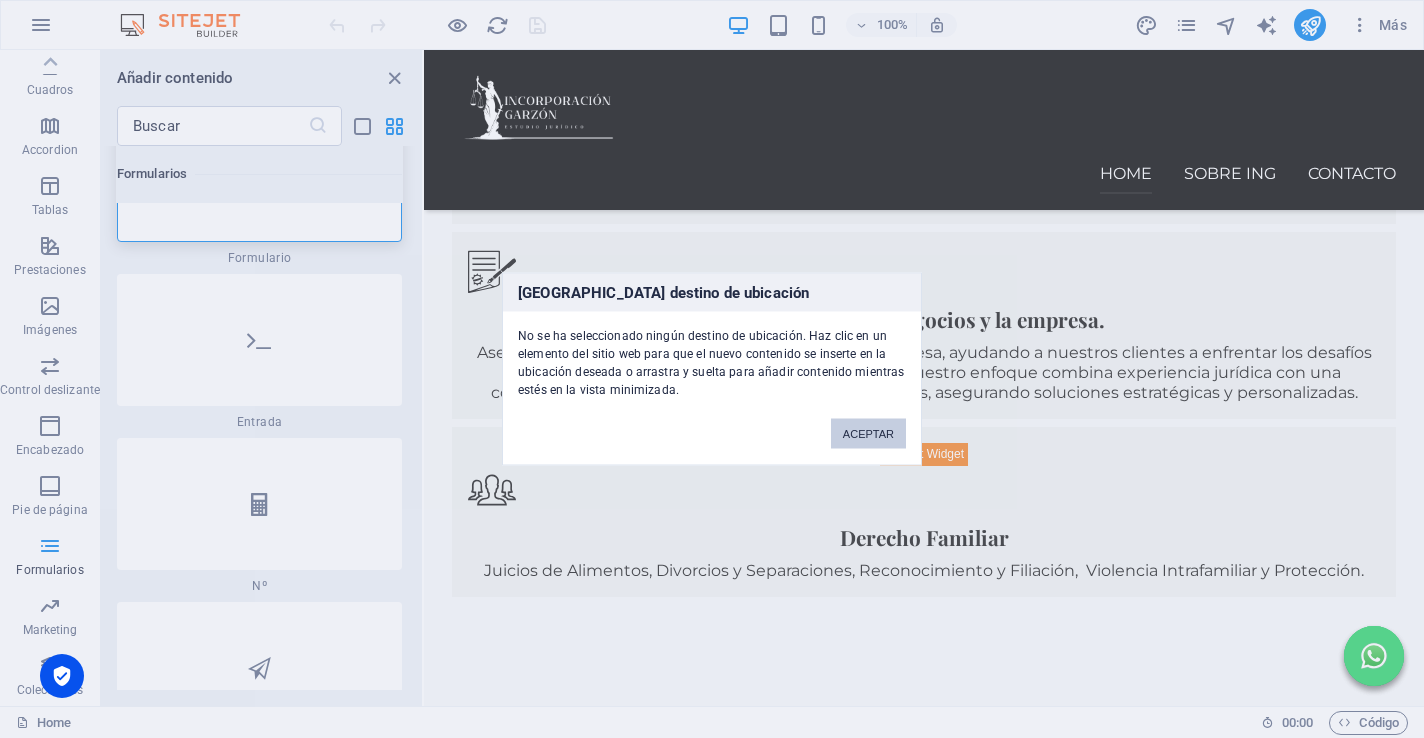 click on "ACEPTAR" at bounding box center (868, 434) 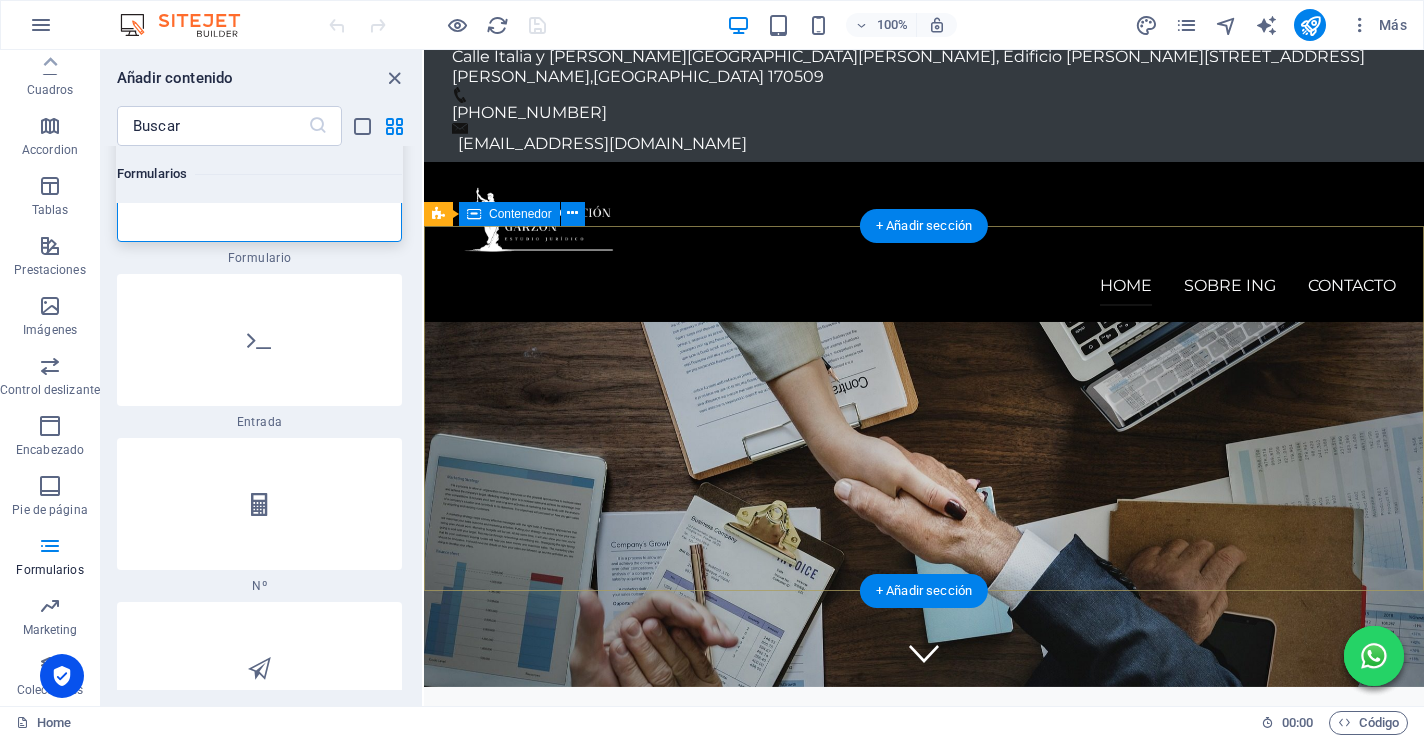 scroll, scrollTop: 0, scrollLeft: 0, axis: both 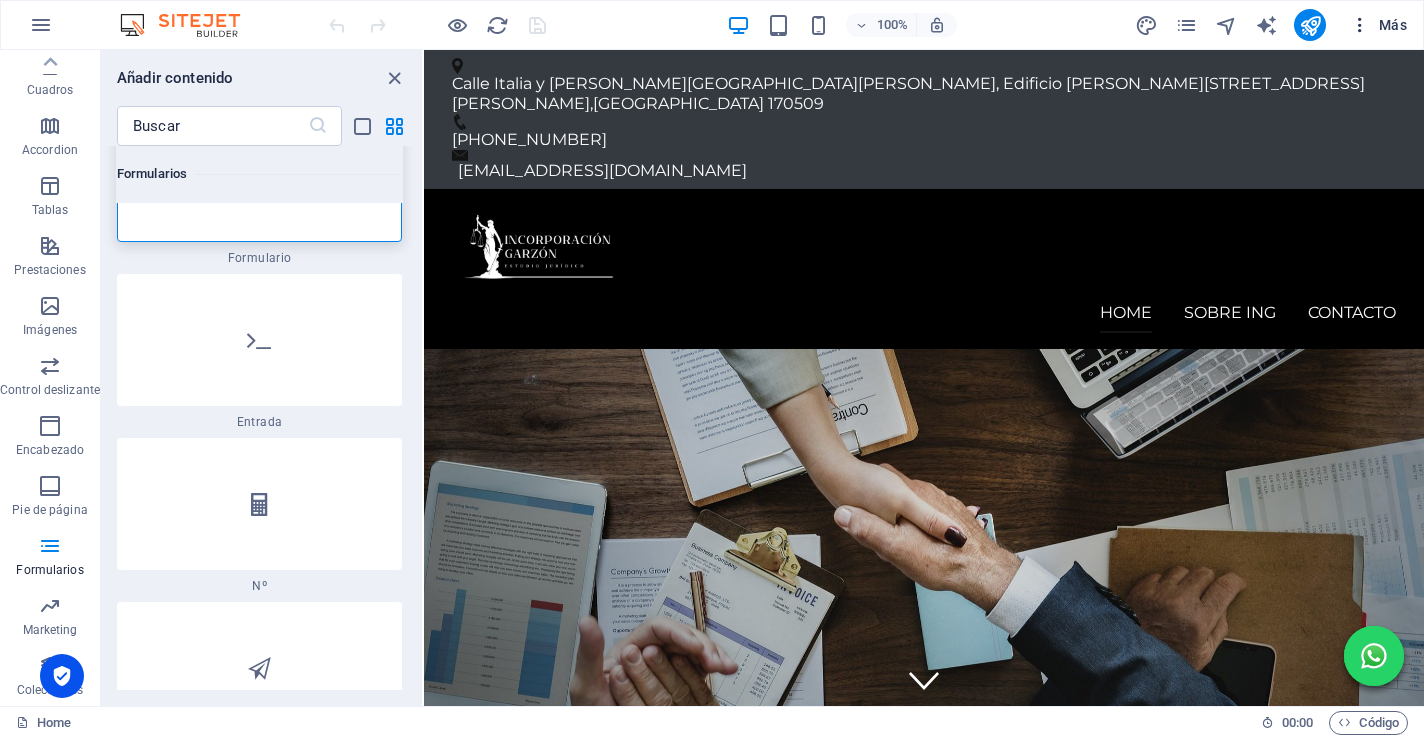 click at bounding box center [1360, 25] 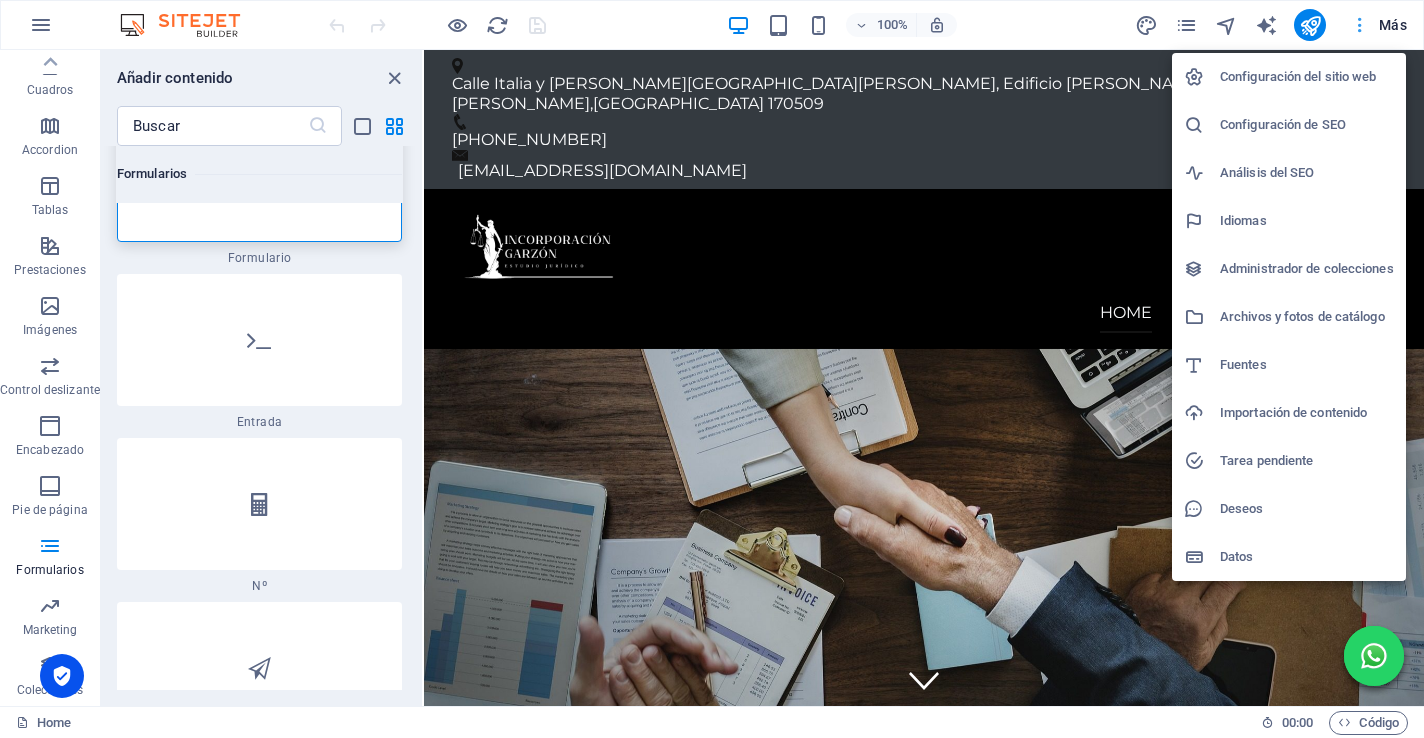 click at bounding box center (712, 369) 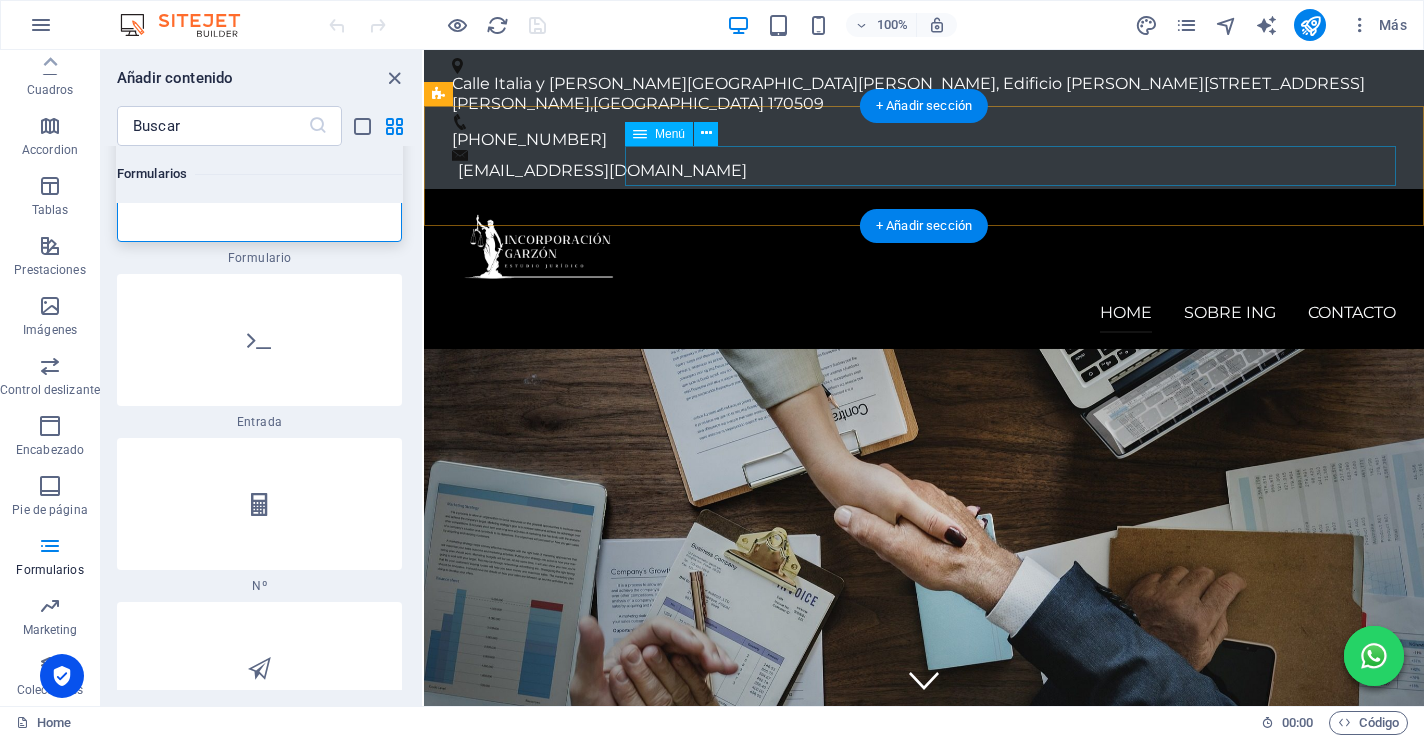 click on "Home Sobre InG Contacto" at bounding box center (924, 313) 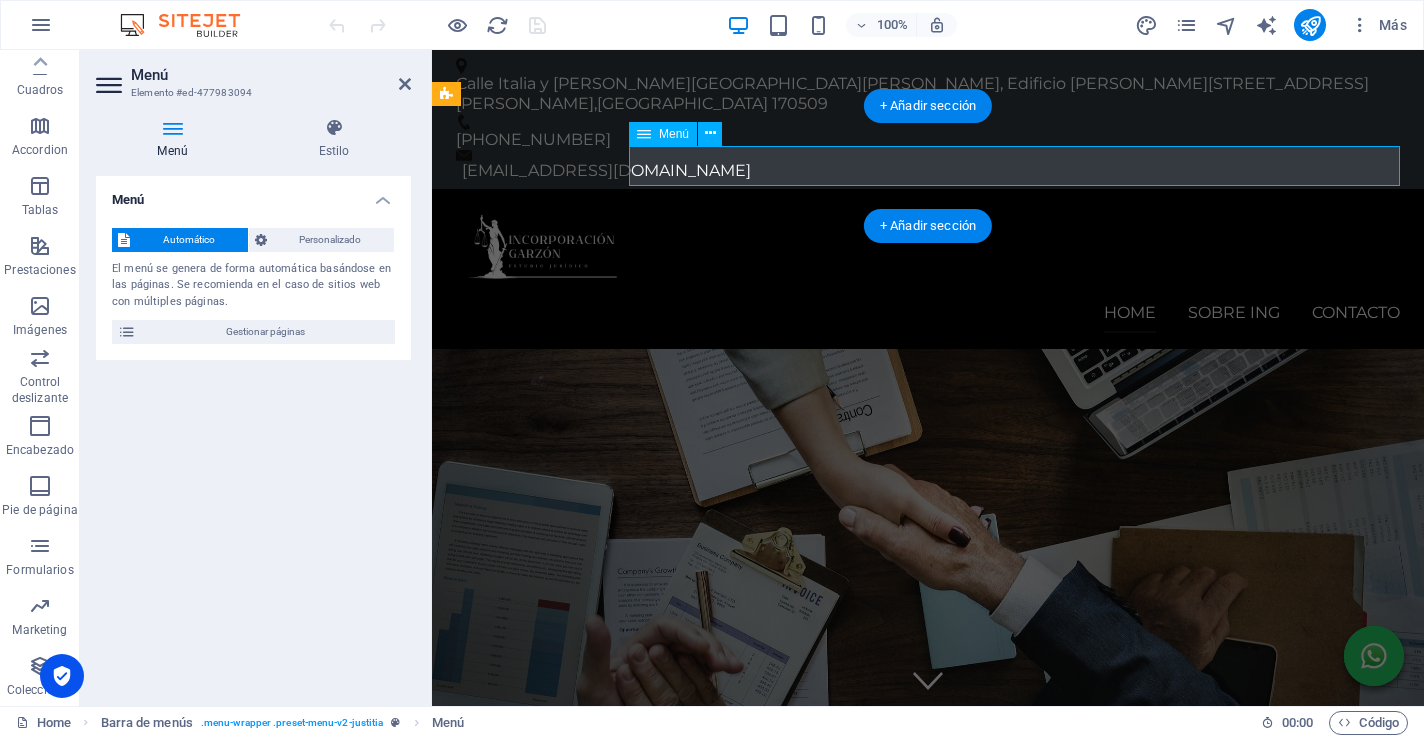 click on "Home Sobre InG Contacto" at bounding box center (928, 313) 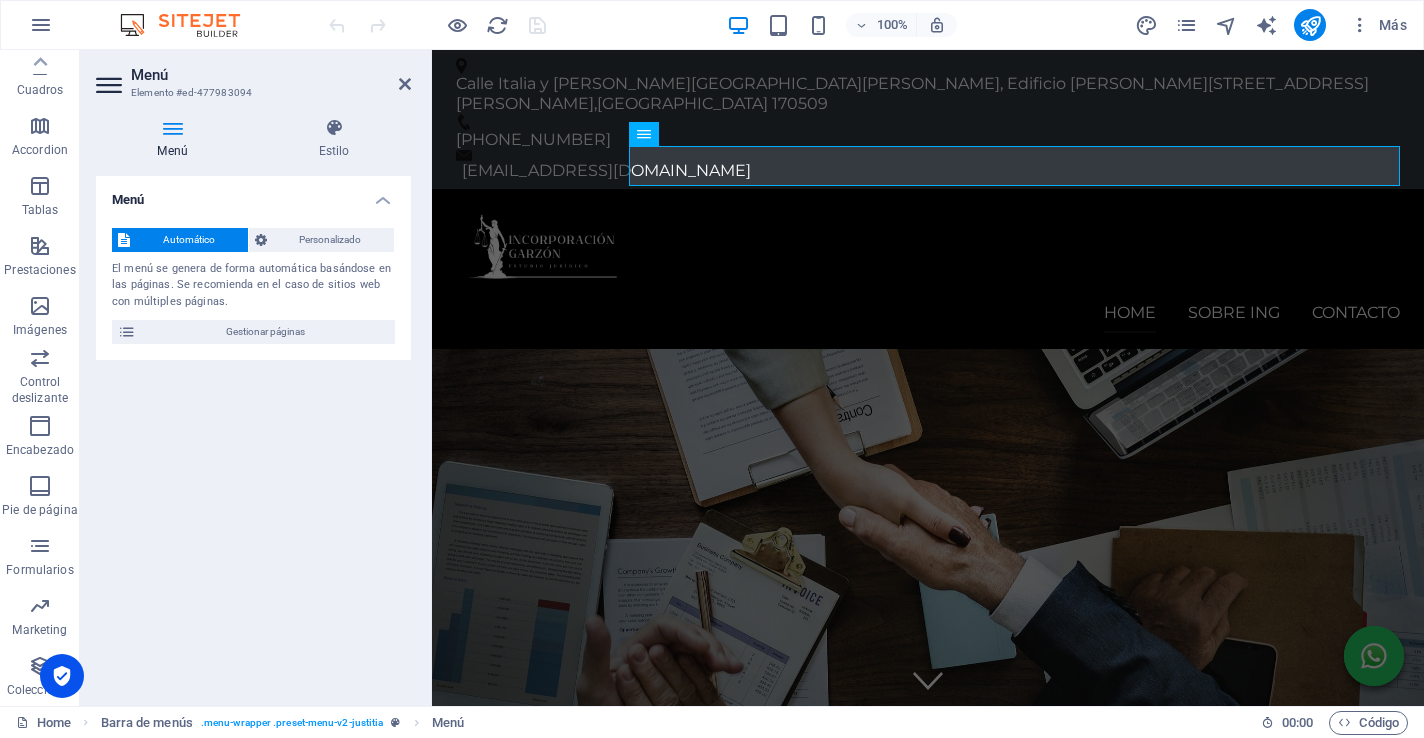 click on "Menú Automático Personalizado El menú se genera de forma automática basándose en las páginas. Se recomienda en el caso de sitios web con múltiples páginas. Gestionar páginas Elementos de menú 1 Ninguno Página Externo Elemento Teléfono Email Página Home Sobre InG Contacto Elemento
URL / Teléfono Email Texto del enlace Home Destino del enlace Nueva pestaña Misma pestaña Superposición Nombre Una descripción adicional del enlace no debería ser igual al texto del enlace. El título suele mostrarse como un texto de información cuando se mueve el ratón por encima del elemento. Déjalo en blanco en caso de dudas. Relación Define la  relación de este enlace con el destino del enlace . Por ejemplo, el valor "nofollow" indica a los buscadores que no sigan al enlace. Puede dejarse vacío. alternativo autor marcador externo ayuda licencia siguiente nofollow noreferrer noopener ant buscar etiqueta Diseño de botones Ninguno Predeterminado Principal Secundario 2 Ninguno Página" at bounding box center (253, 433) 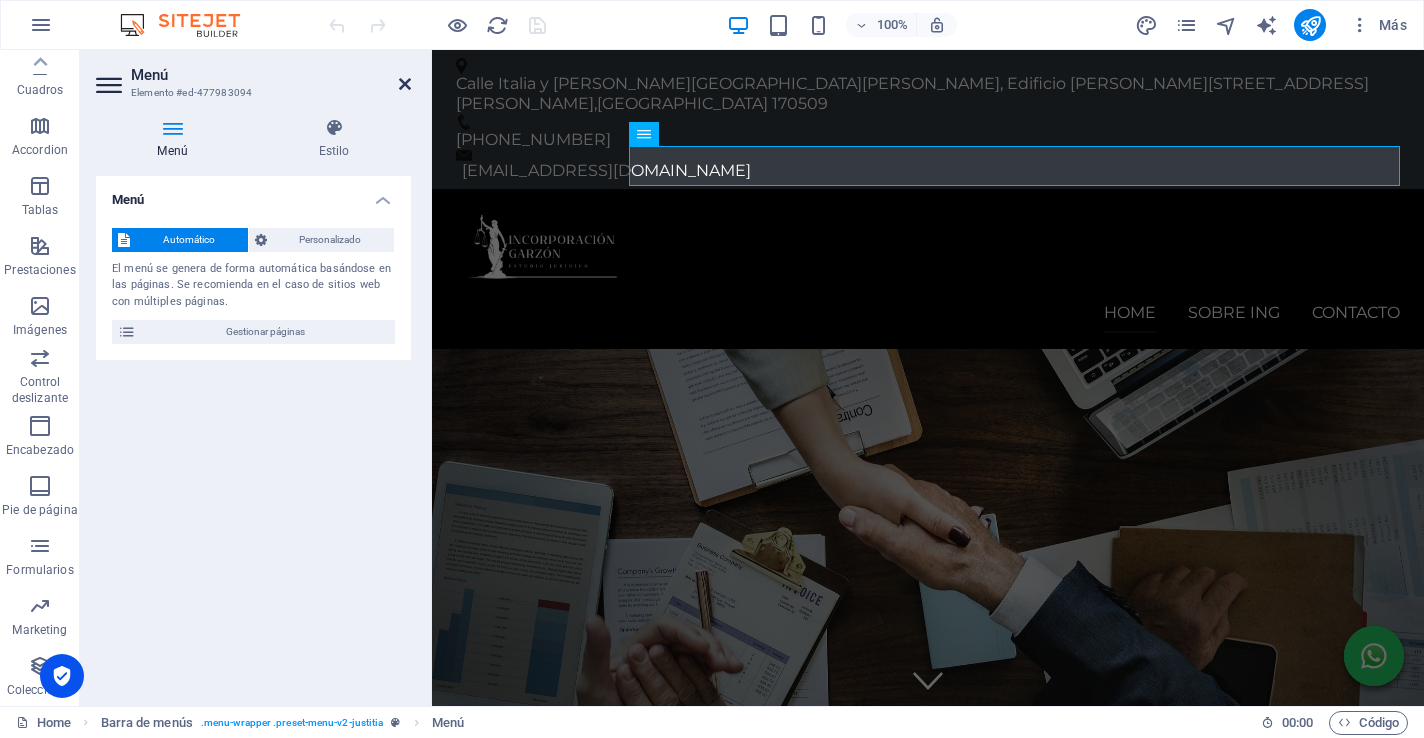 click at bounding box center (405, 84) 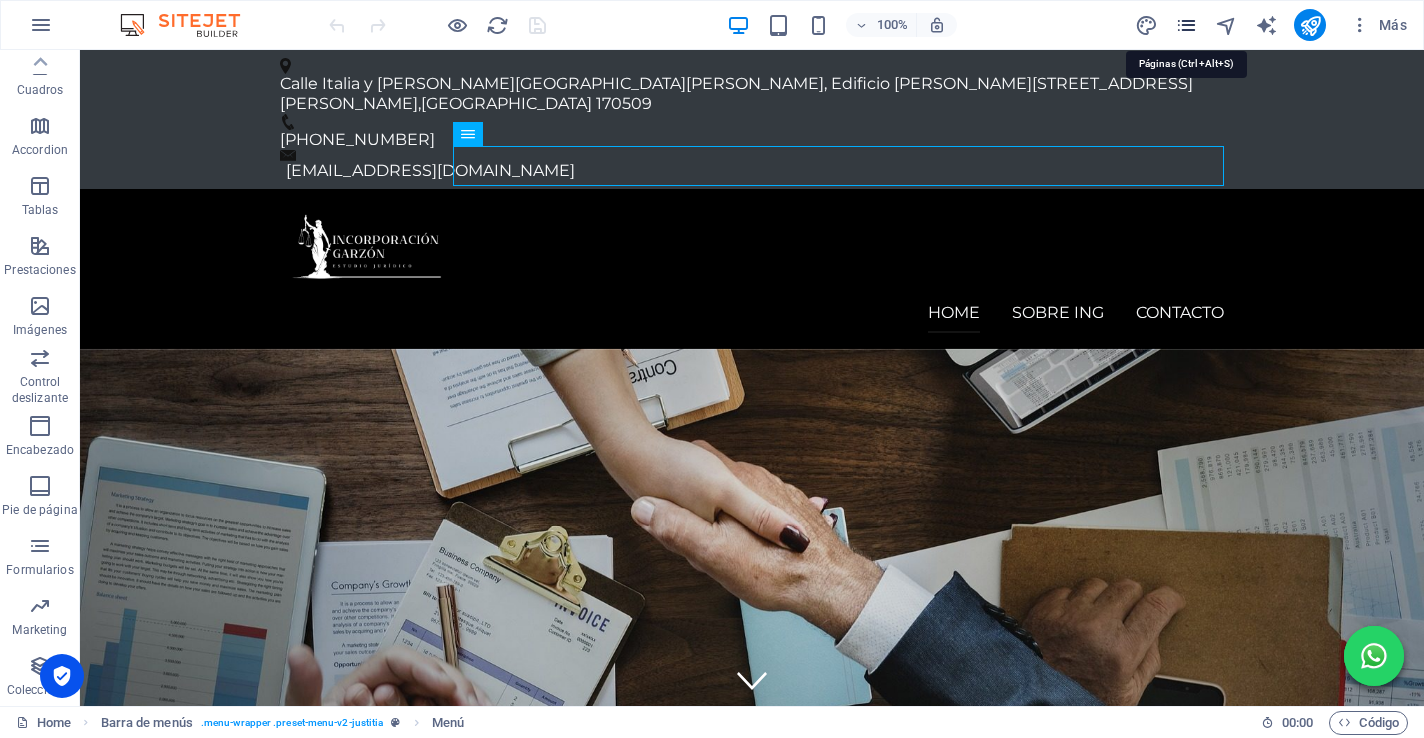 click at bounding box center (1186, 25) 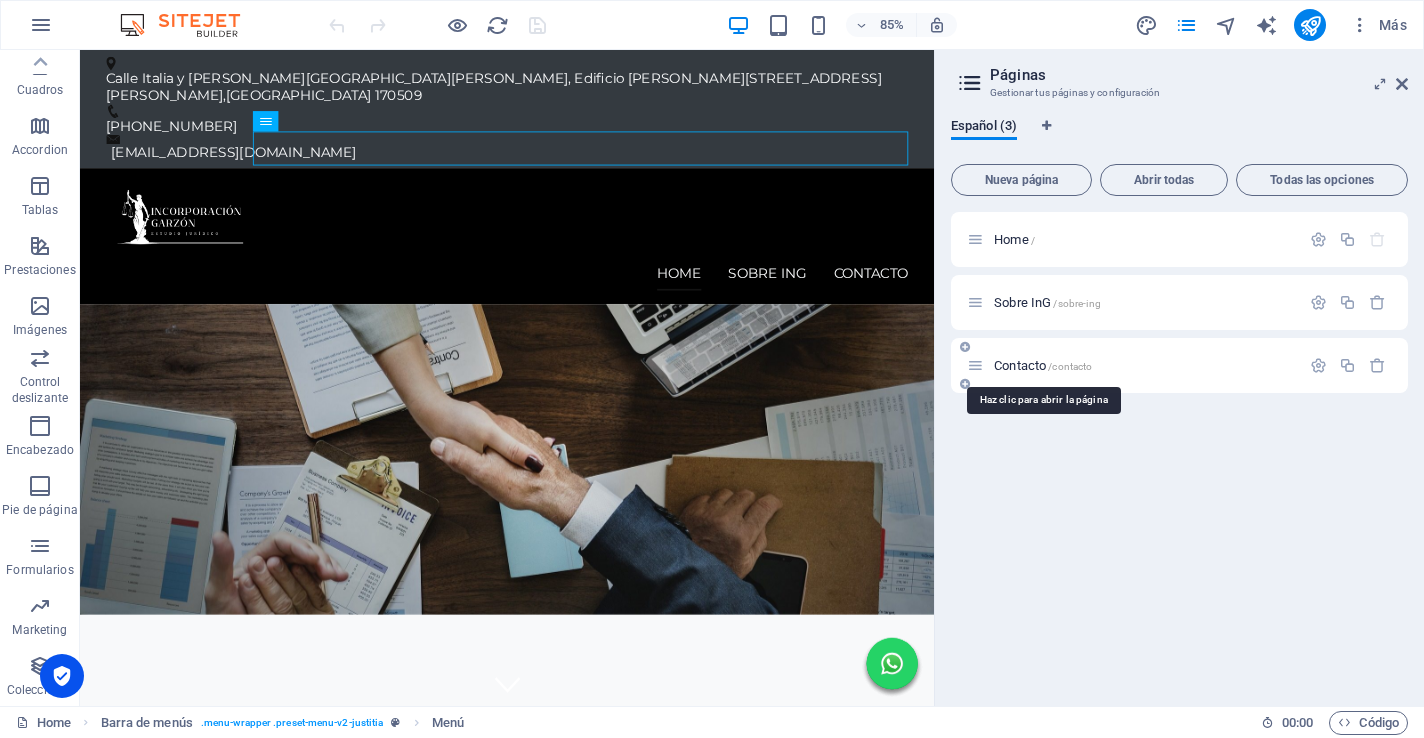 click on "Contacto /contacto" at bounding box center [1043, 365] 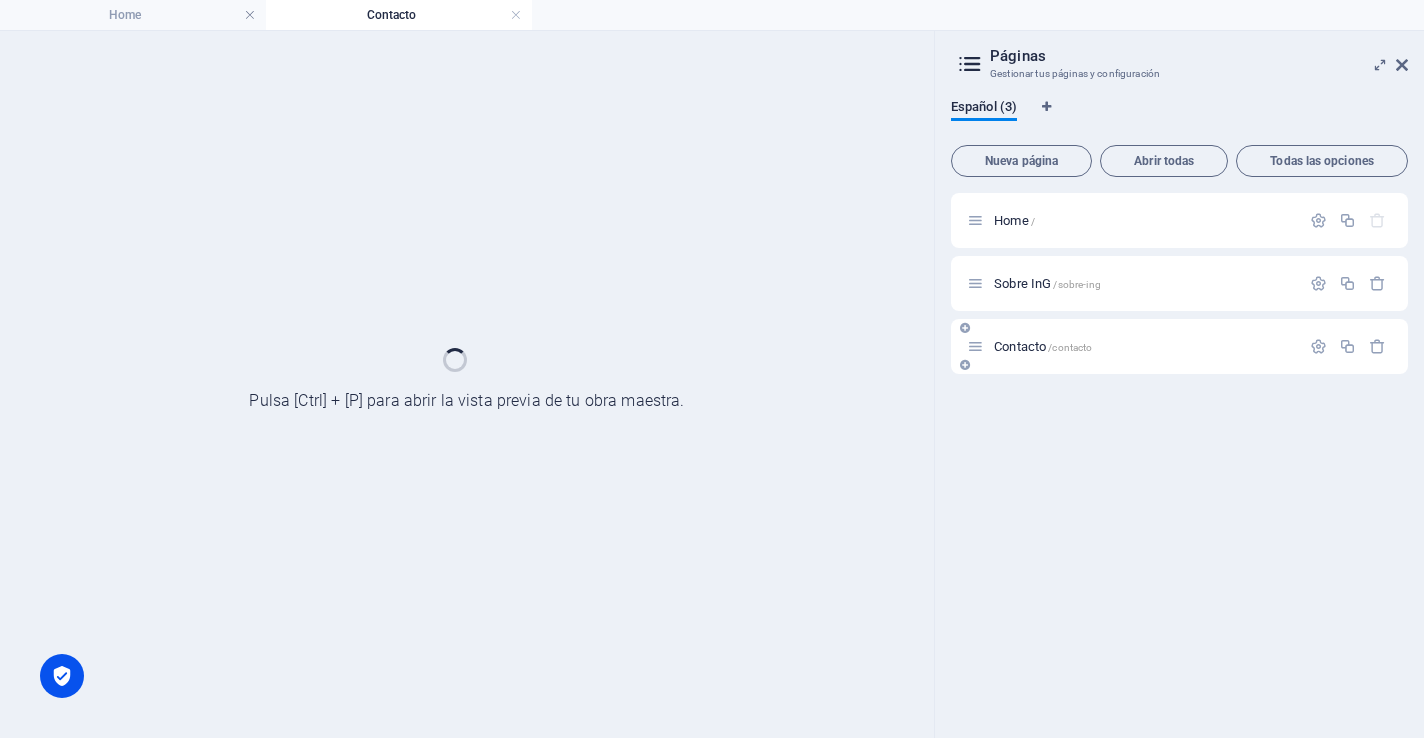 click on "Contacto /contacto" at bounding box center (1179, 346) 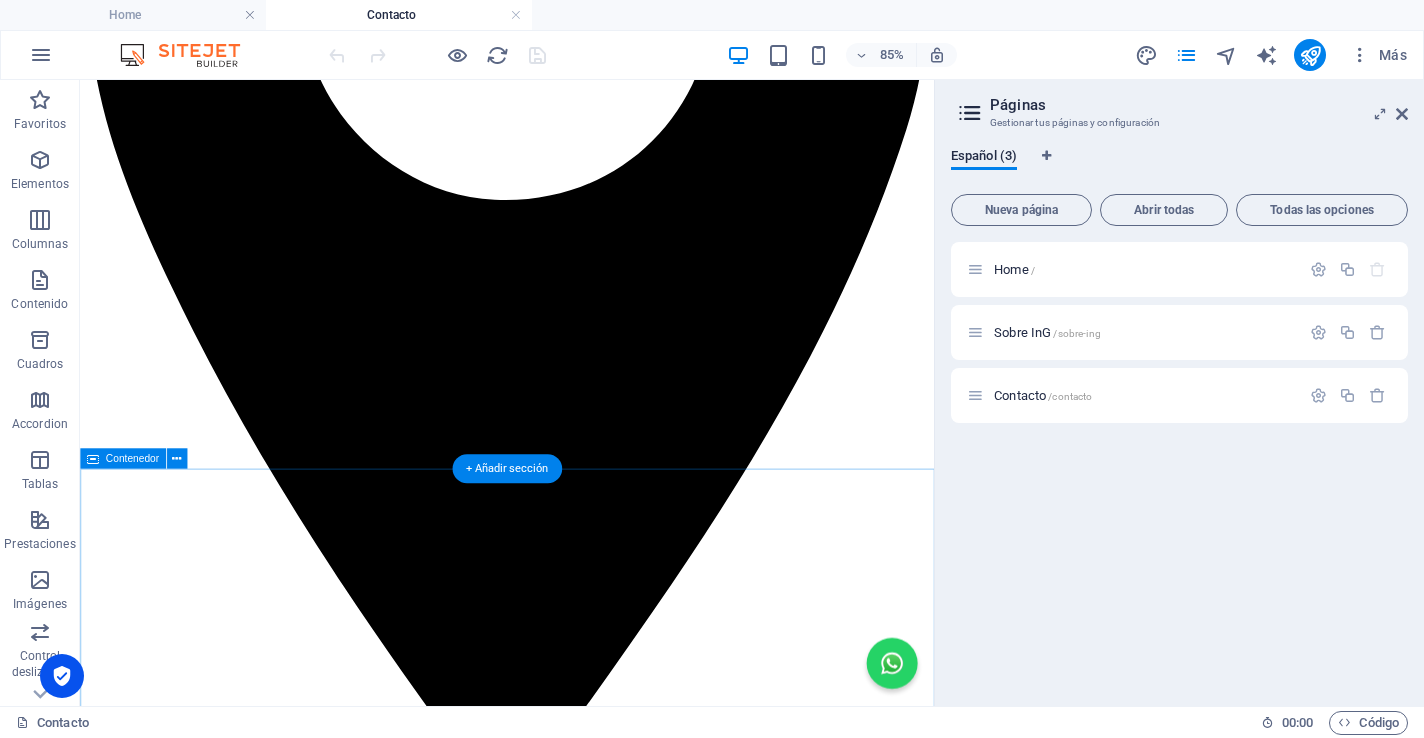 scroll, scrollTop: 276, scrollLeft: 0, axis: vertical 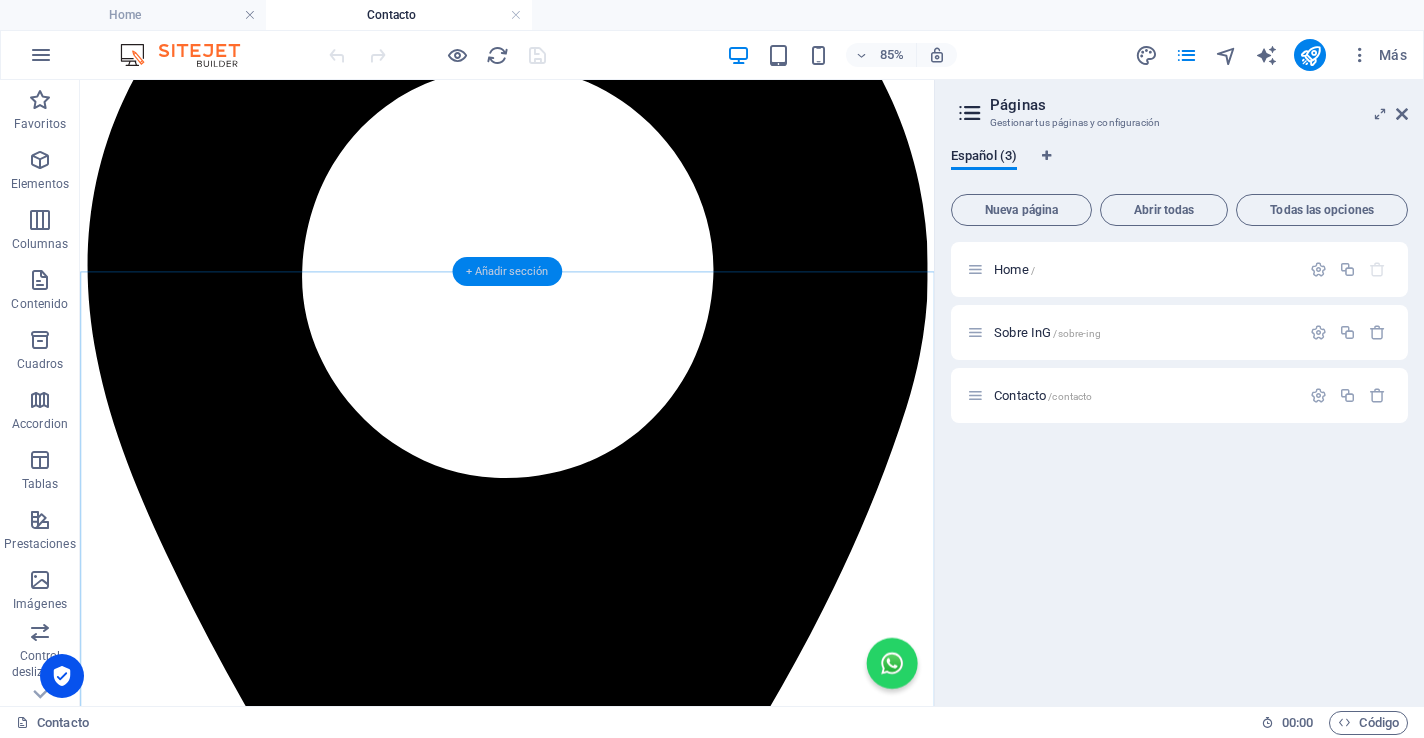 click on "+ Añadir sección" at bounding box center (507, 271) 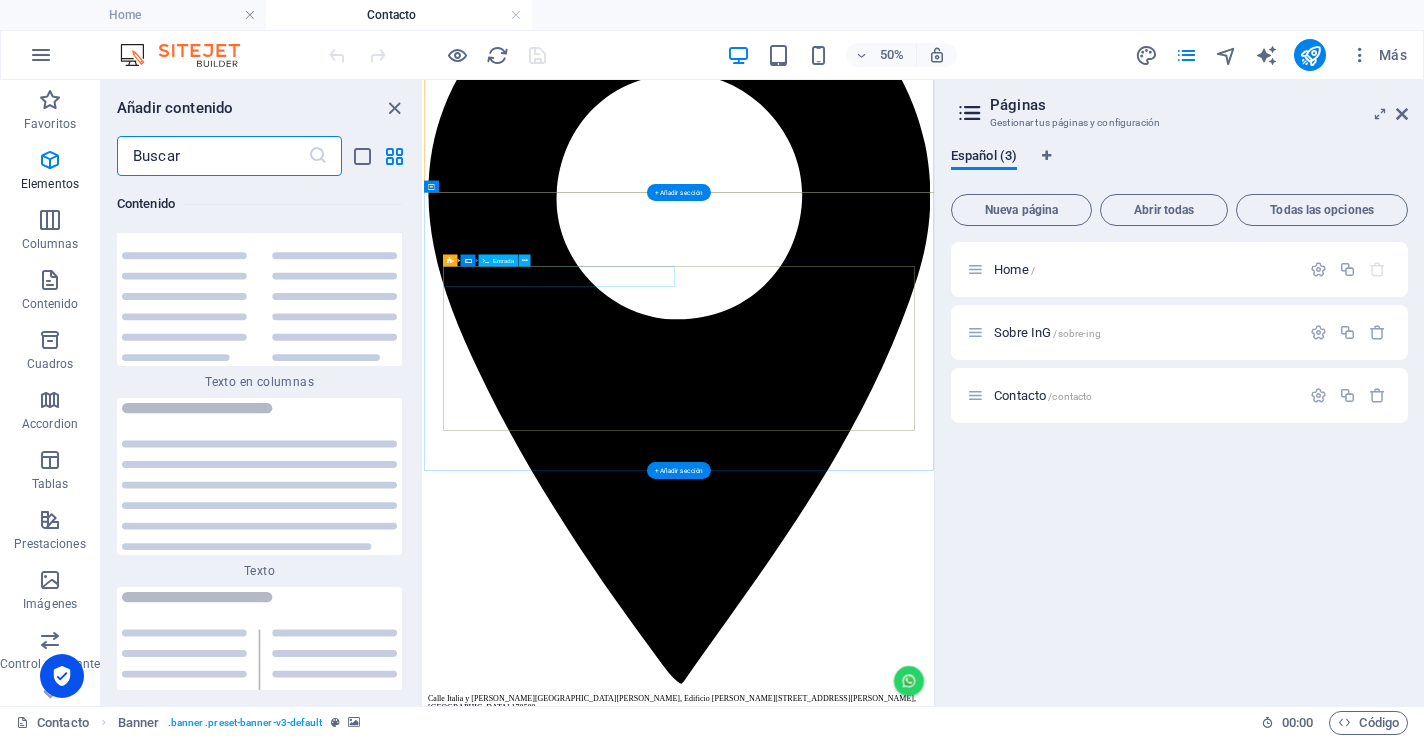 scroll, scrollTop: 6808, scrollLeft: 0, axis: vertical 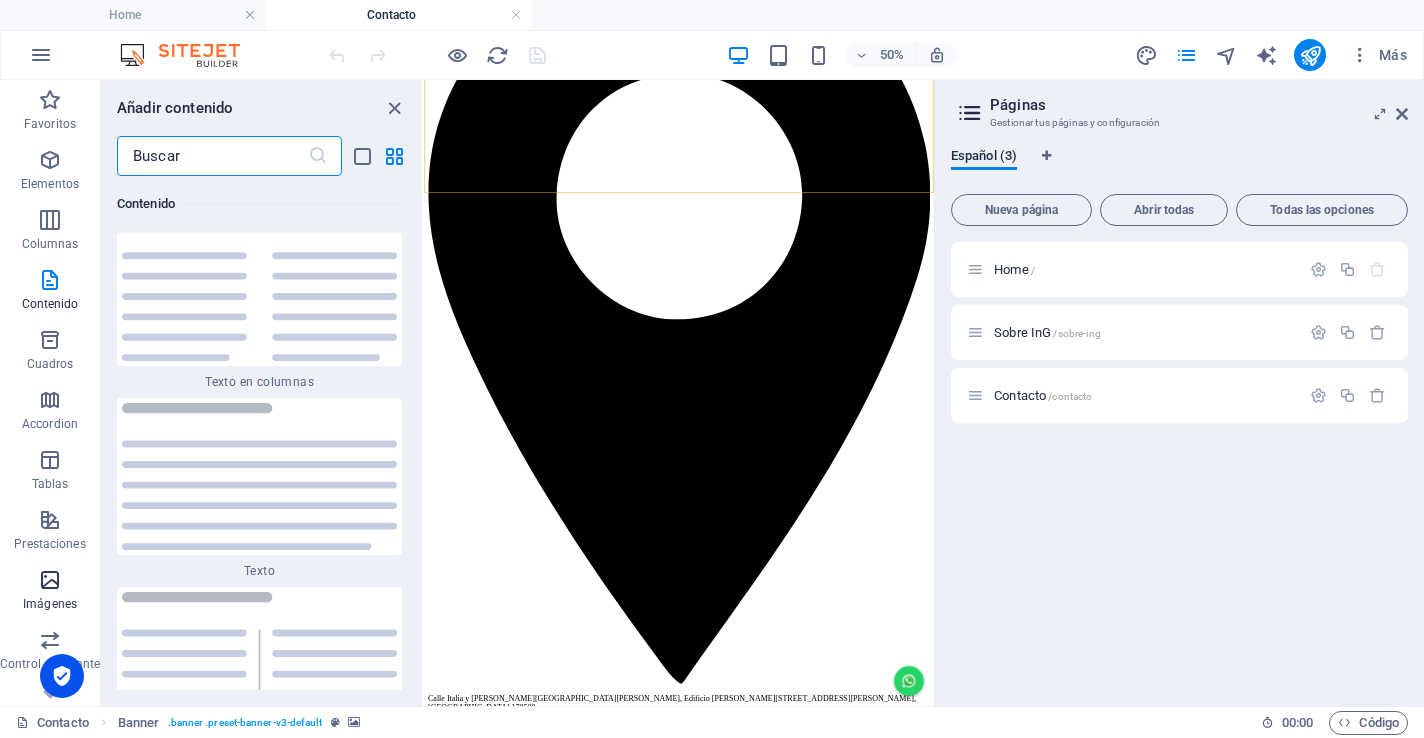 click on "Imágenes" at bounding box center (50, 590) 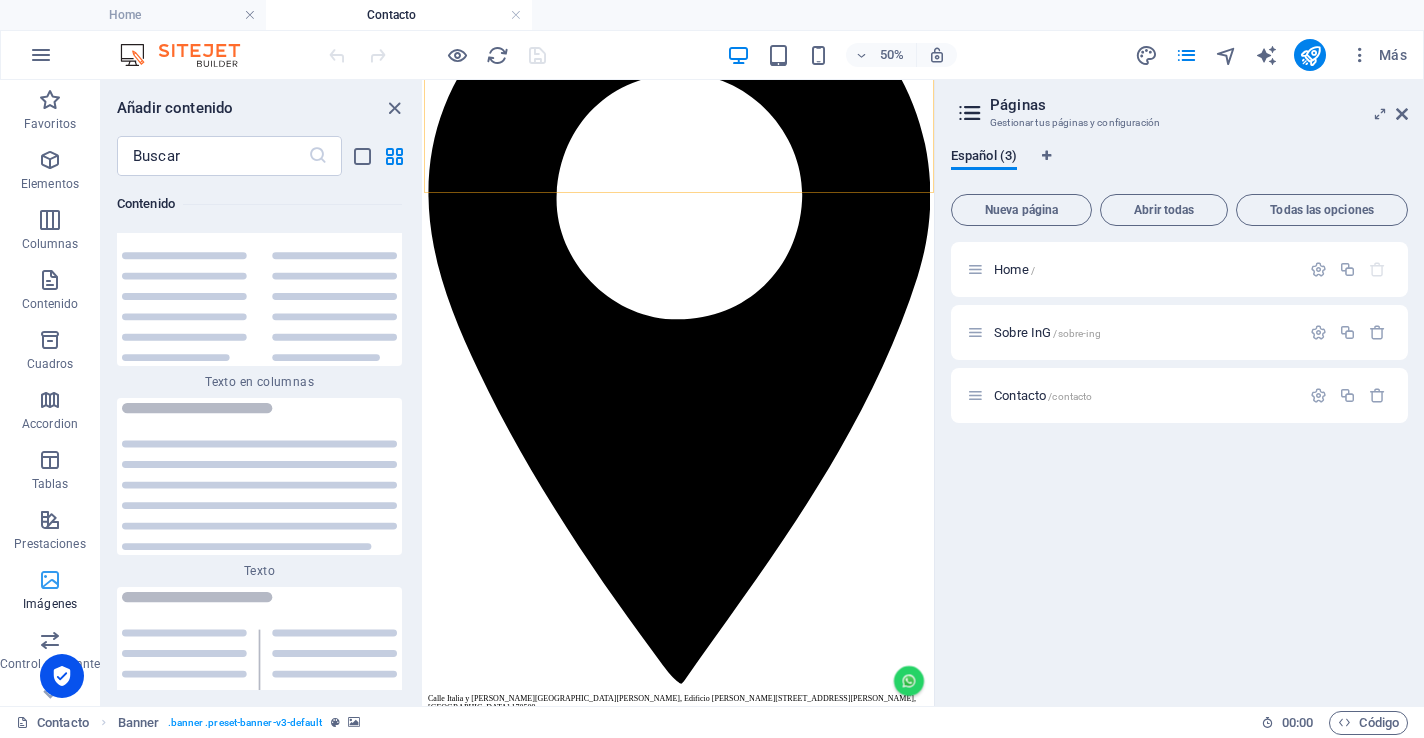 scroll, scrollTop: 6977, scrollLeft: 0, axis: vertical 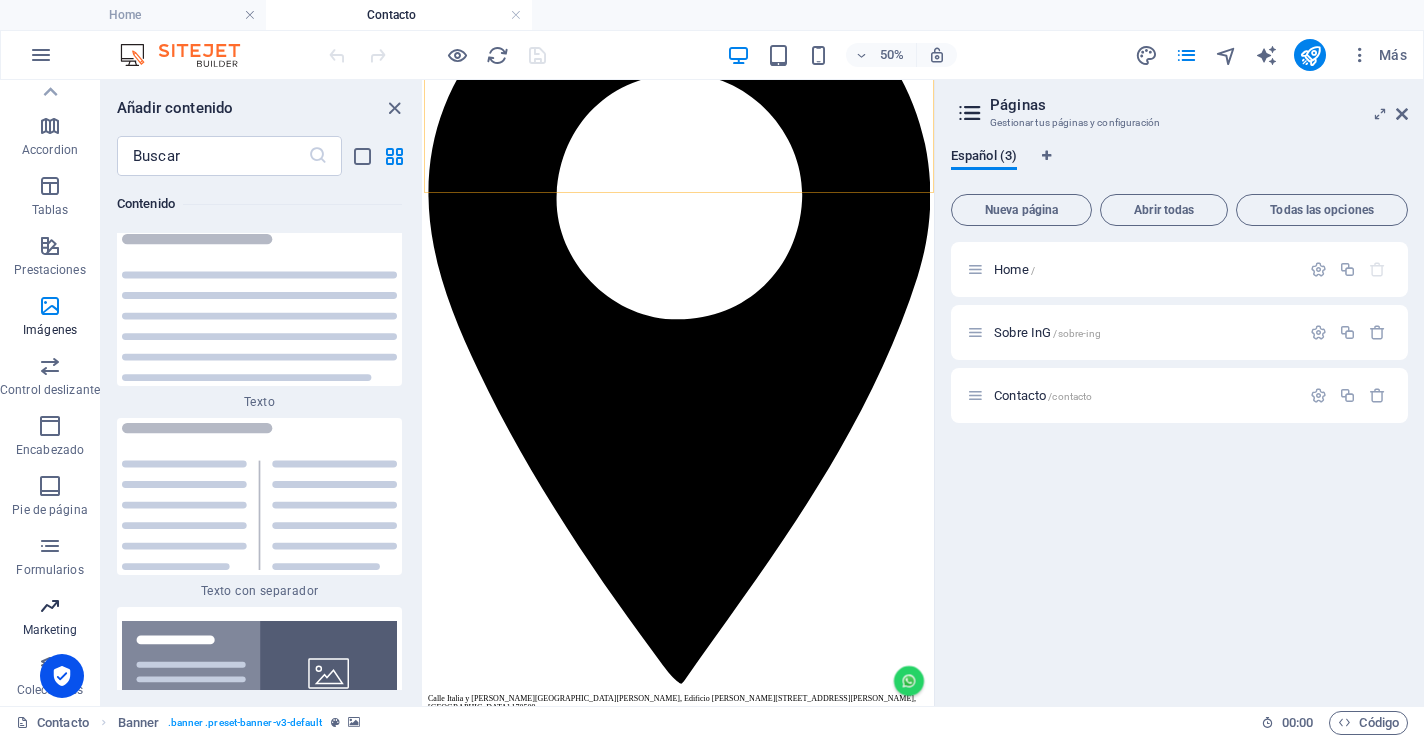 click at bounding box center (50, 606) 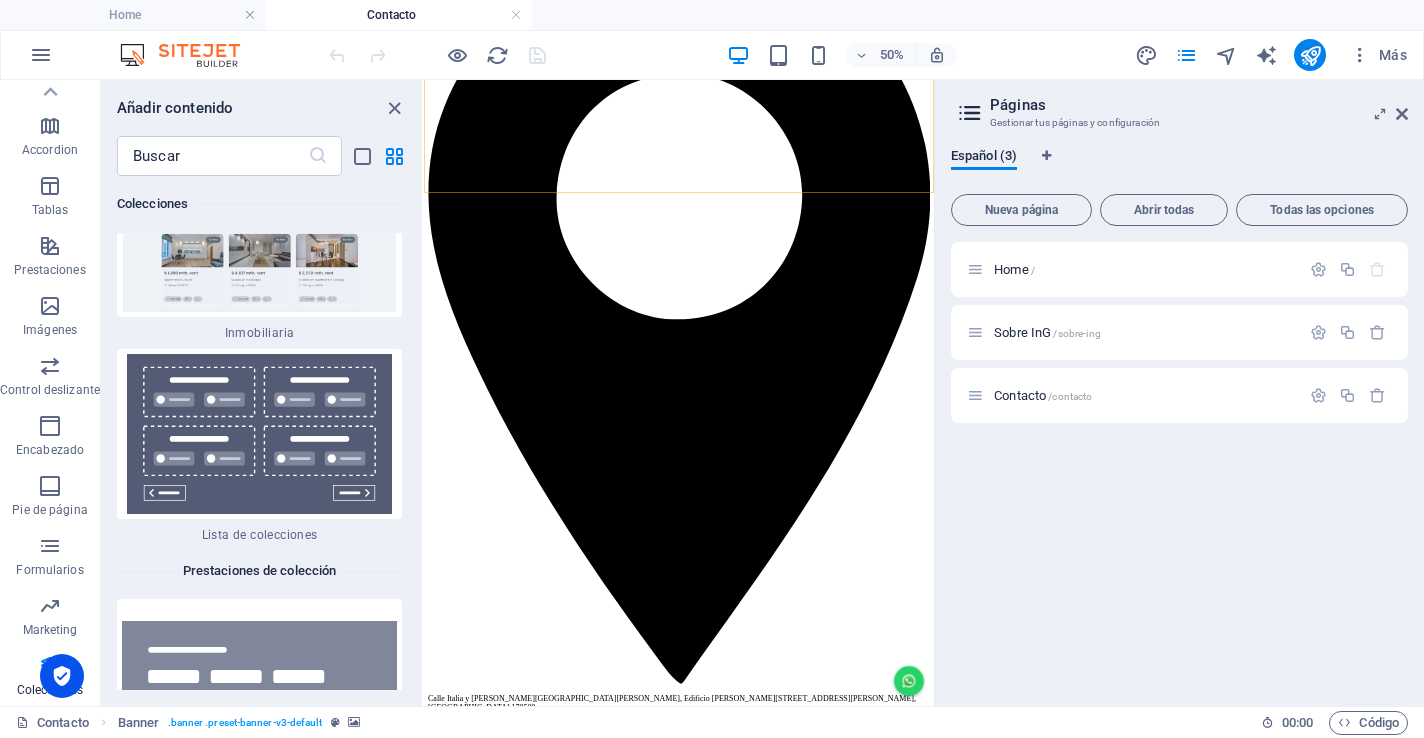 scroll, scrollTop: 38214, scrollLeft: 0, axis: vertical 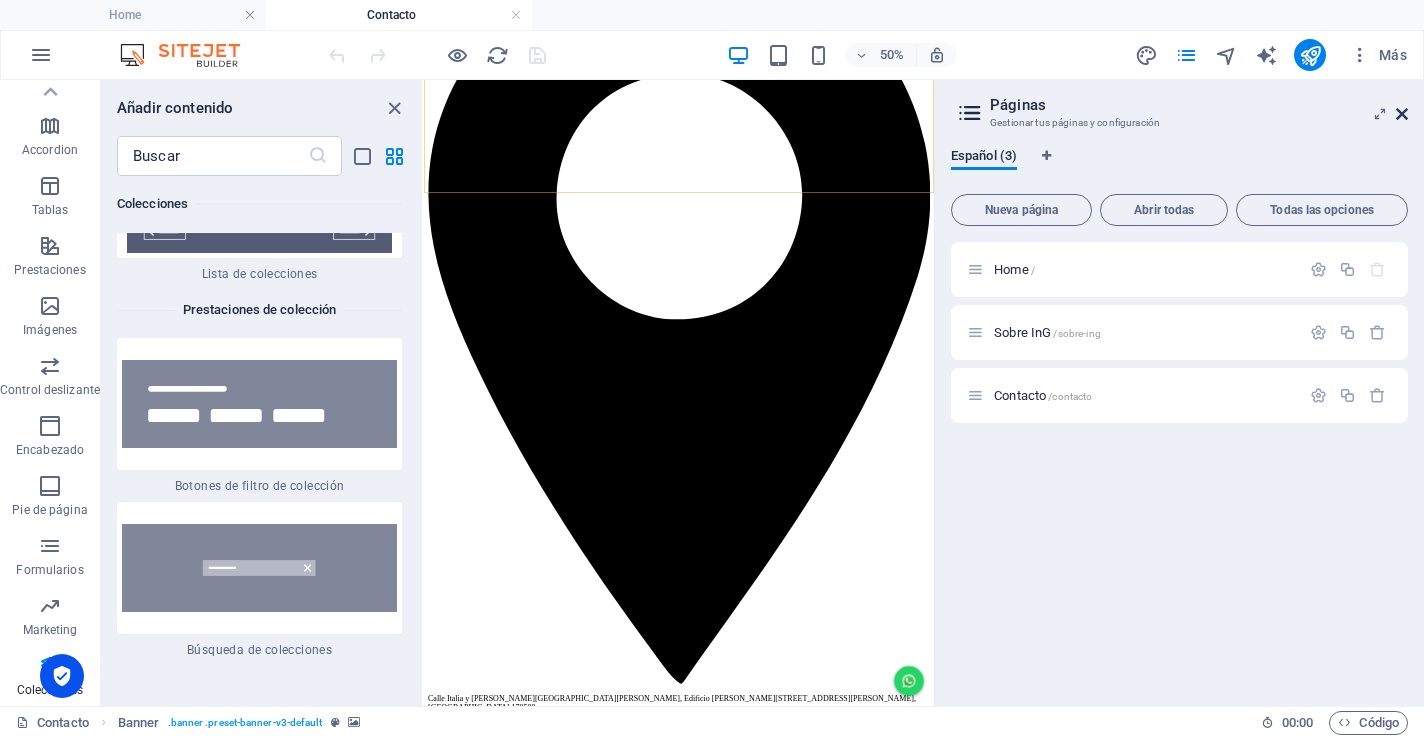 click at bounding box center (1402, 114) 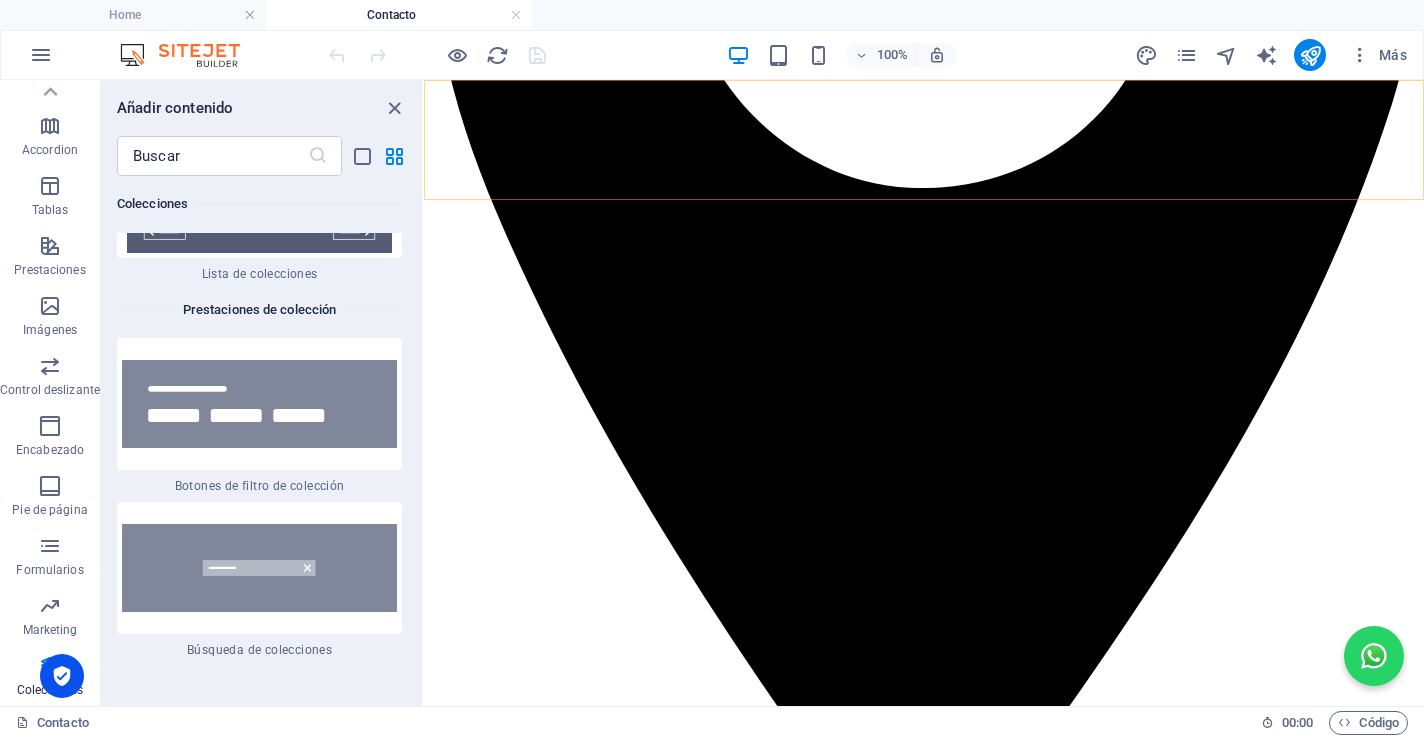scroll, scrollTop: 0, scrollLeft: 0, axis: both 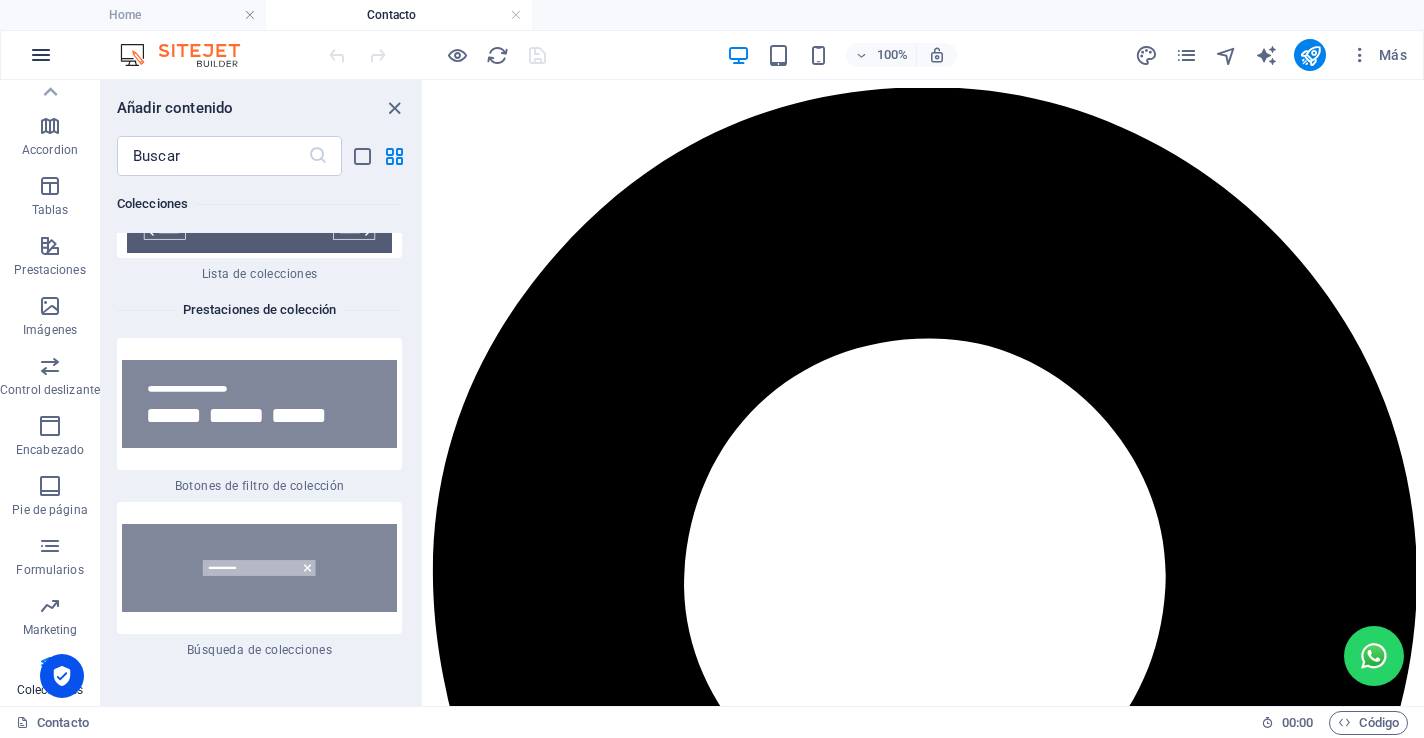 click at bounding box center (41, 55) 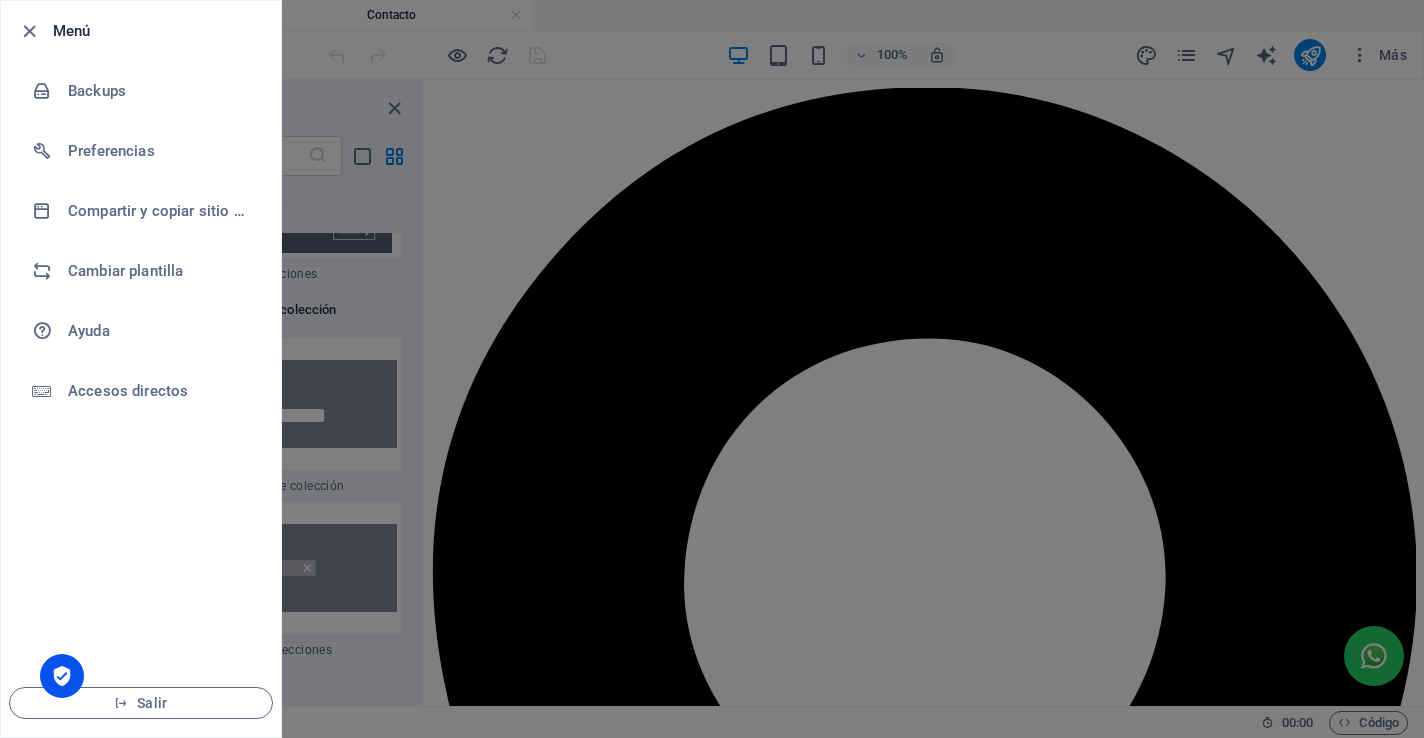 click on "Menú" at bounding box center [141, 31] 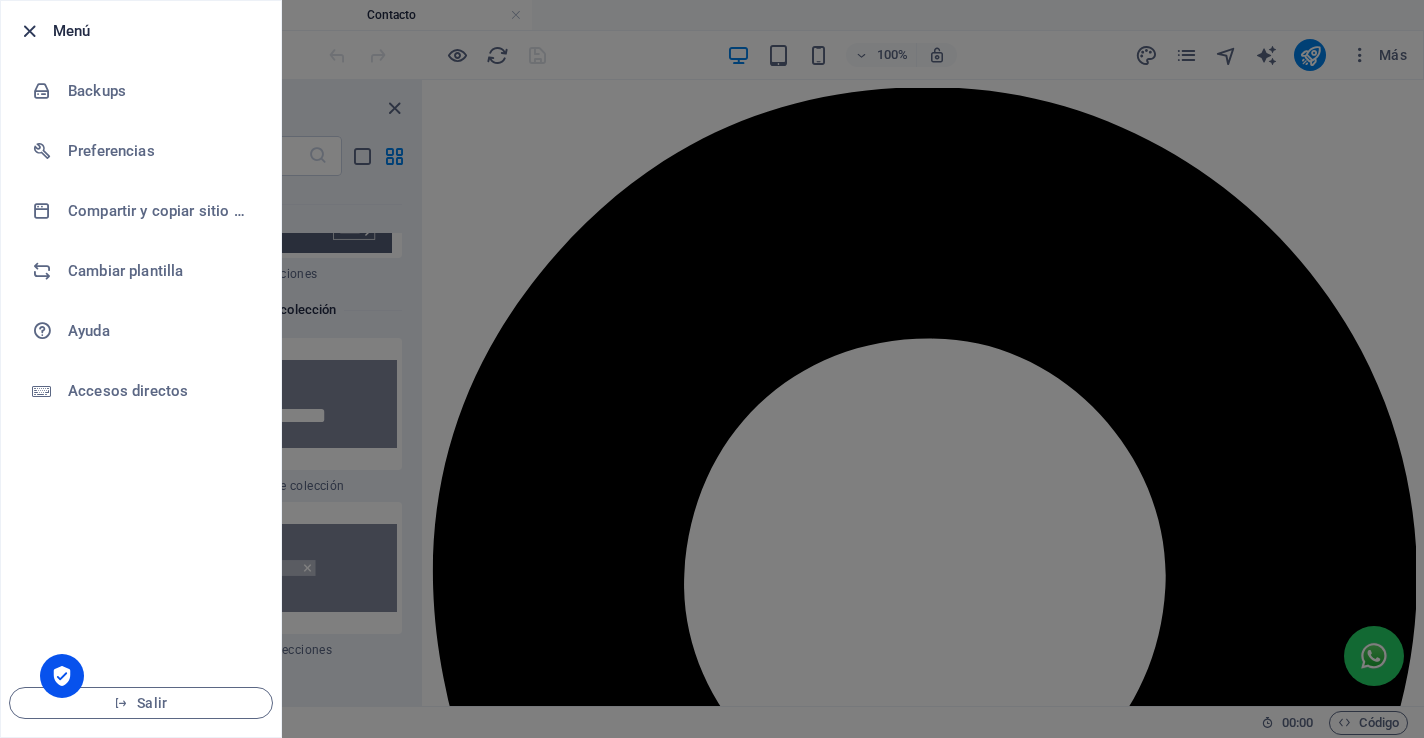 click at bounding box center [29, 31] 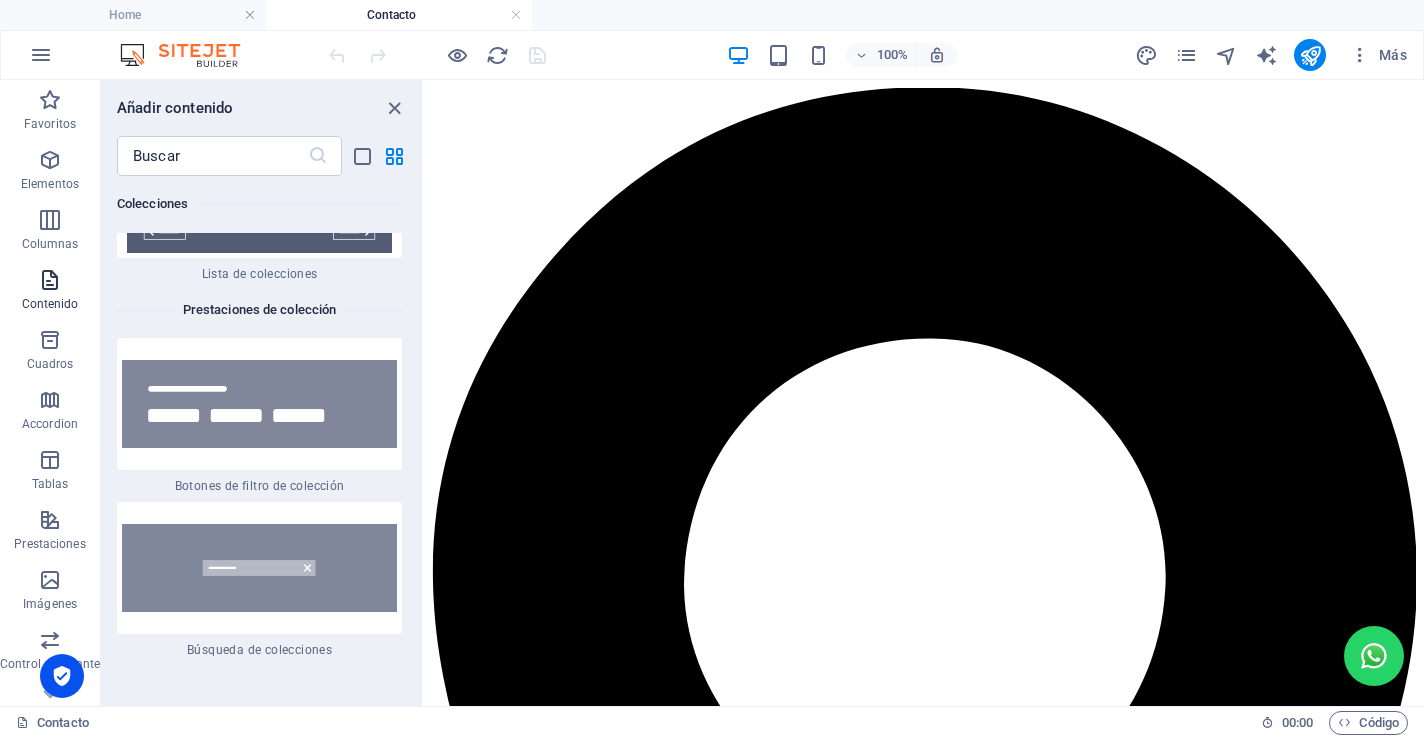 scroll, scrollTop: 274, scrollLeft: 0, axis: vertical 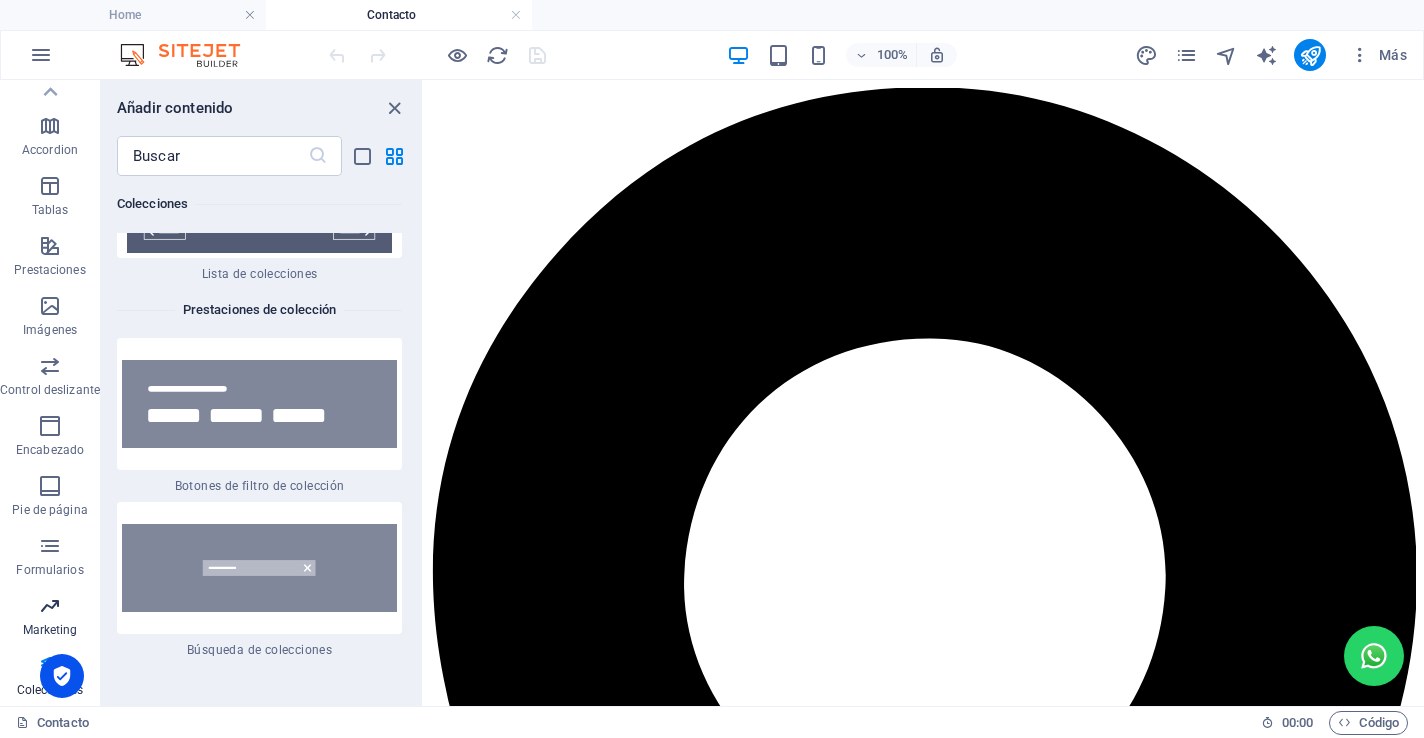 click on "Marketing" at bounding box center [50, 618] 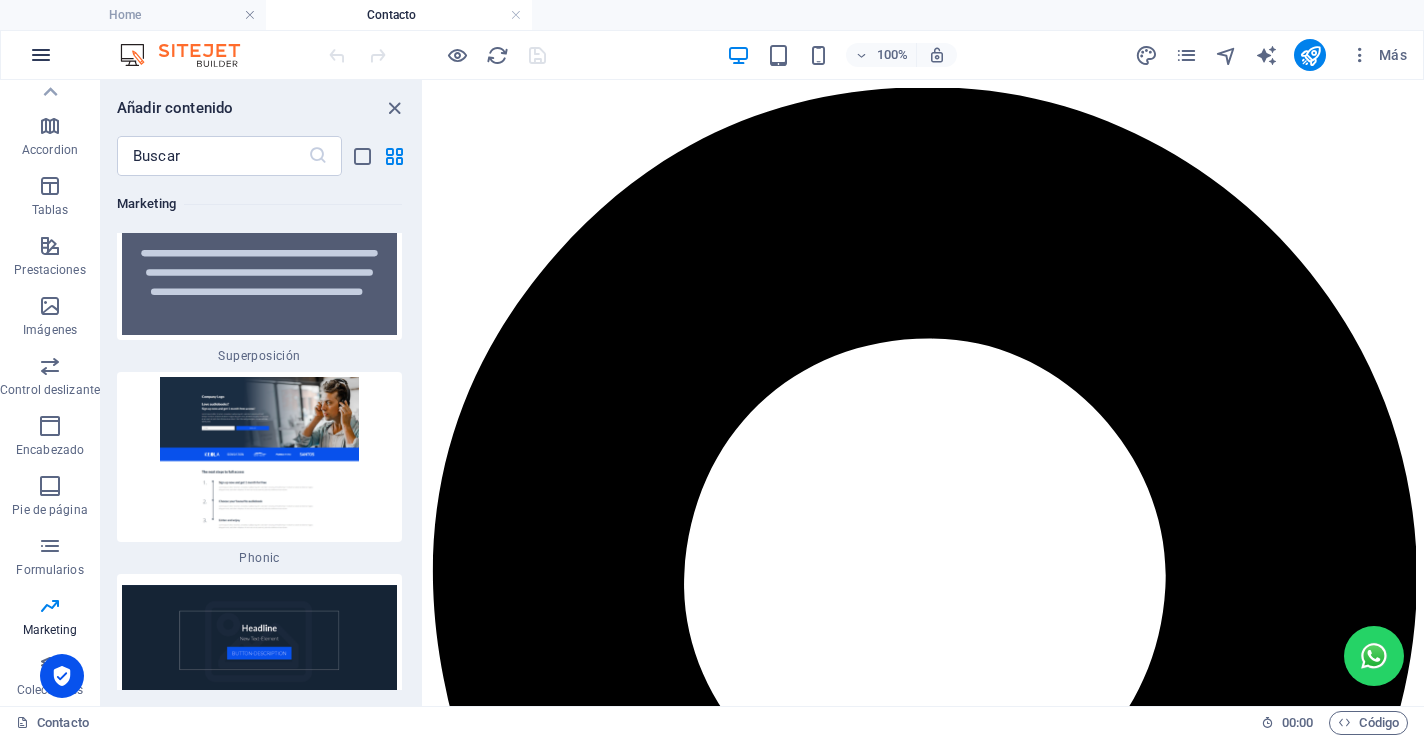 scroll, scrollTop: 32291, scrollLeft: 0, axis: vertical 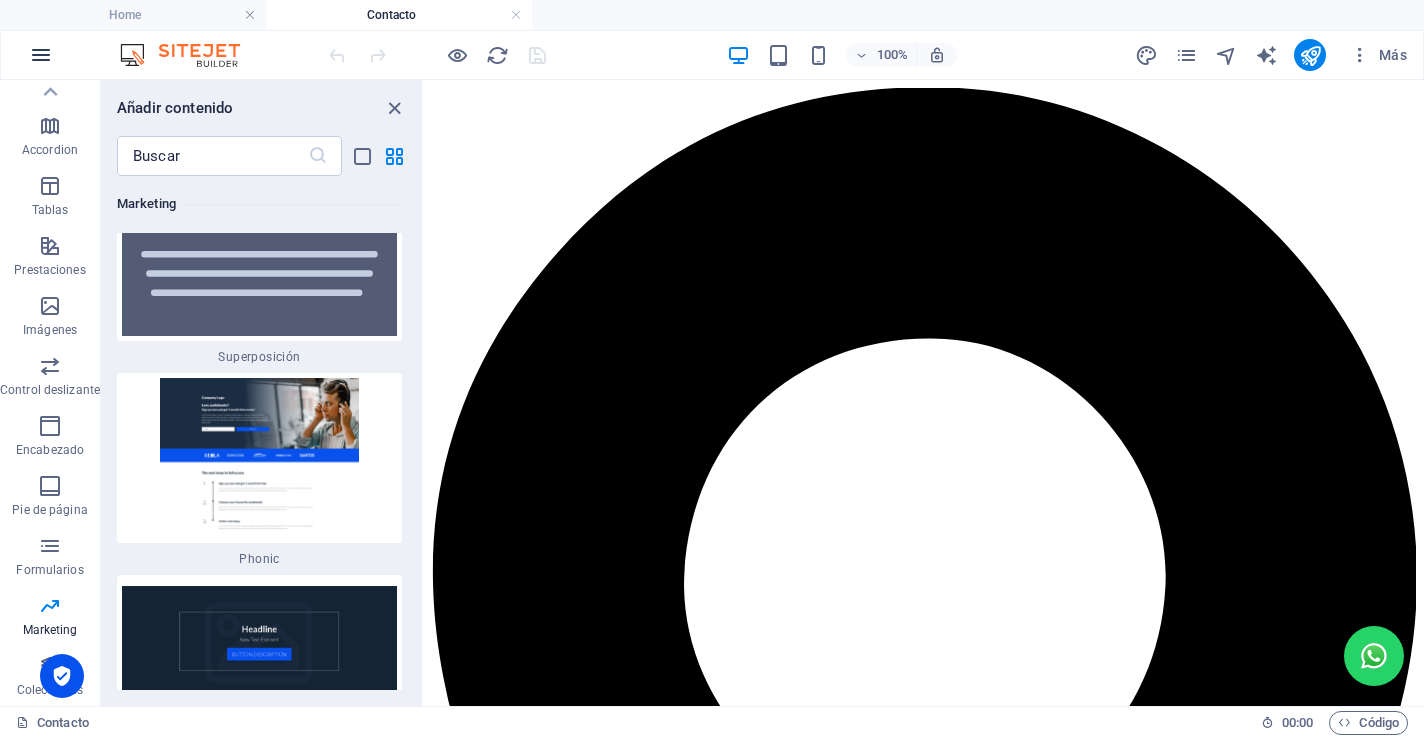 click at bounding box center (41, 55) 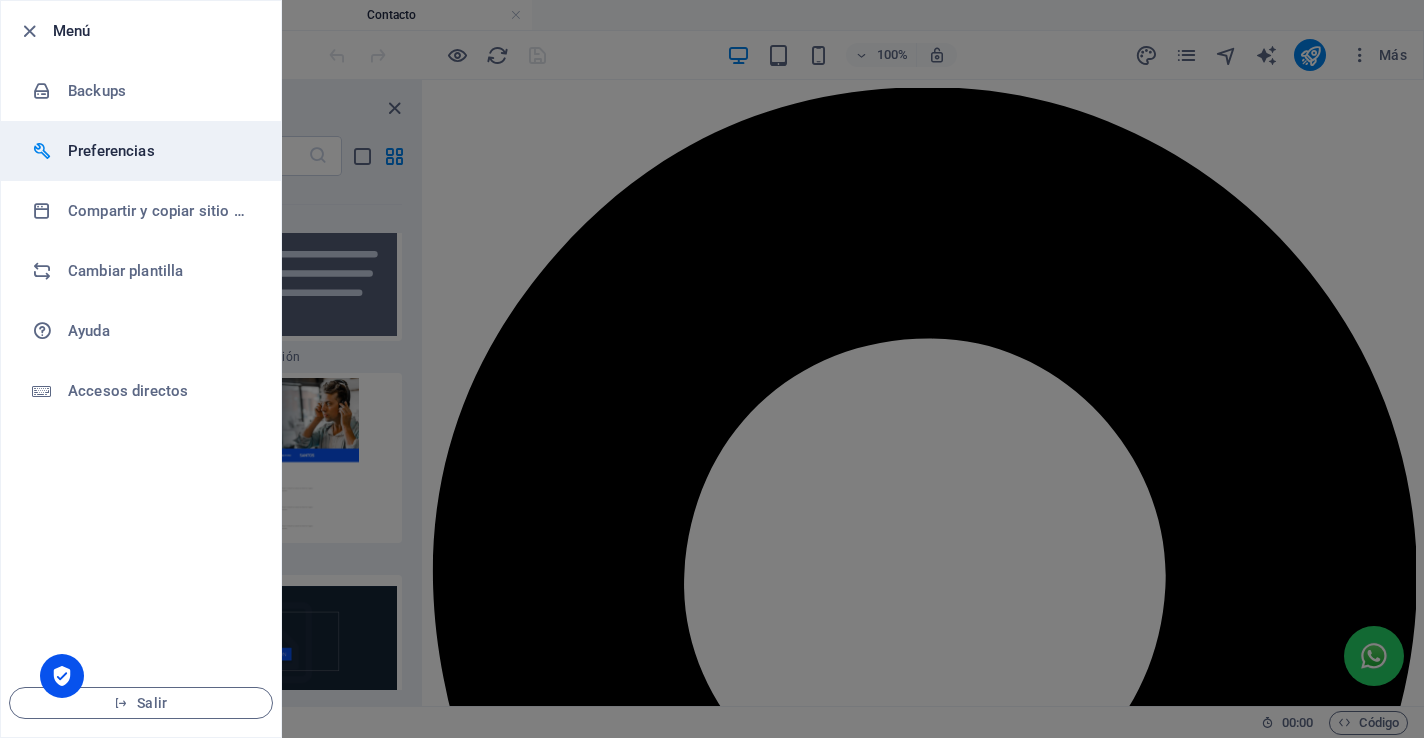click on "Preferencias" at bounding box center [141, 151] 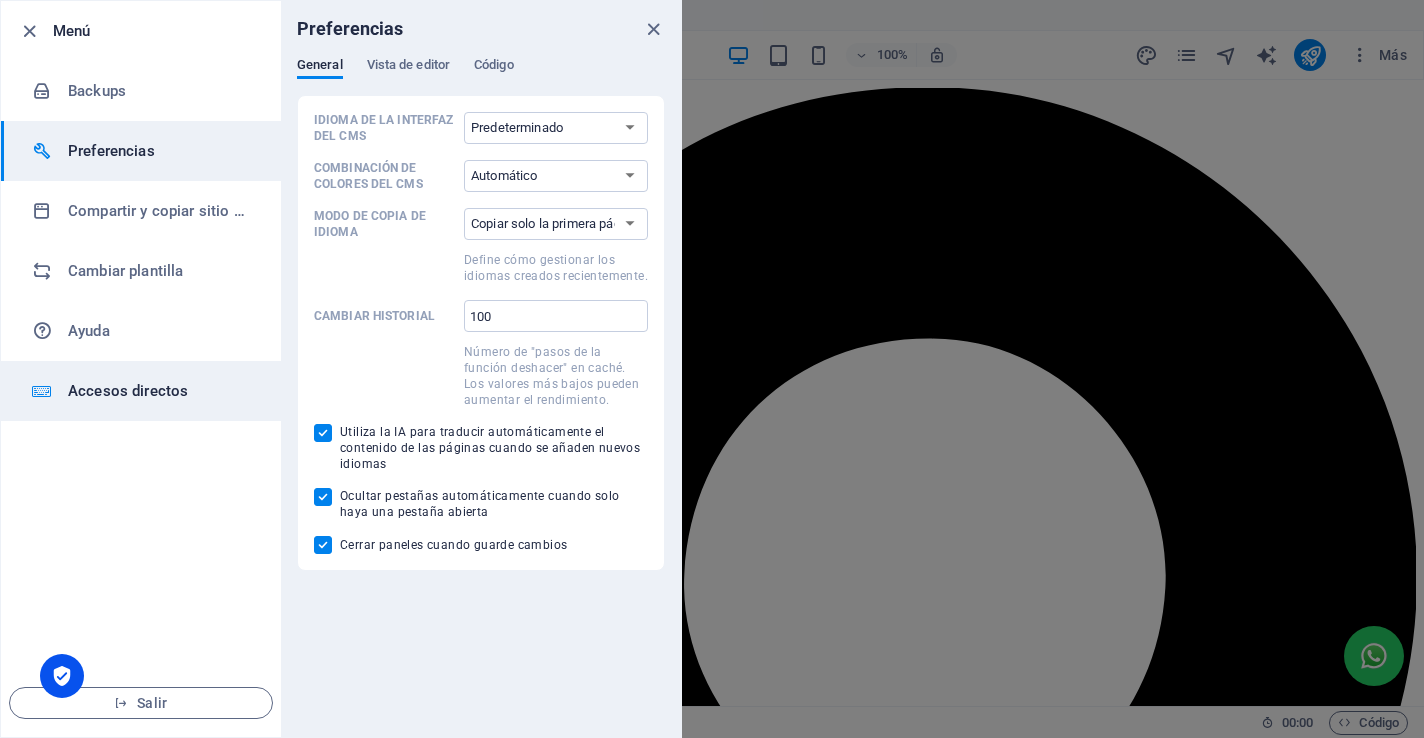 click on "Accesos directos" at bounding box center (160, 391) 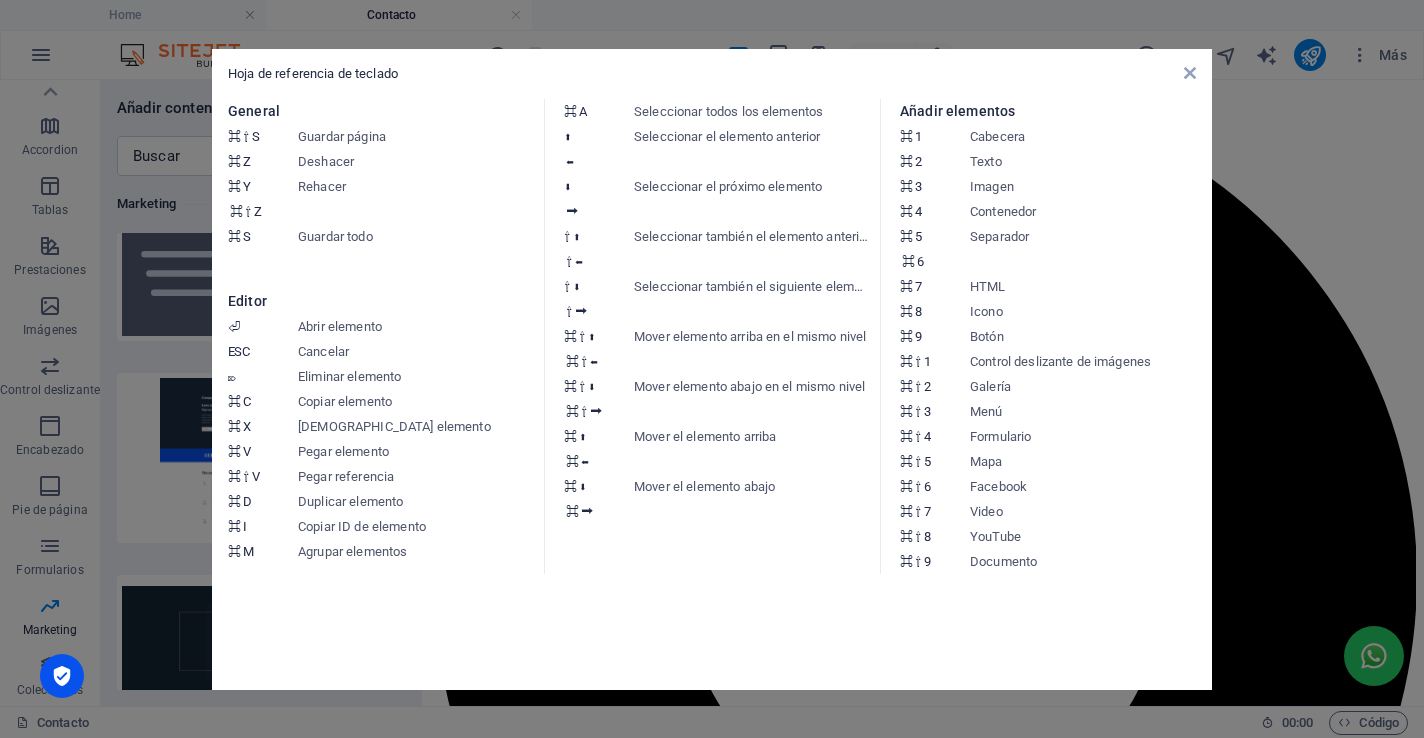click on "Hoja de referencia de teclado General ⌘ ⇧ S Guardar página ⌘ Z Deshacer ⌘ Y ⌘ ⇧ Z Rehacer ⌘ S Guardar todo Editor ⏎ Abrir elemento ESC Cancelar ⌦ Eliminar elemento ⌘ C Copiar elemento ⌘ X Cortar elemento ⌘ V Pegar elemento ⌘ ⇧ V Pegar referencia ⌘ D Duplicar elemento ⌘ I Copiar ID de elemento ⌘ M Agrupar elementos ⌘ A Seleccionar todos los elementos ⬆ ⬅ Seleccionar el elemento anterior ⬇ ⮕ Seleccionar el próximo elemento ⇧ ⬆ ⇧ ⬅ Seleccionar también el elemento anterior ⇧ ⬇ ⇧ ⮕ Seleccionar también el siguiente elemento ⌘ ⇧ ⬆ ⌘ ⇧ ⬅ Mover elemento arriba en el mismo nivel ⌘ ⇧ ⬇ ⌘ ⇧ ⮕ Mover elemento abajo en el mismo nivel ⌘ ⬆ ⌘ ⬅ Mover el elemento arriba ⌘ ⬇ ⌘ ⮕ Mover el elemento abajo Añadir elementos ⌘ 1 Cabecera ⌘ 2 Texto ⌘ 3 Imagen ⌘ 4 Contenedor ⌘ 5 ⌘ 6 Separador ⌘ 7 HTML ⌘ 8 Icono ⌘ 9 Botón ⌘ ⇧ 1 Control deslizante de imágenes ⌘ ⇧ 2 Galería ⌘ ⇧ 3 Menú ⌘ ⇧ 4 ⌘ ⇧" at bounding box center (712, 369) 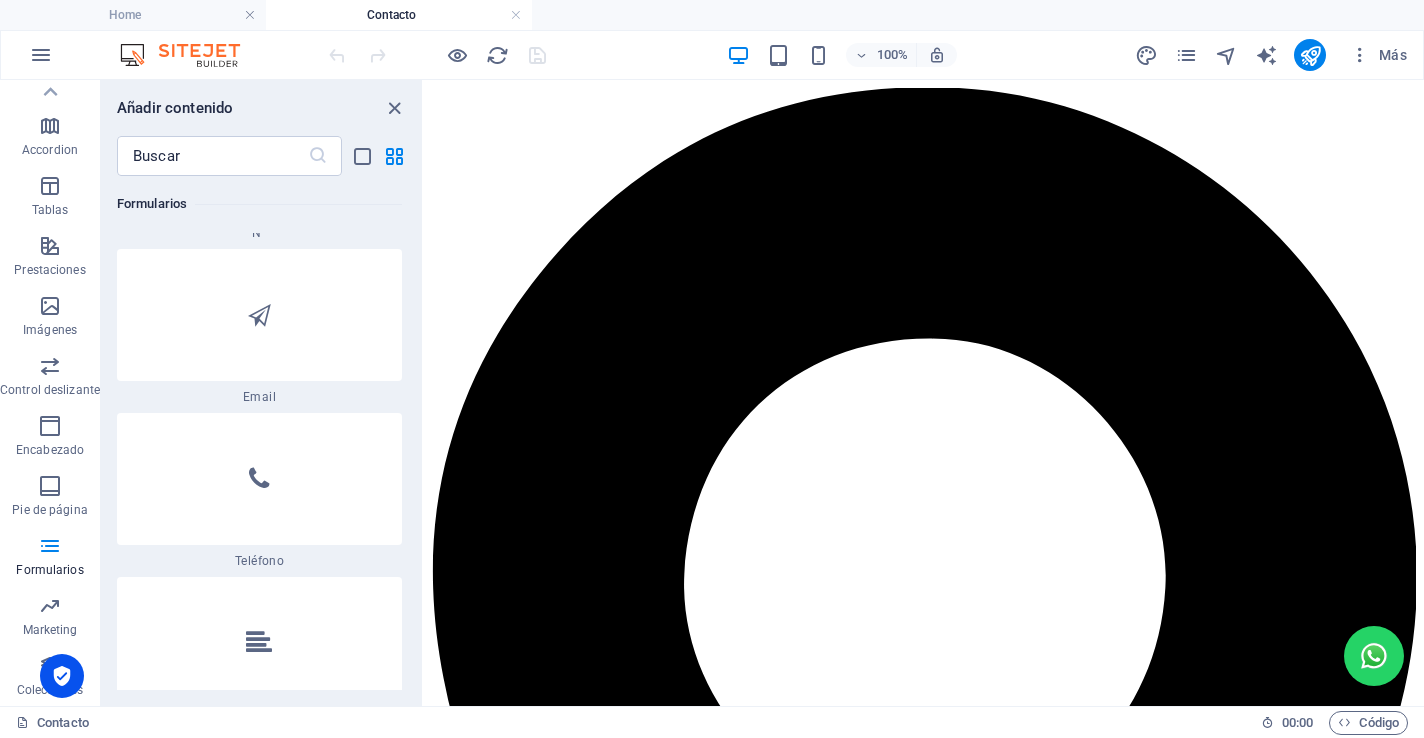 scroll, scrollTop: 30452, scrollLeft: 0, axis: vertical 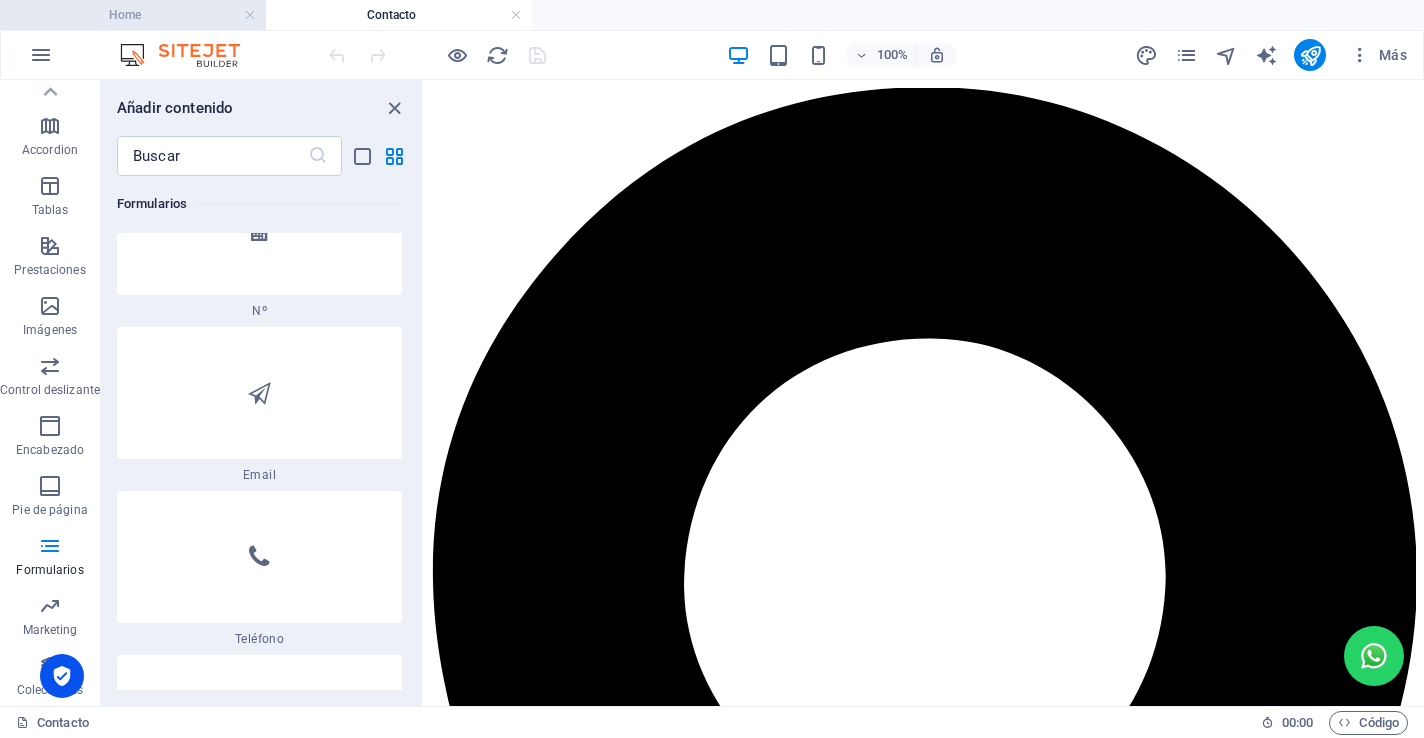 click on "Home" at bounding box center (133, 15) 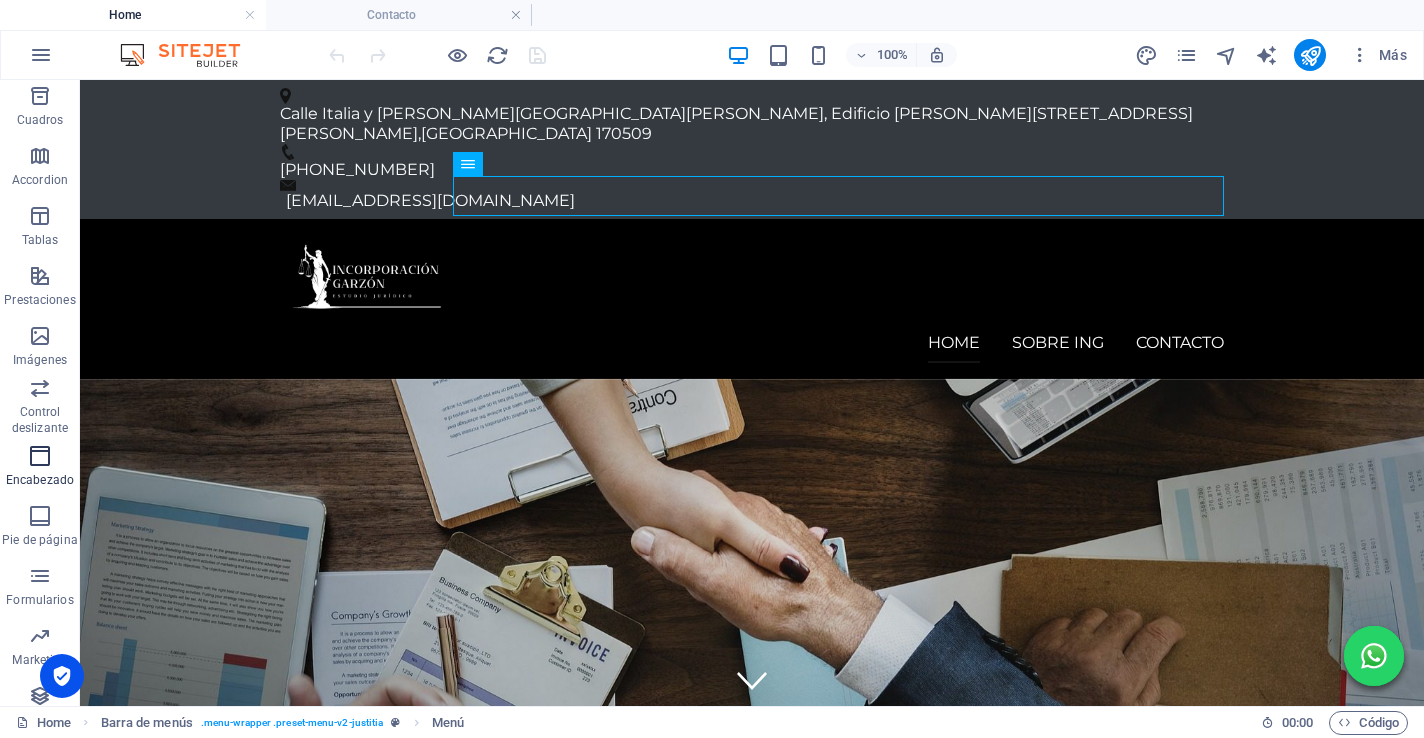 scroll, scrollTop: 274, scrollLeft: 0, axis: vertical 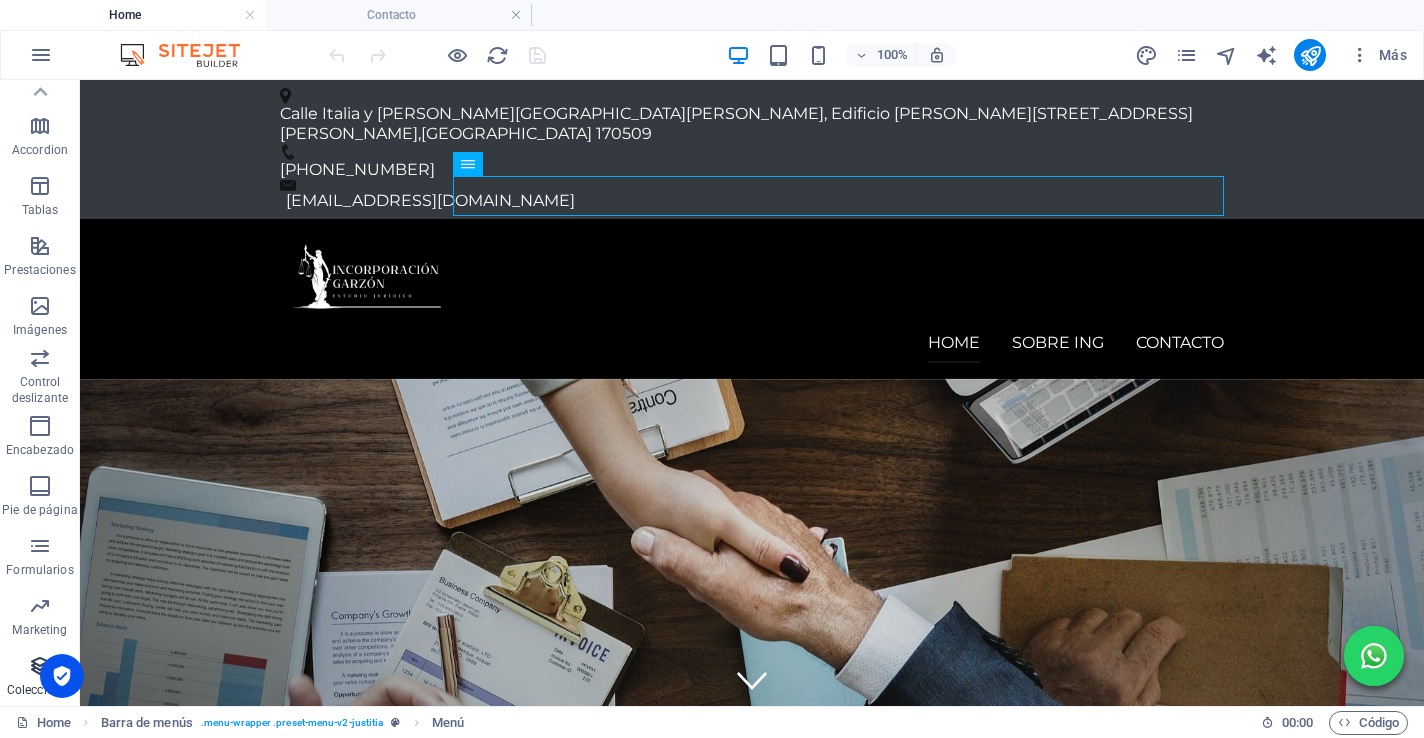 click on "Colecciones" at bounding box center [40, 690] 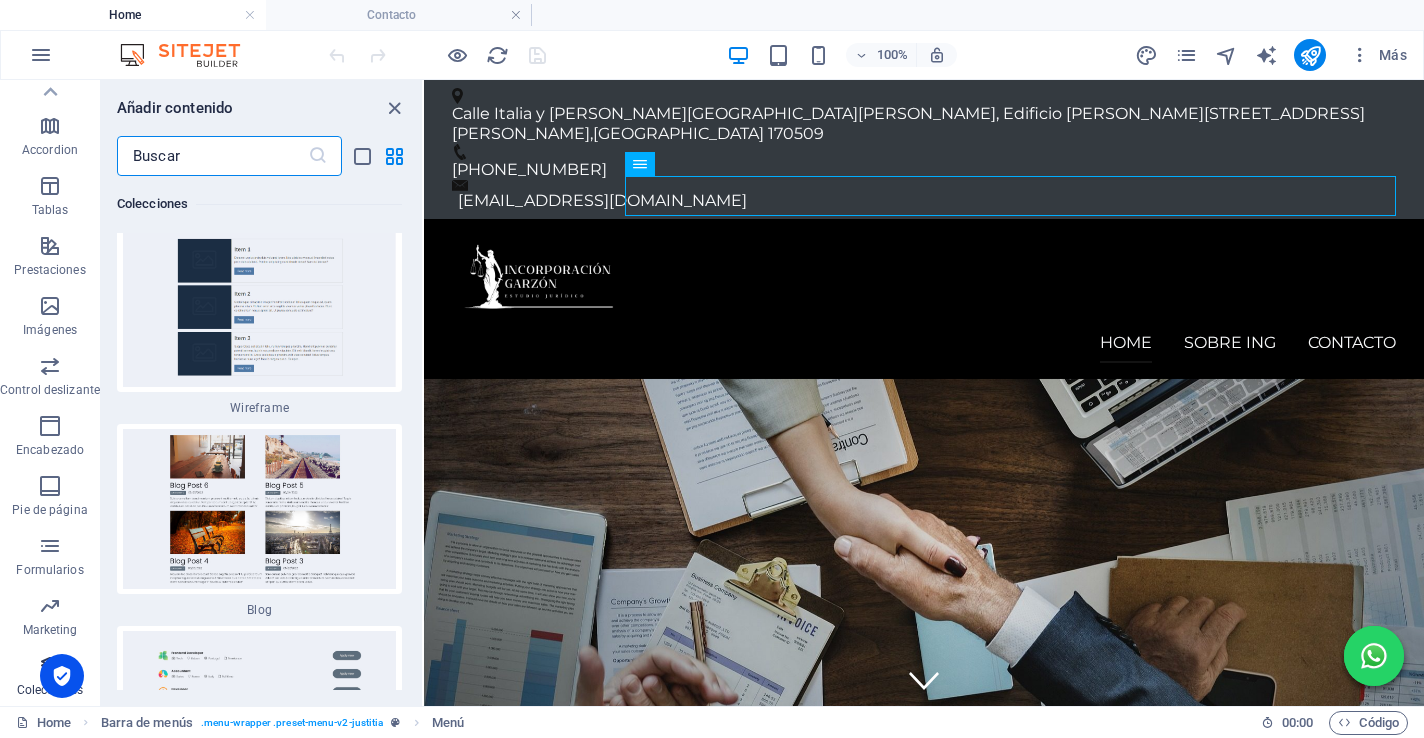 scroll, scrollTop: 36666, scrollLeft: 0, axis: vertical 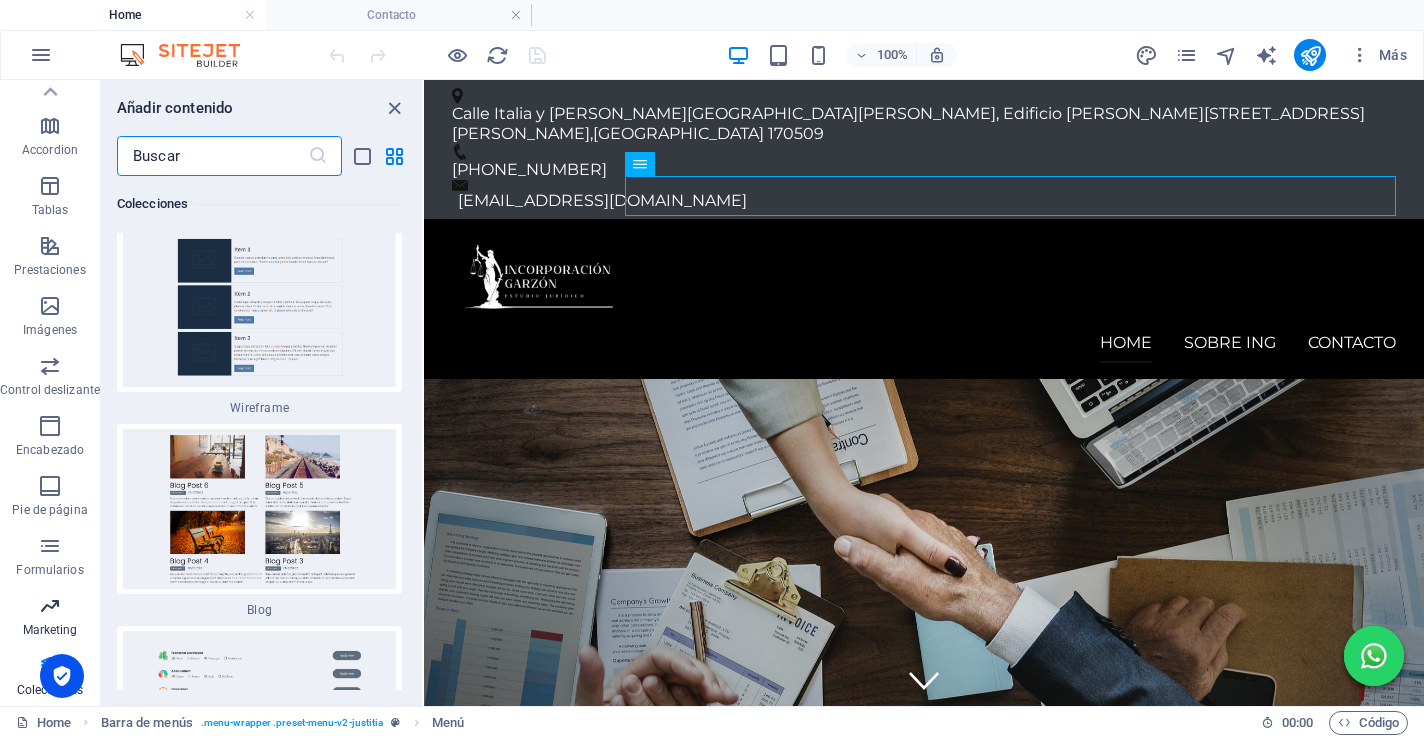 click at bounding box center (50, 606) 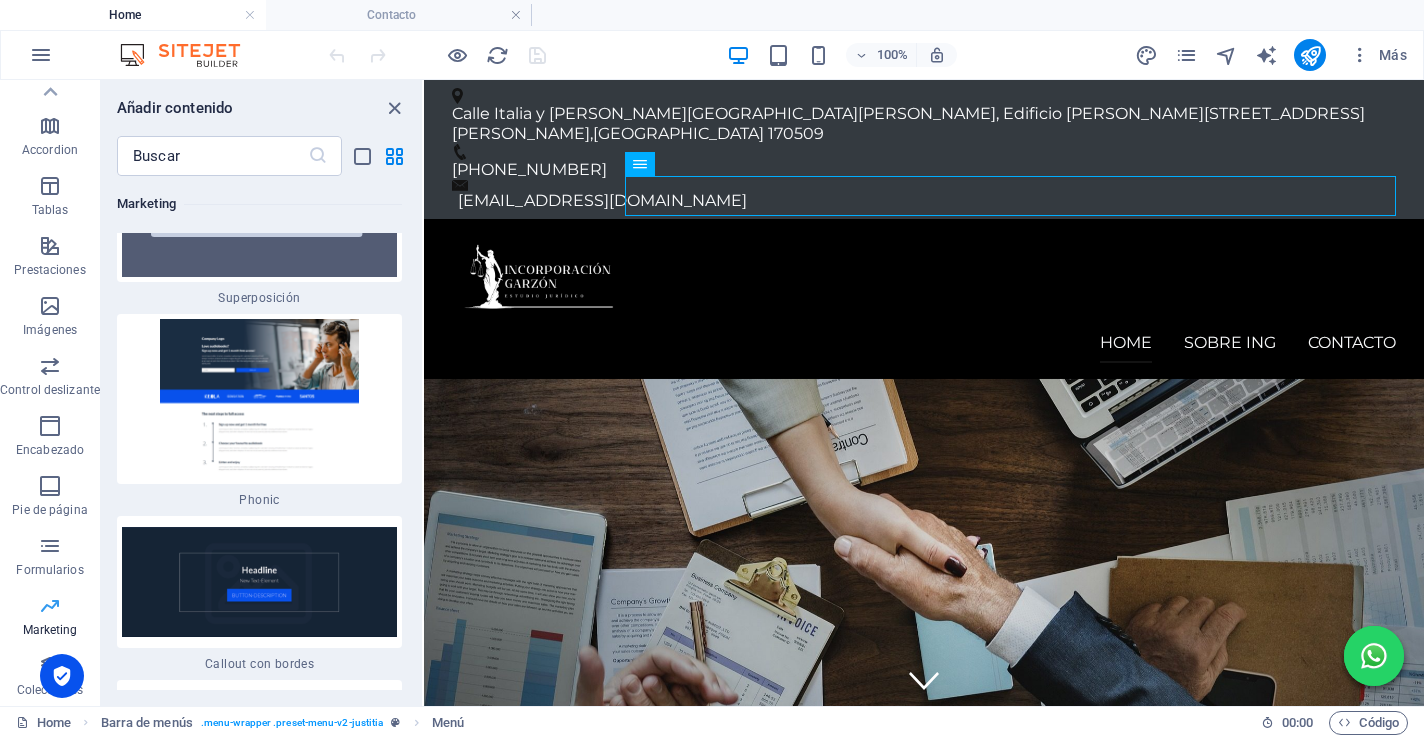scroll, scrollTop: 32291, scrollLeft: 0, axis: vertical 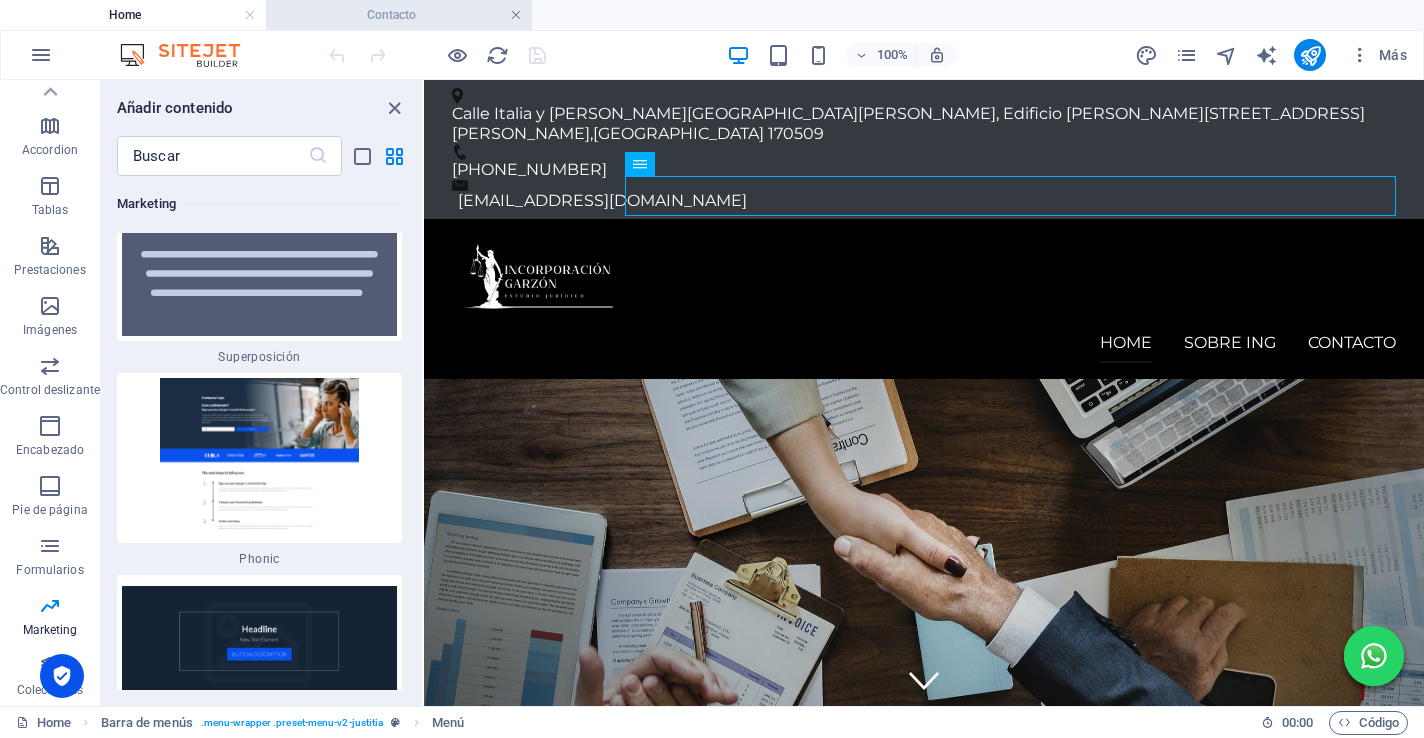 click at bounding box center (516, 15) 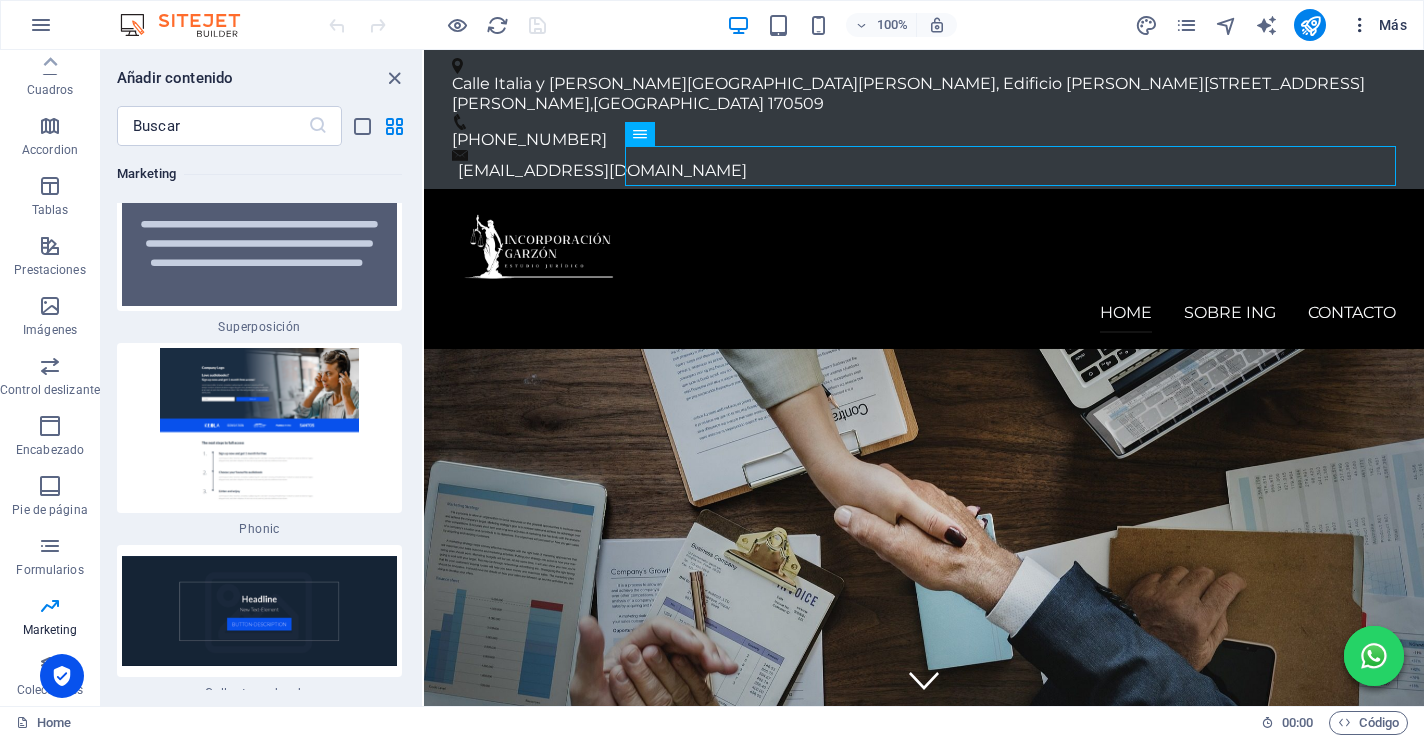 click at bounding box center (1360, 25) 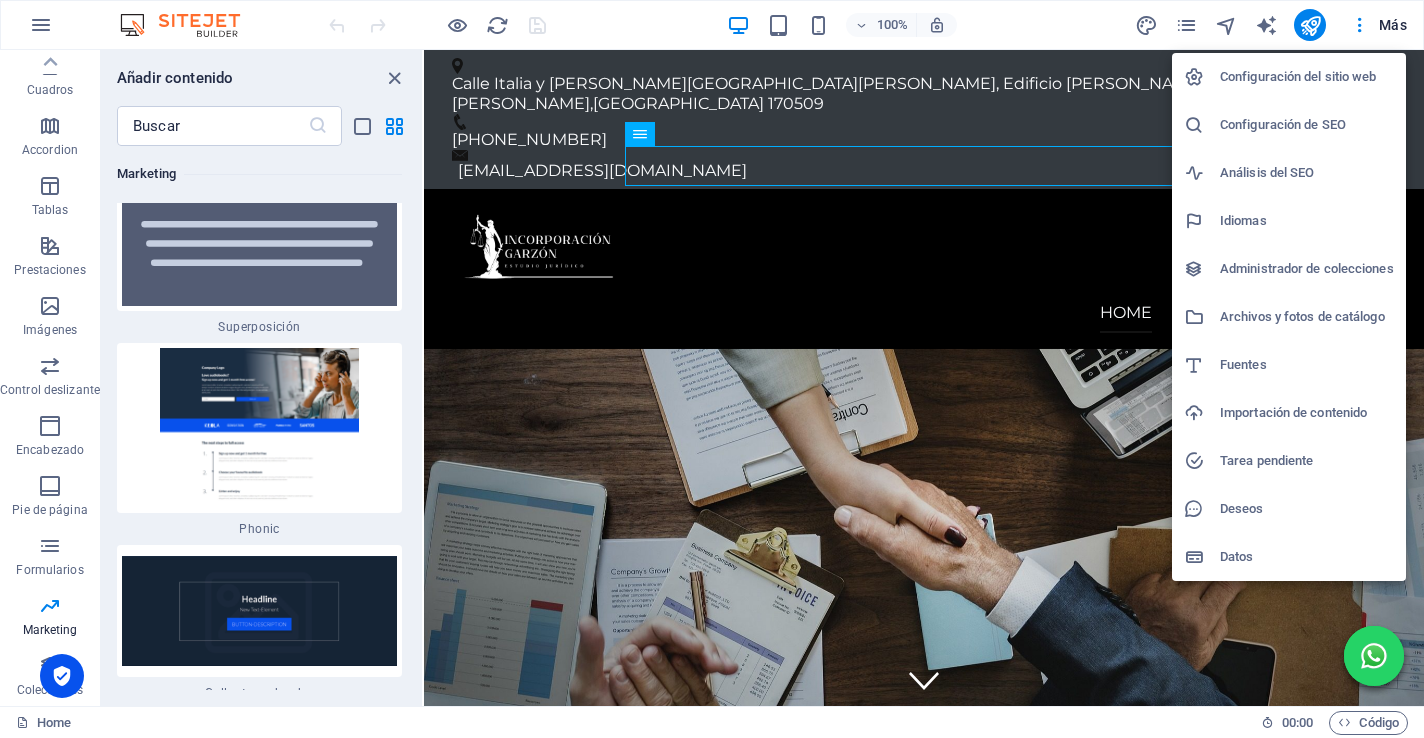 click on "Archivos y fotos de catálogo" at bounding box center [1307, 317] 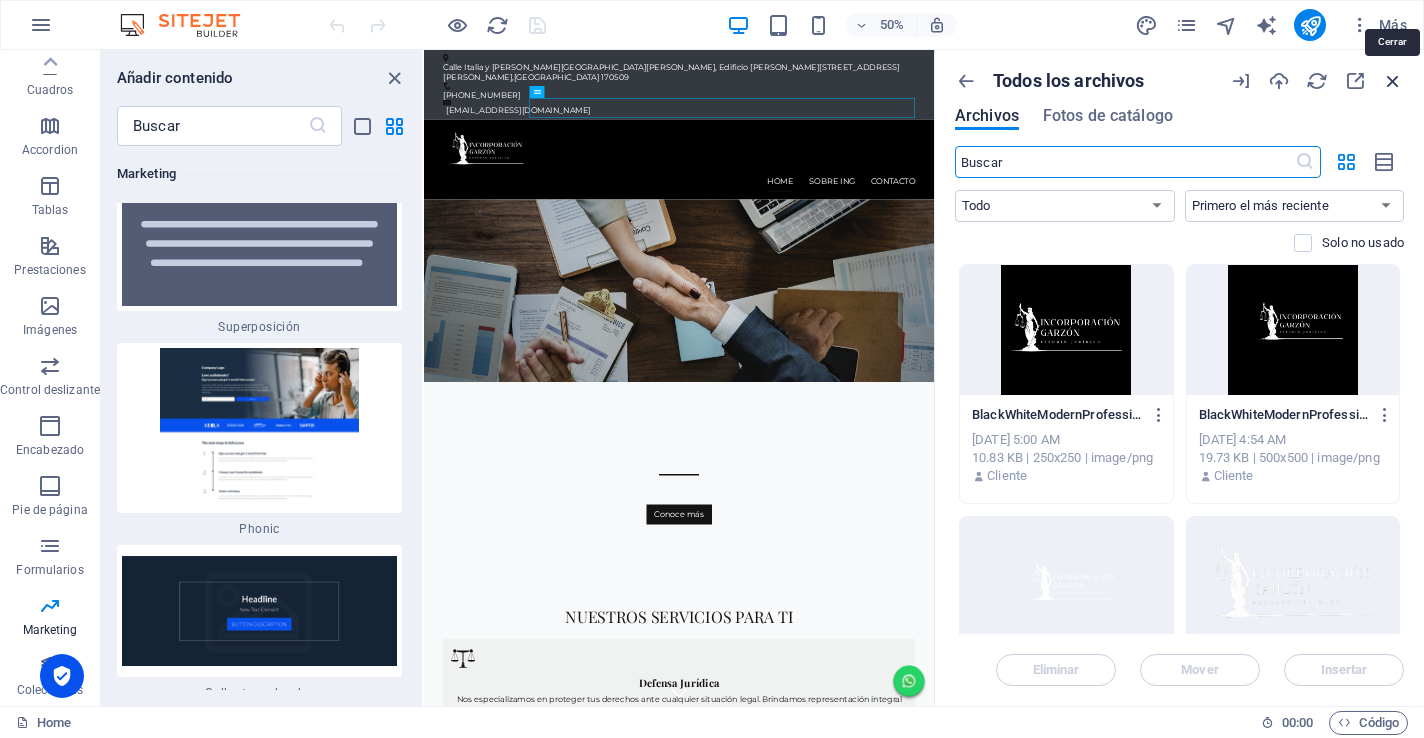 click at bounding box center [1393, 81] 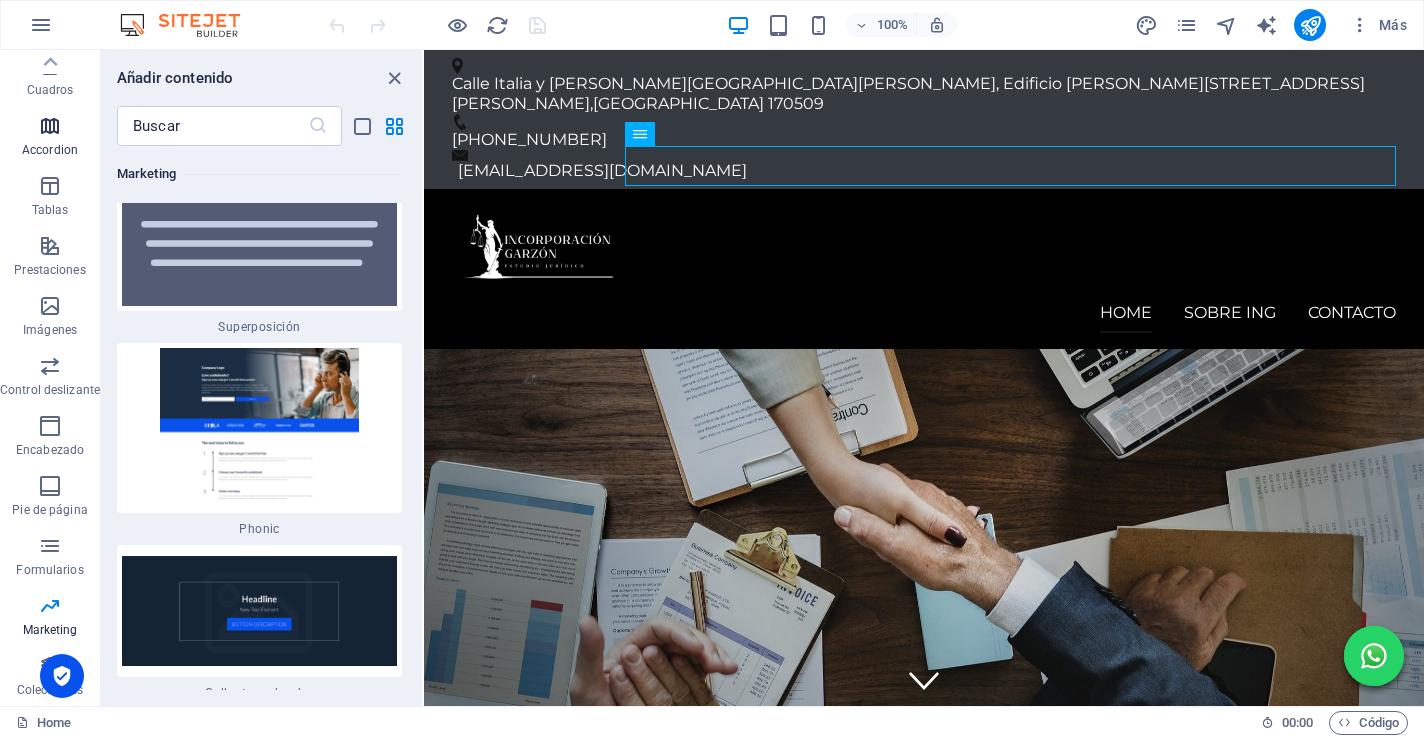 scroll, scrollTop: 0, scrollLeft: 0, axis: both 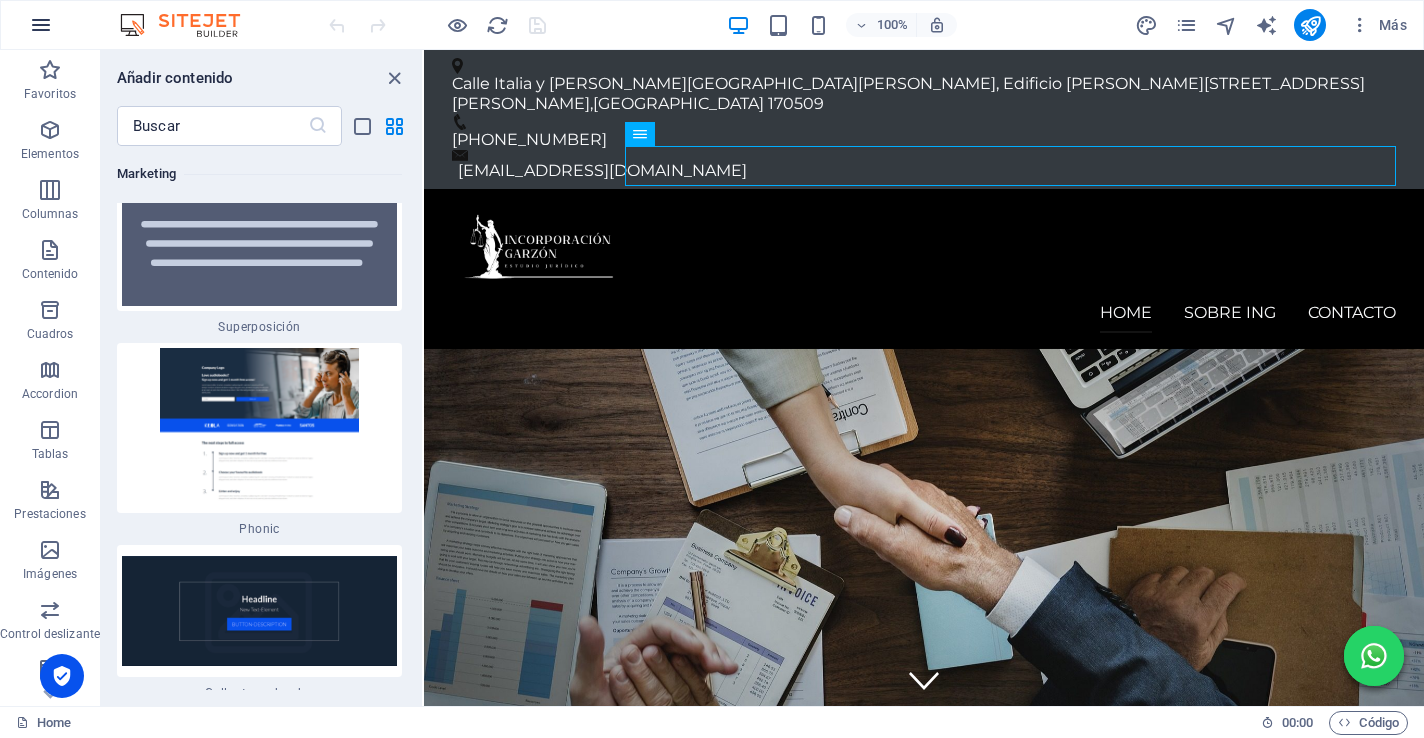 click at bounding box center (41, 25) 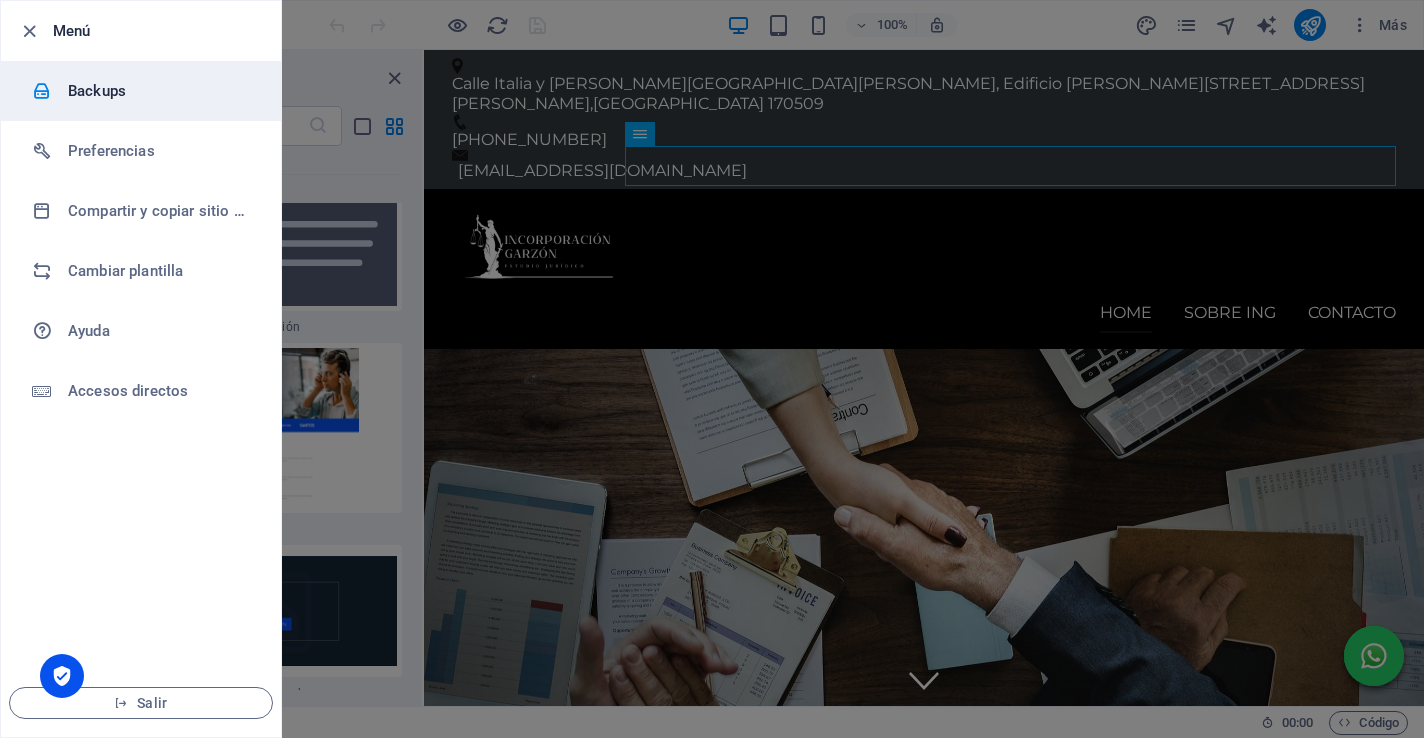 click on "Backups" at bounding box center [160, 91] 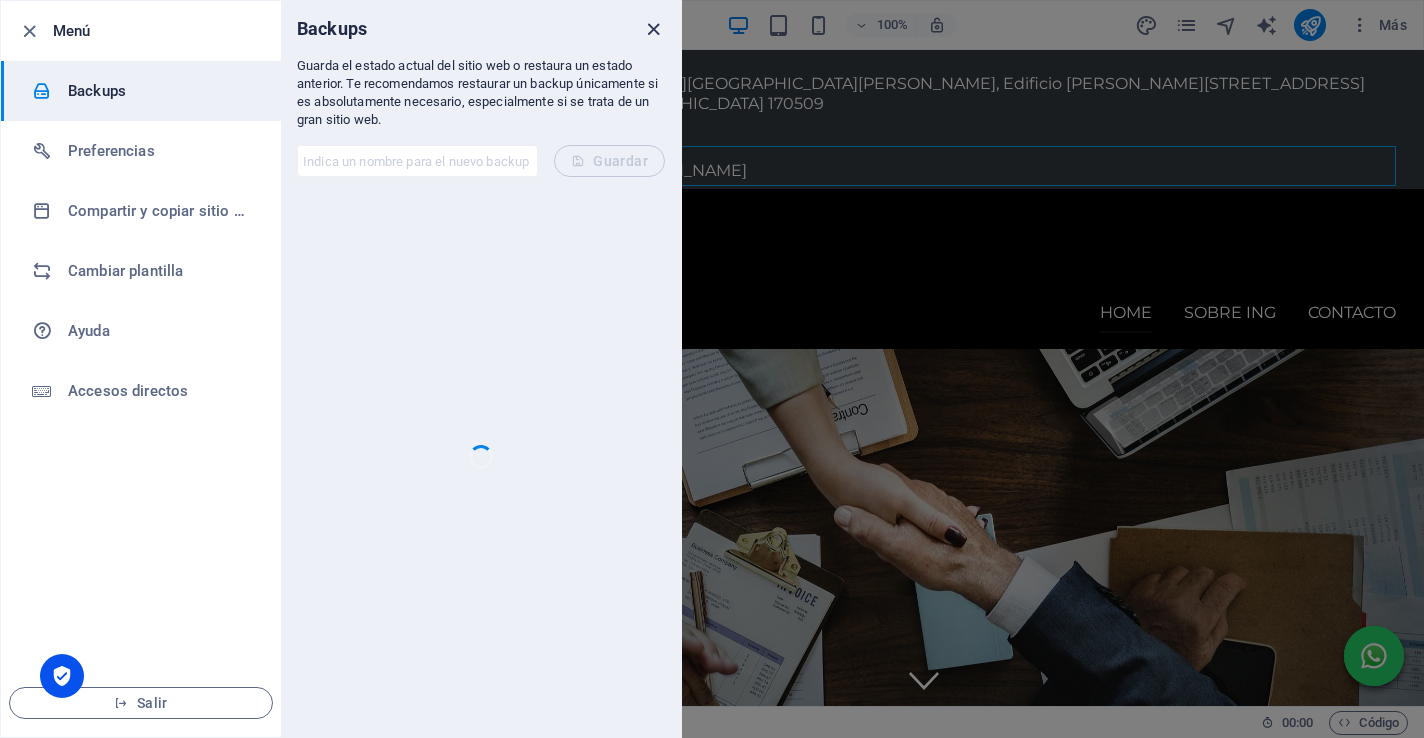 click at bounding box center (653, 29) 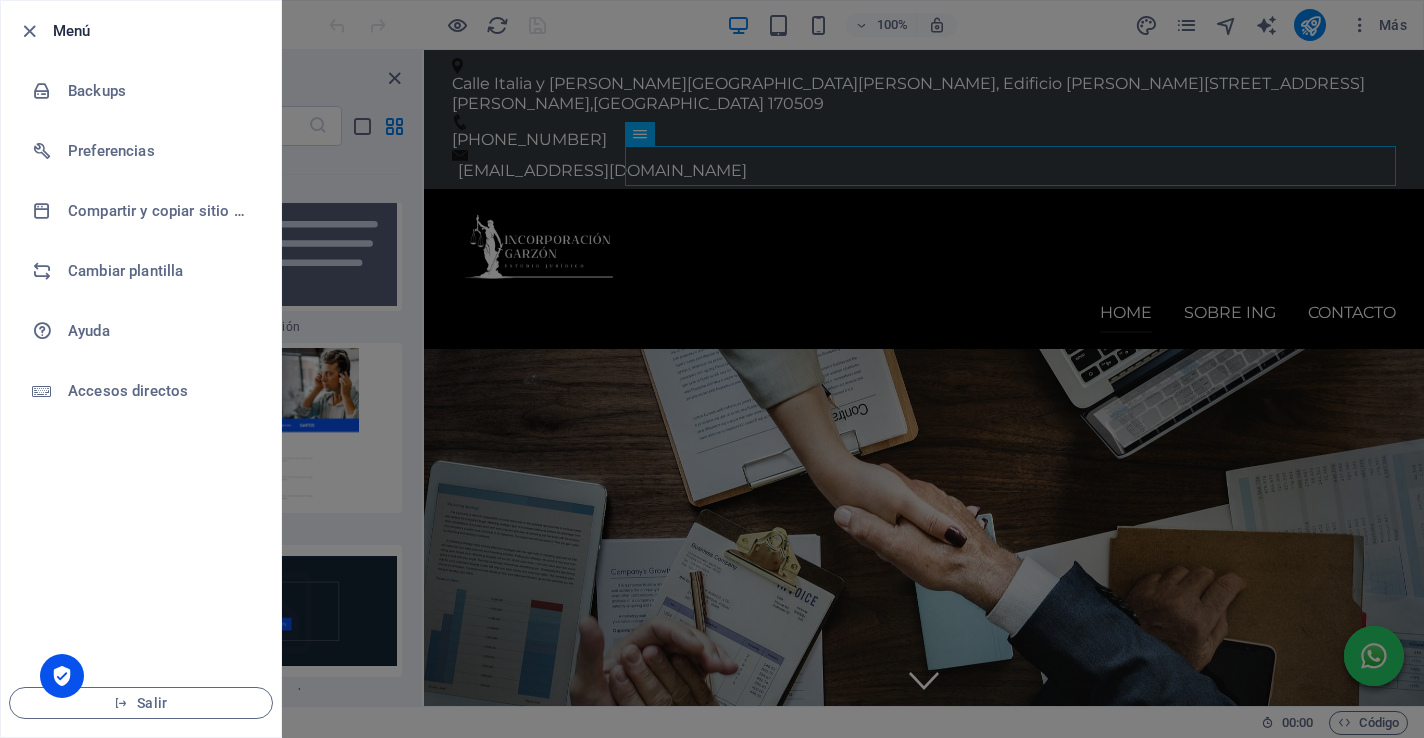 click at bounding box center [712, 369] 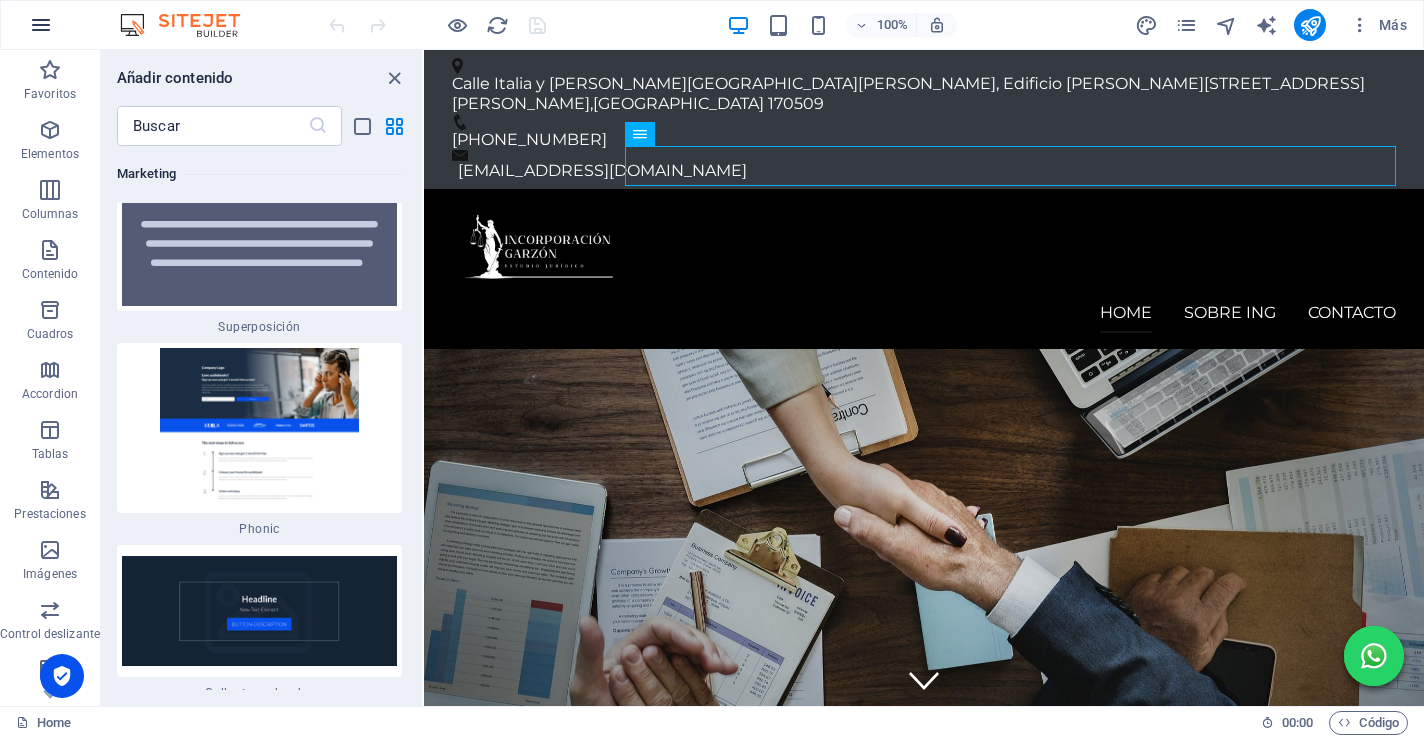 click at bounding box center [41, 25] 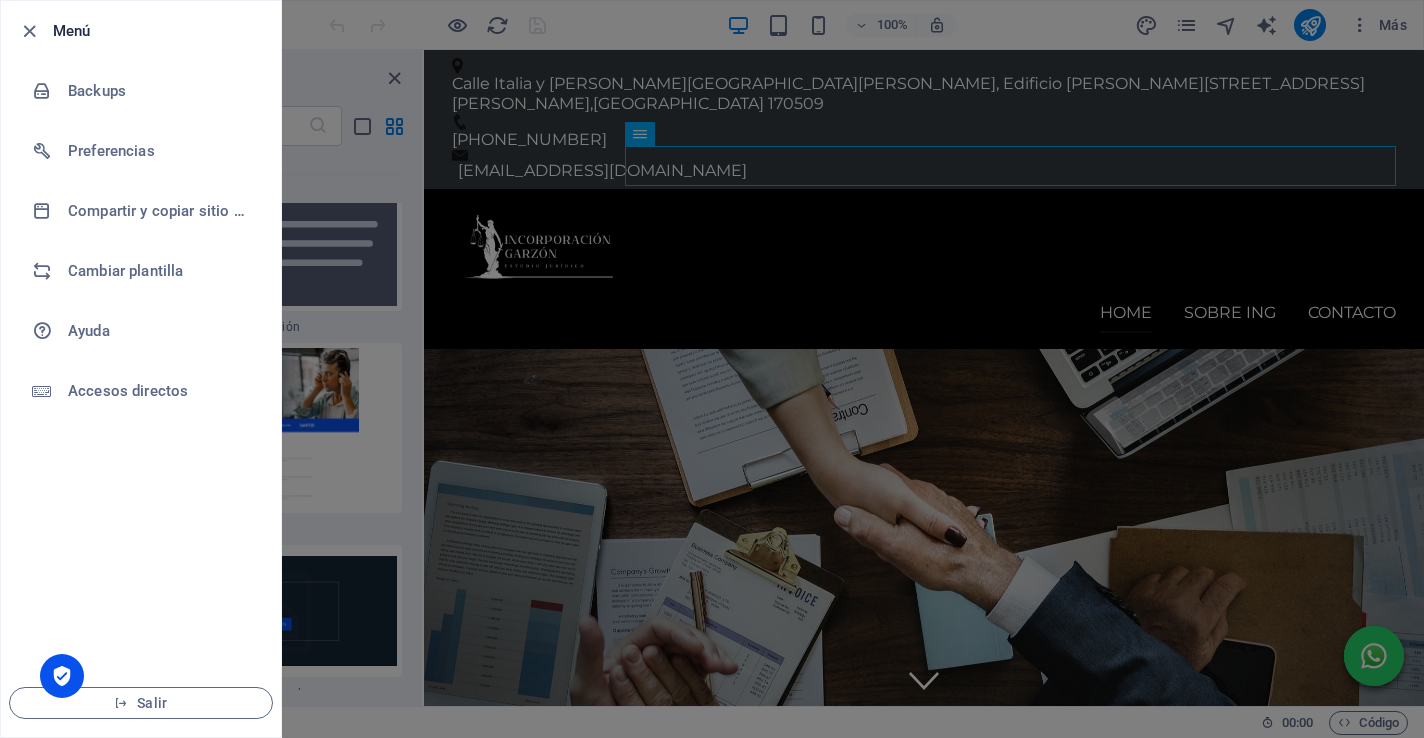 click at bounding box center (712, 369) 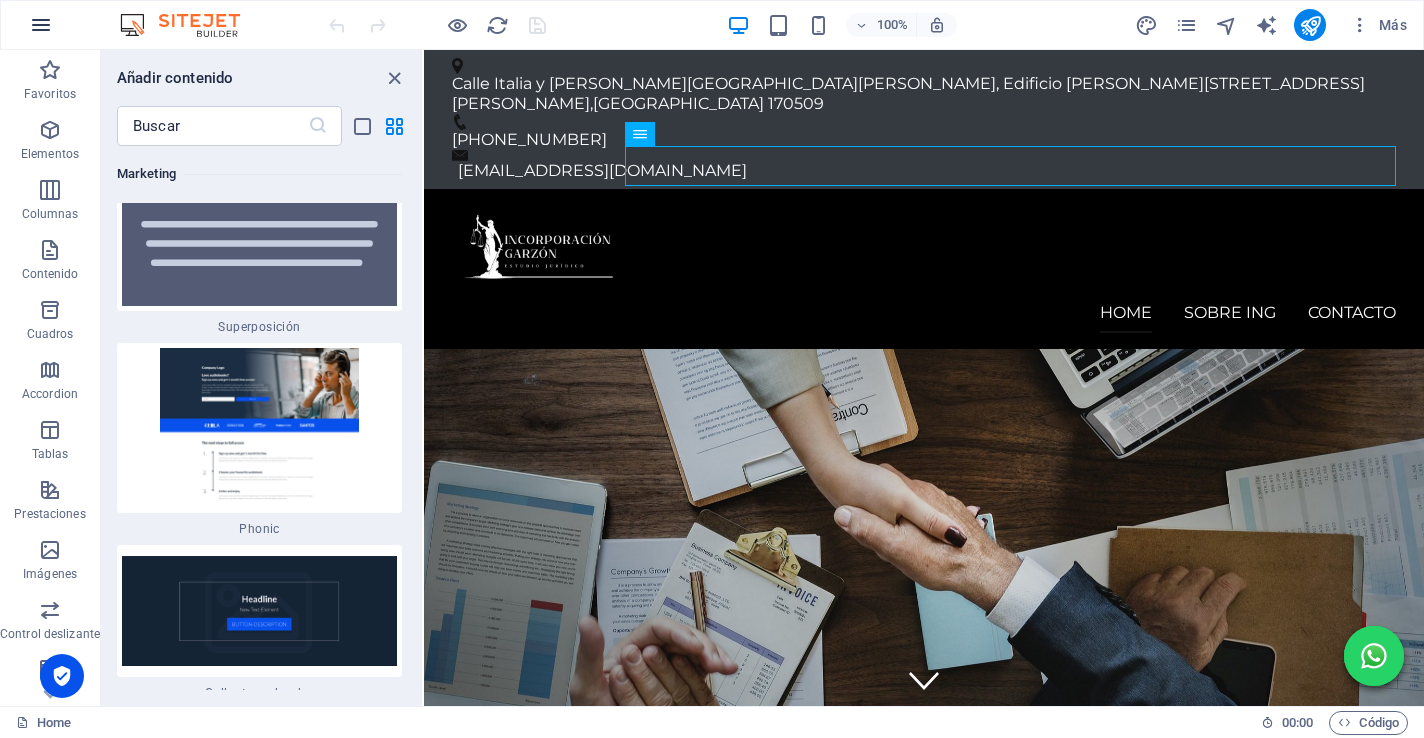 click at bounding box center (41, 25) 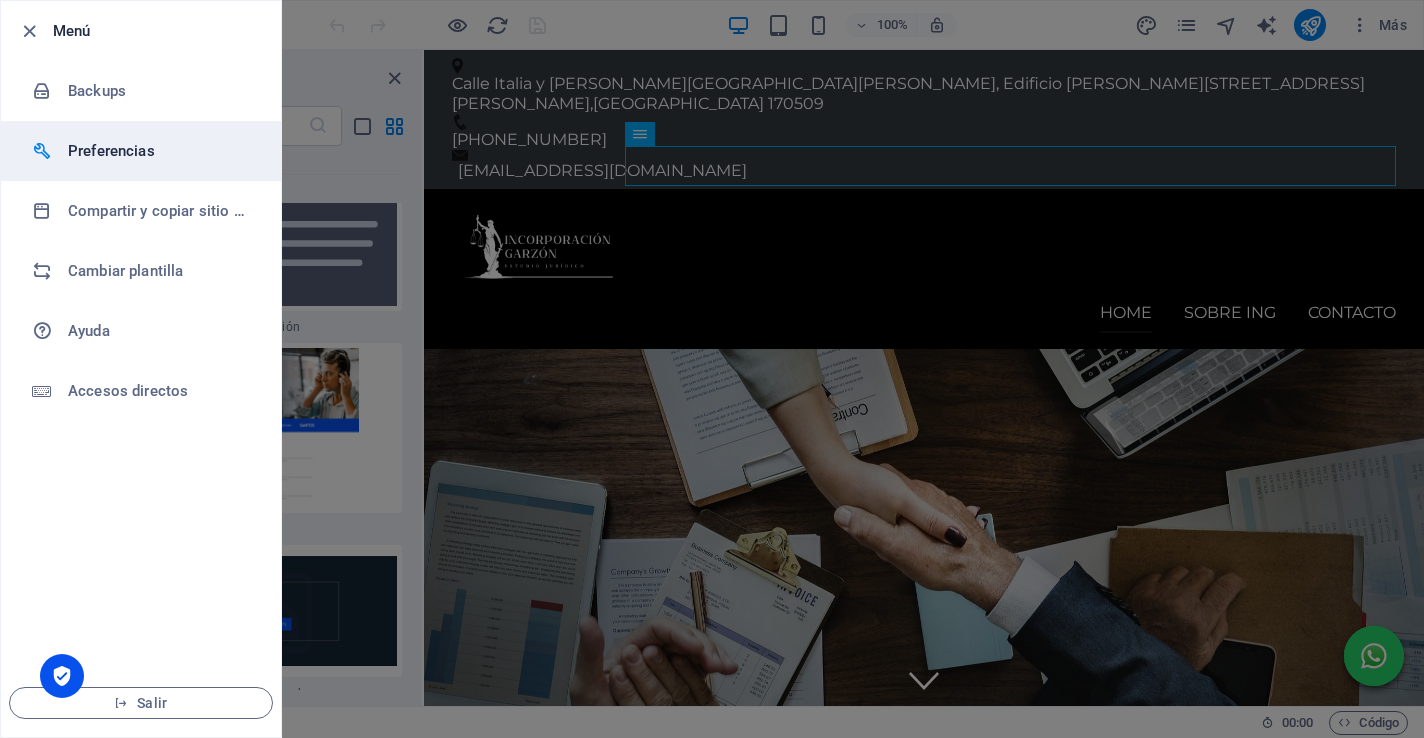 click on "Preferencias" at bounding box center (160, 151) 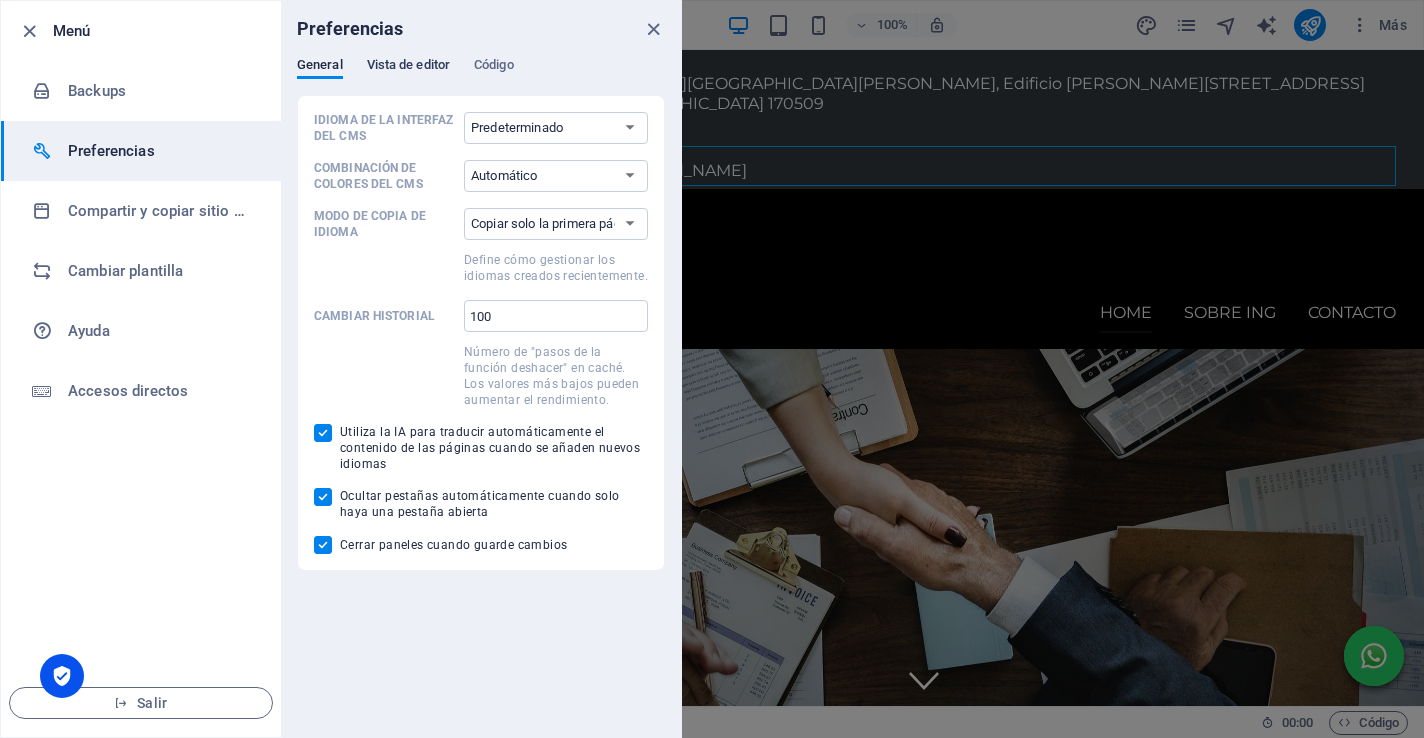 click on "Vista de editor" at bounding box center (408, 67) 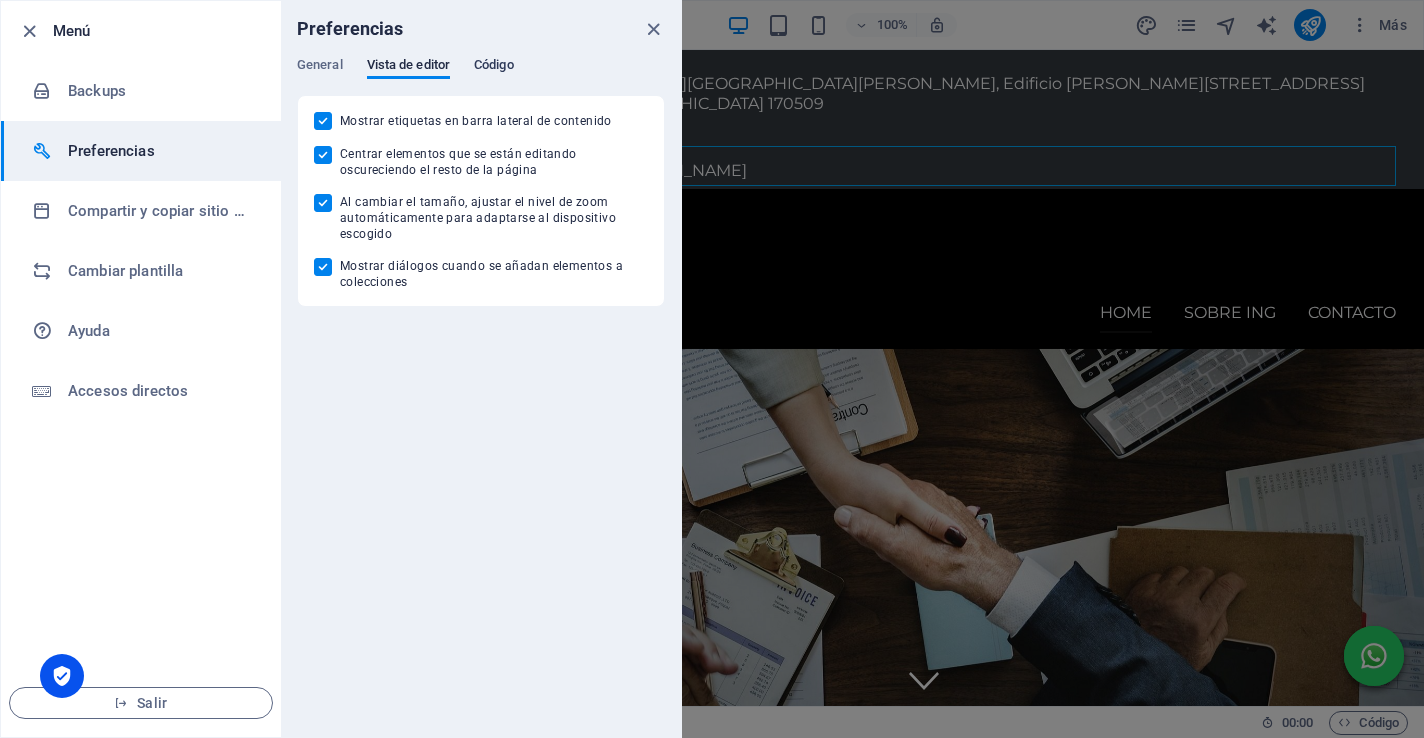 click on "Código" at bounding box center [494, 67] 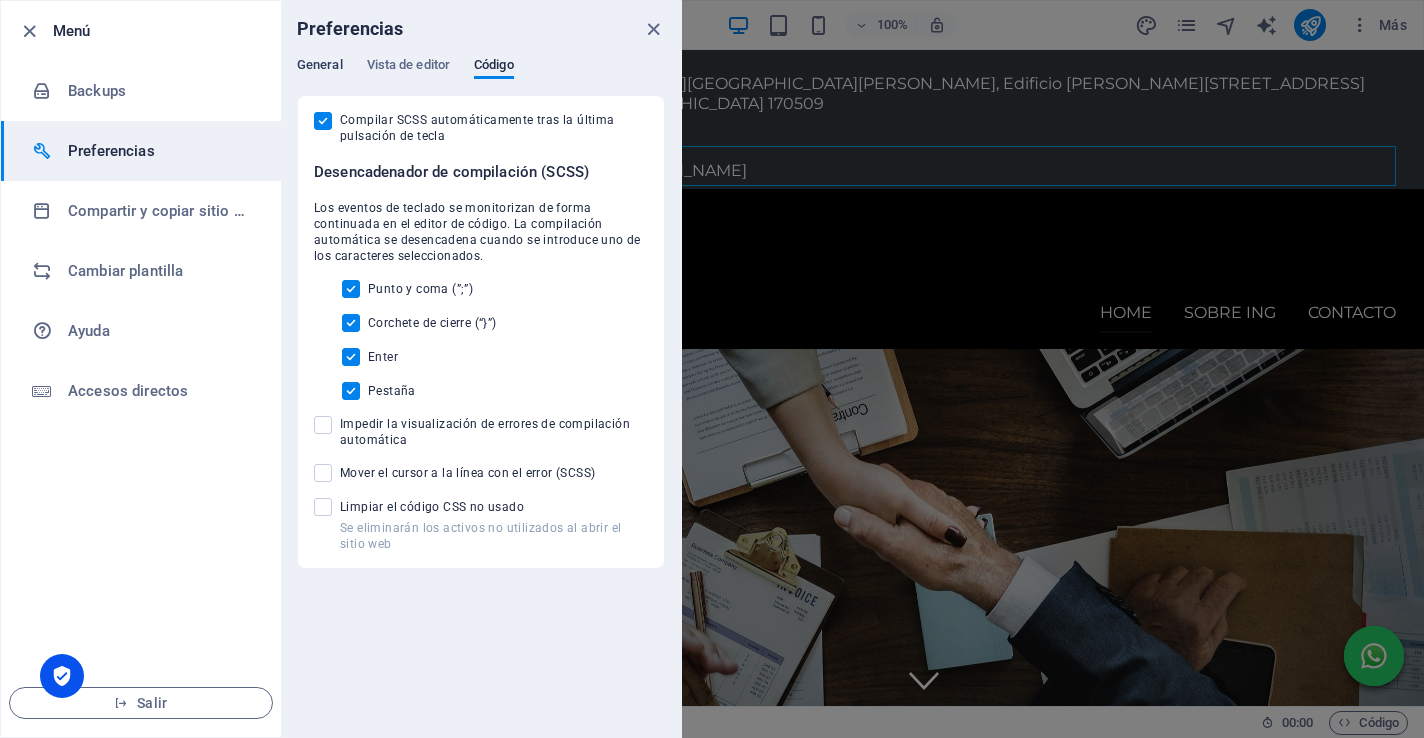 click on "General" at bounding box center (320, 67) 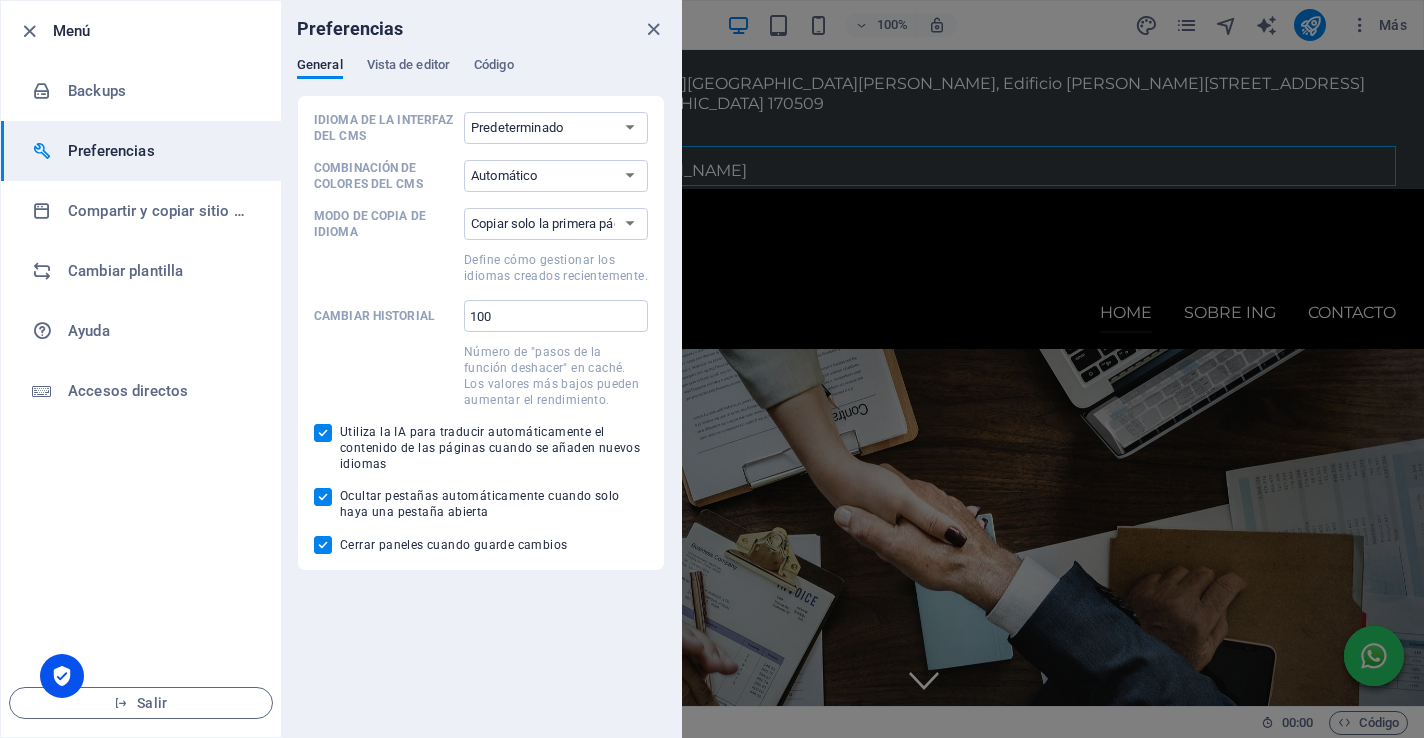 click at bounding box center (712, 369) 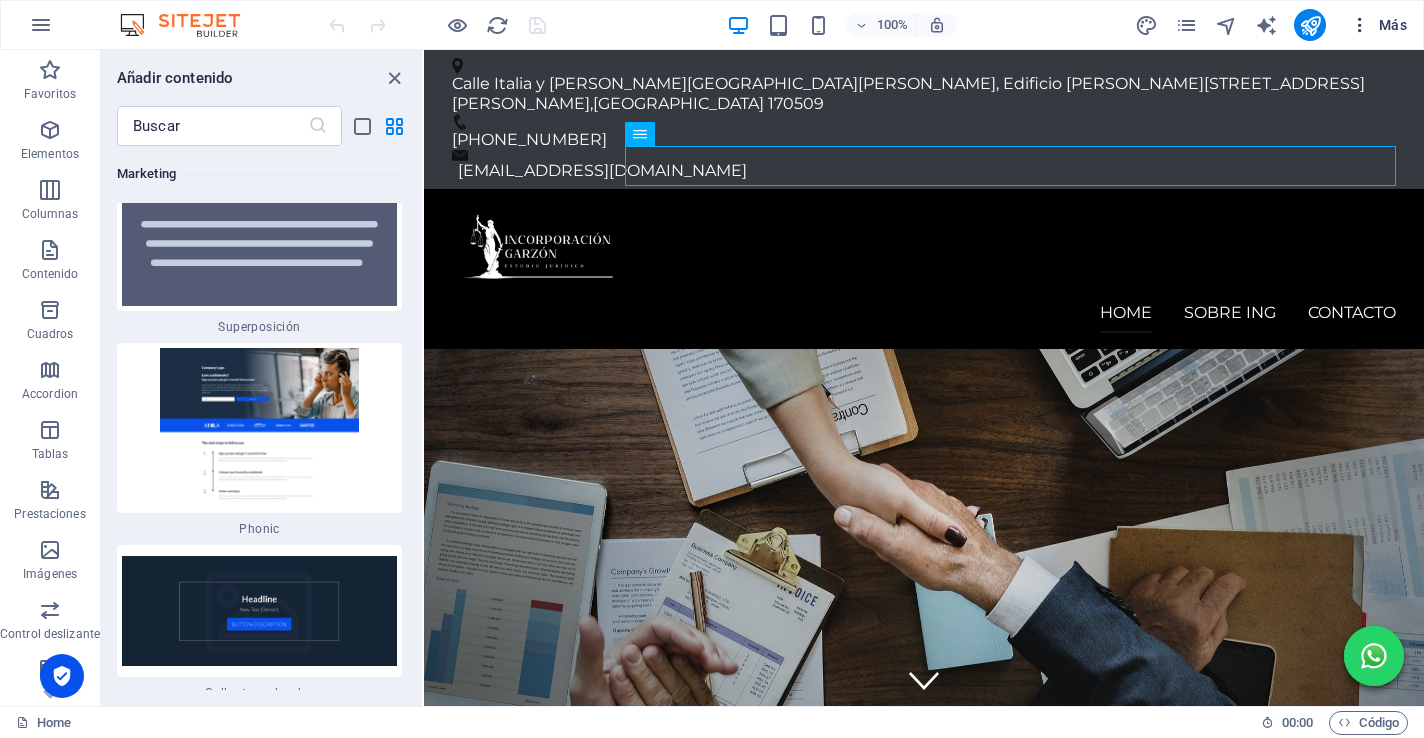 click at bounding box center [1360, 25] 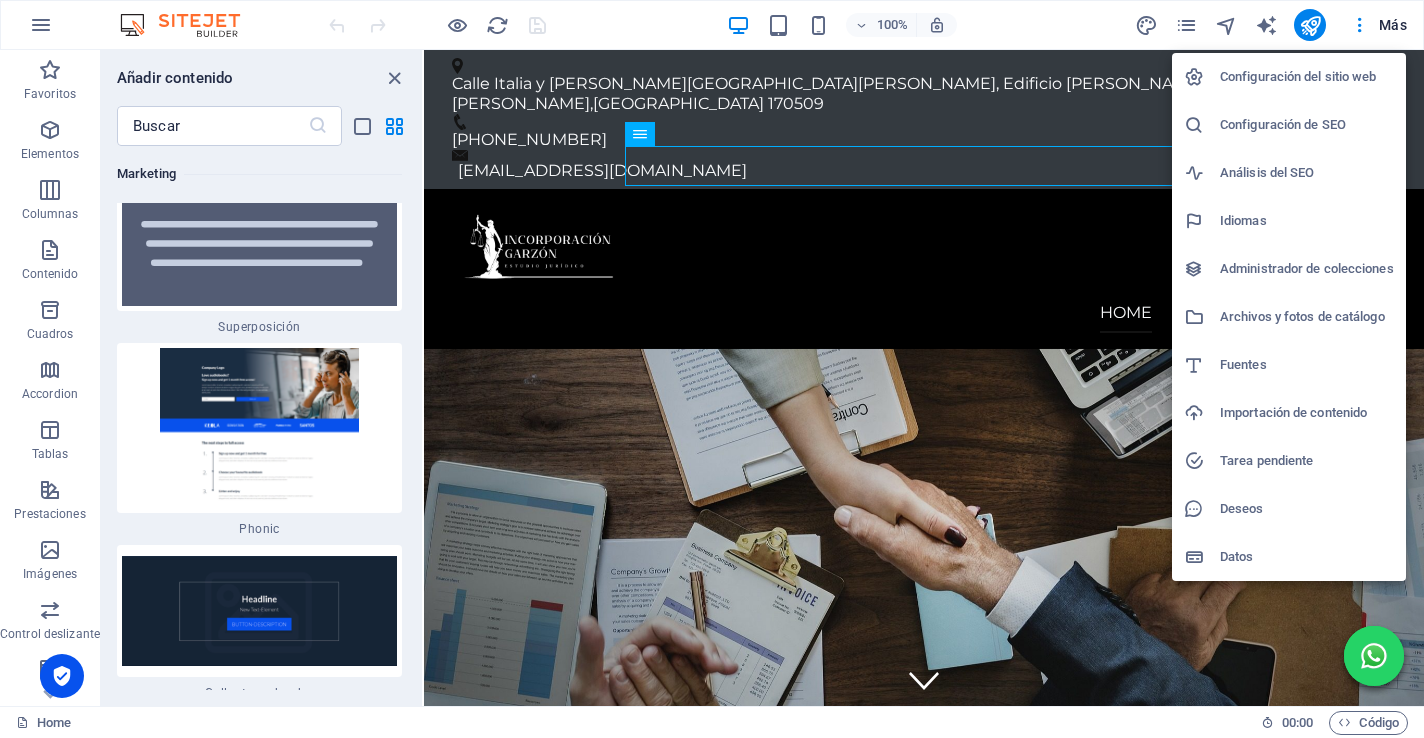 click on "Configuración del sitio web" at bounding box center [1307, 77] 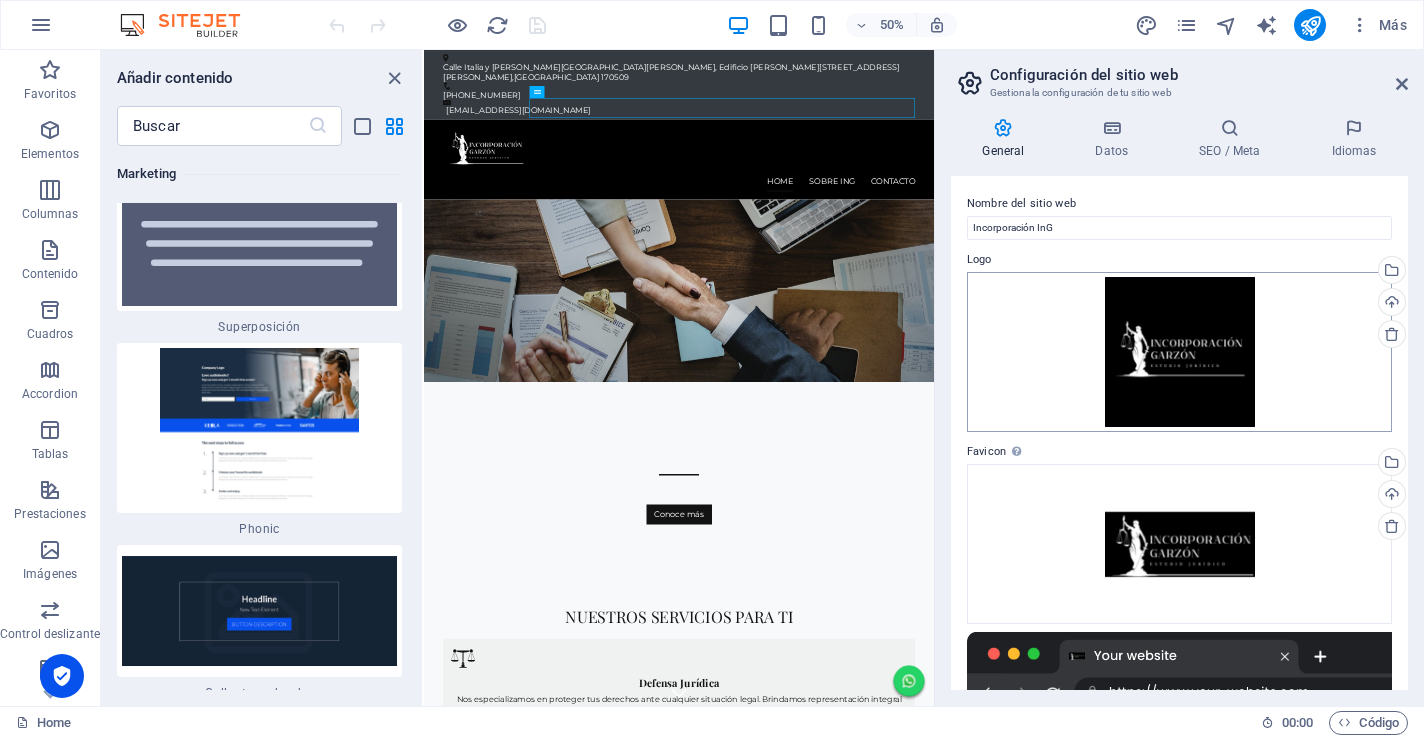 scroll, scrollTop: 19, scrollLeft: 0, axis: vertical 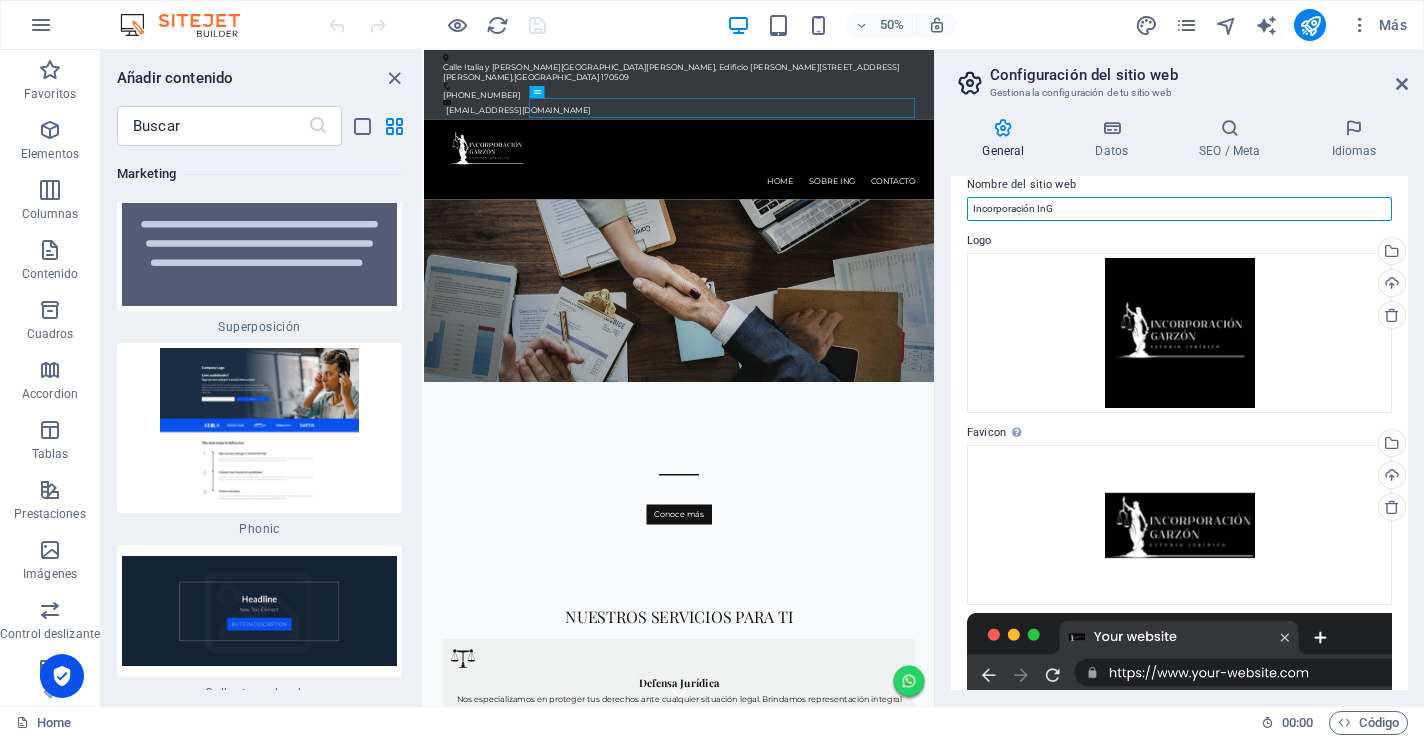 click on "Incorporación InG" at bounding box center (1179, 209) 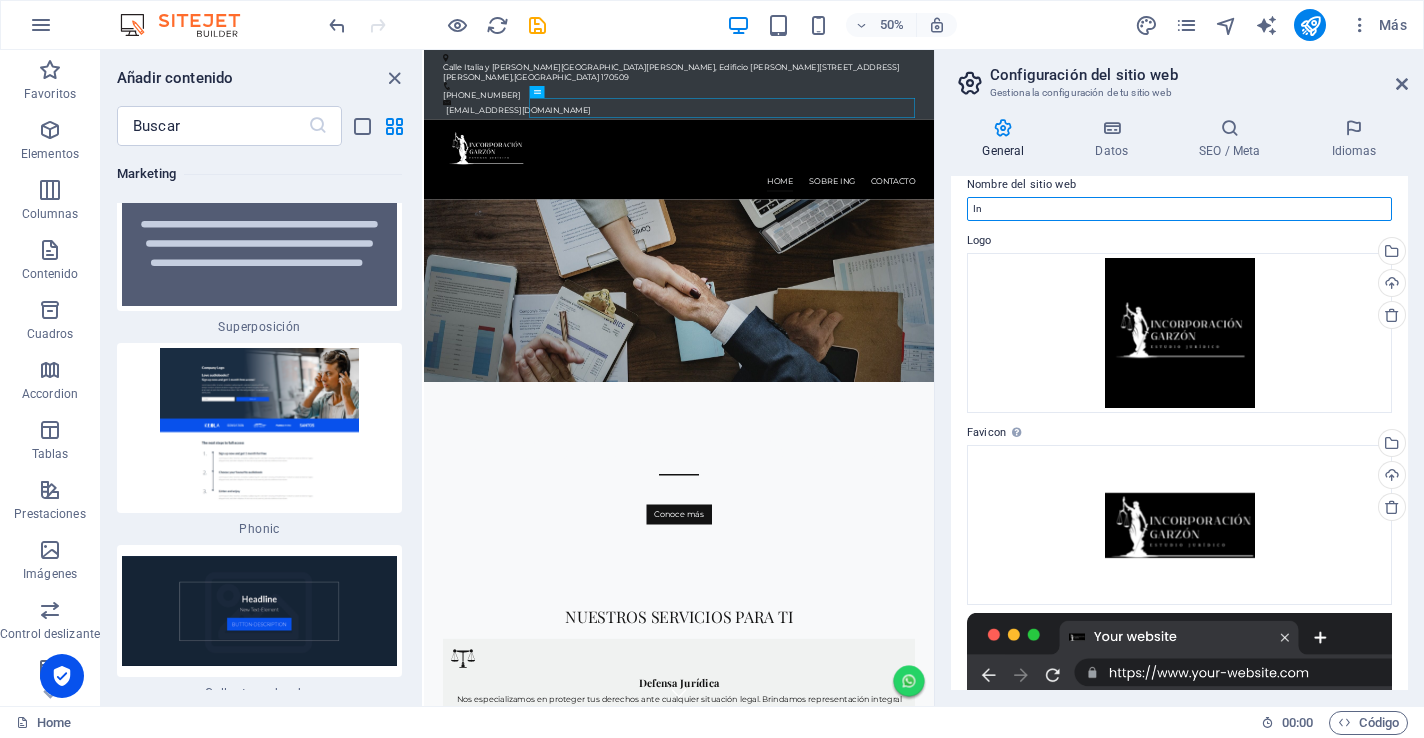type on "I" 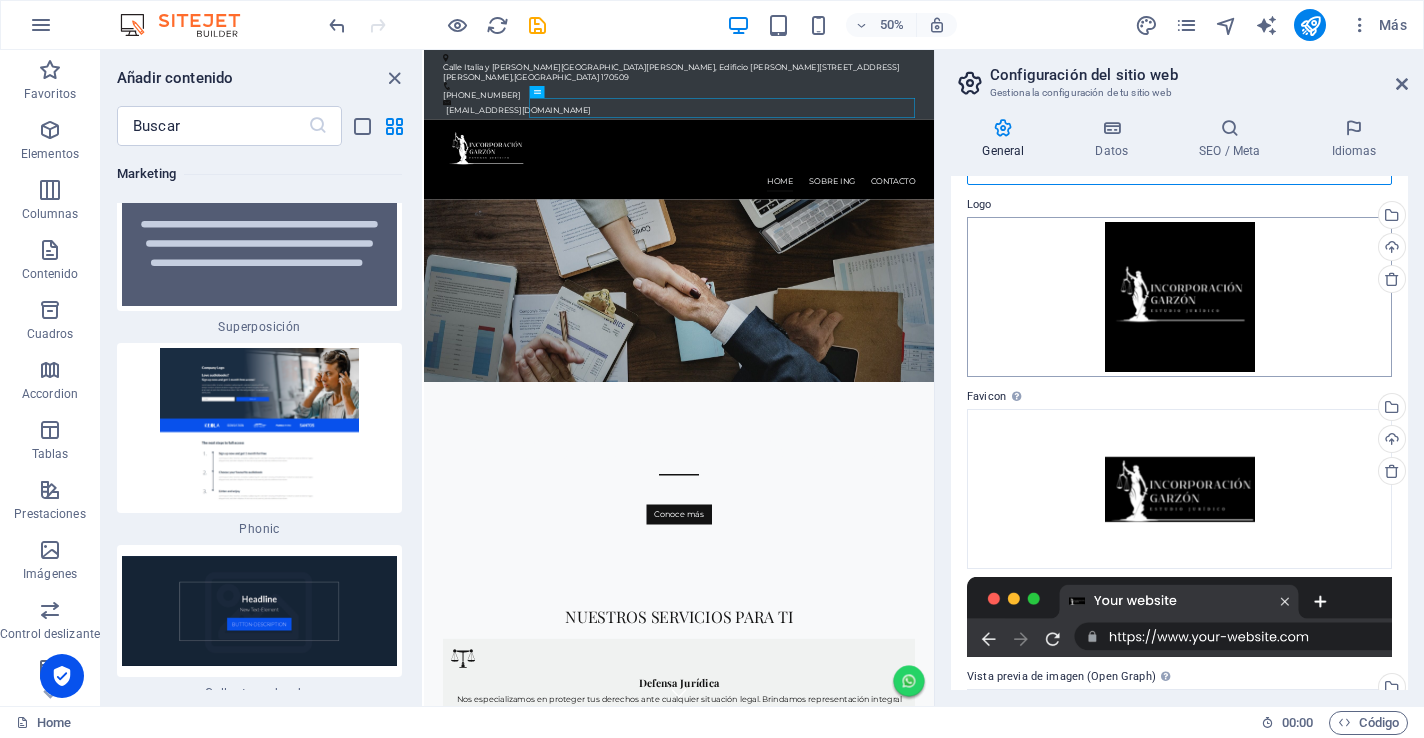 scroll, scrollTop: 0, scrollLeft: 0, axis: both 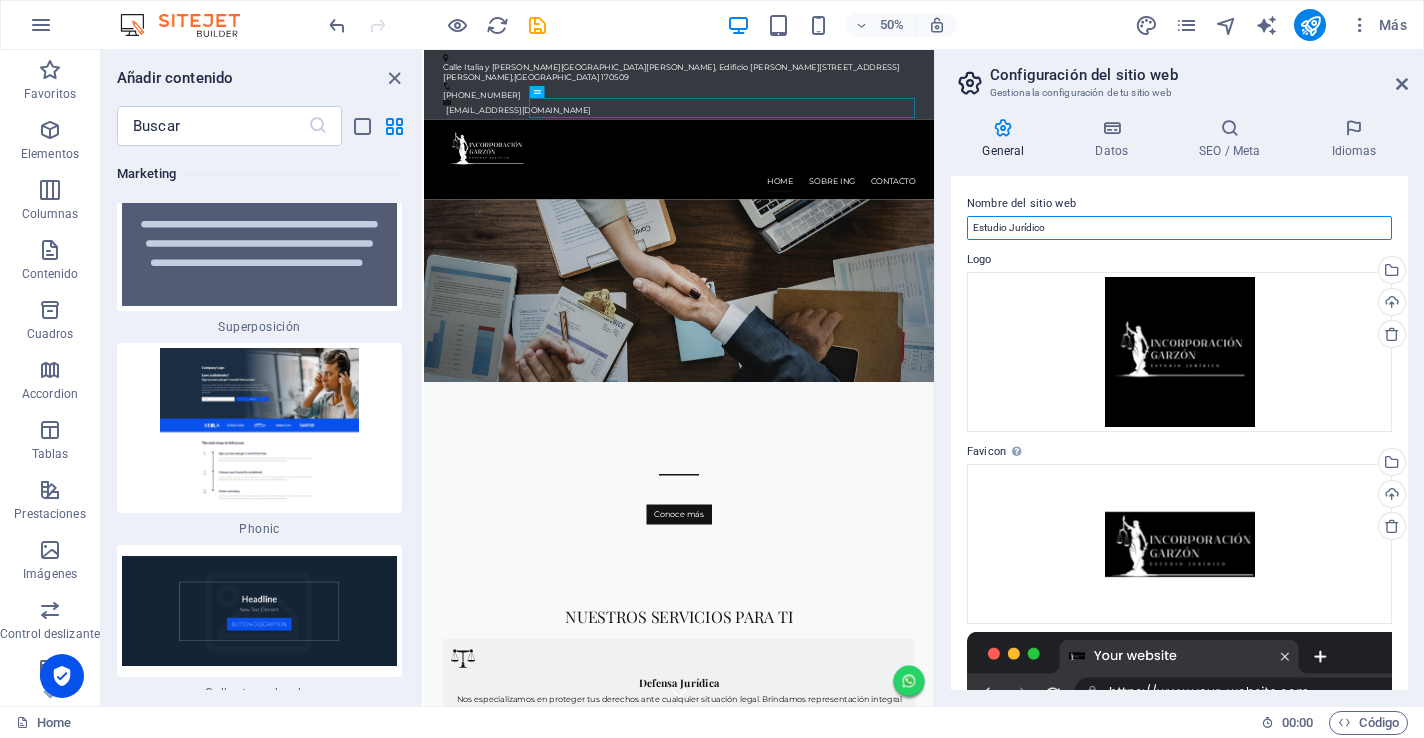 type on "Estudio Jurídico" 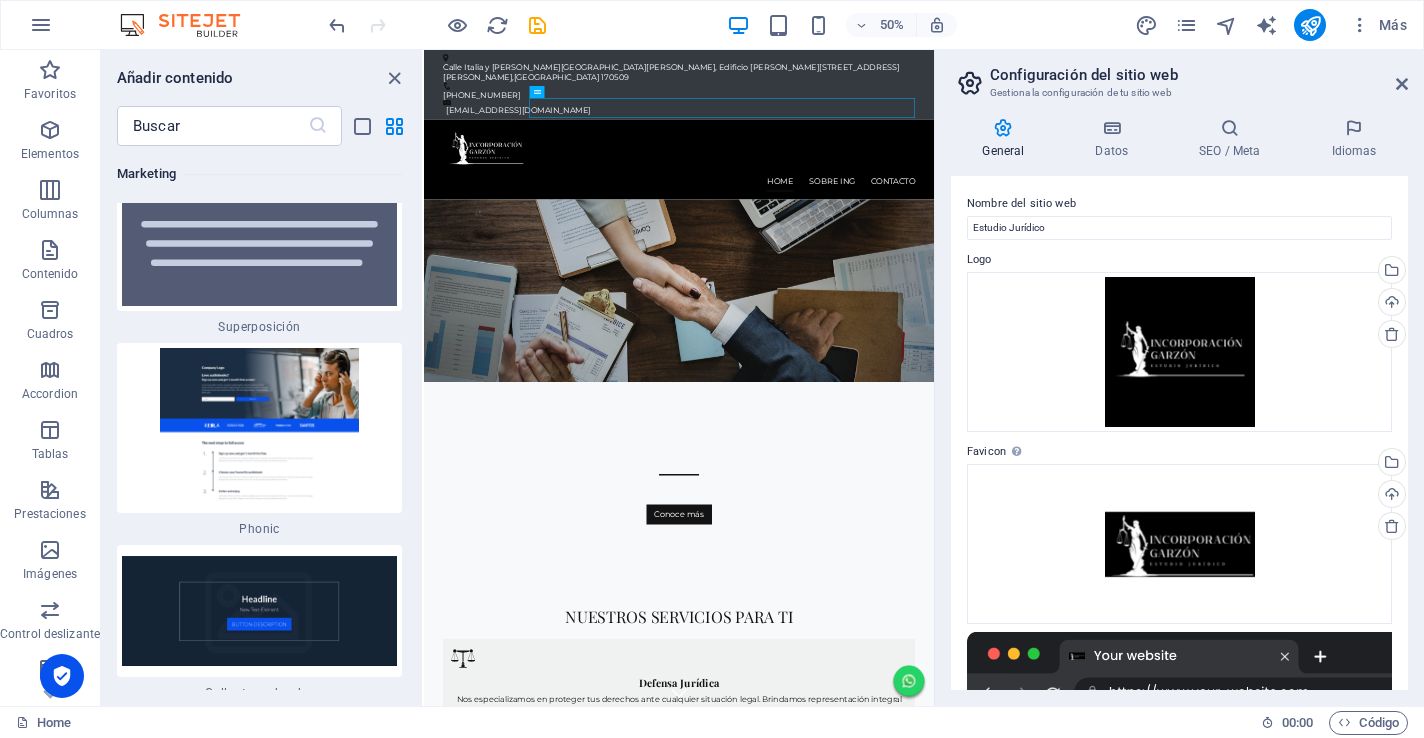 click on "Nombre del sitio web" at bounding box center (1179, 204) 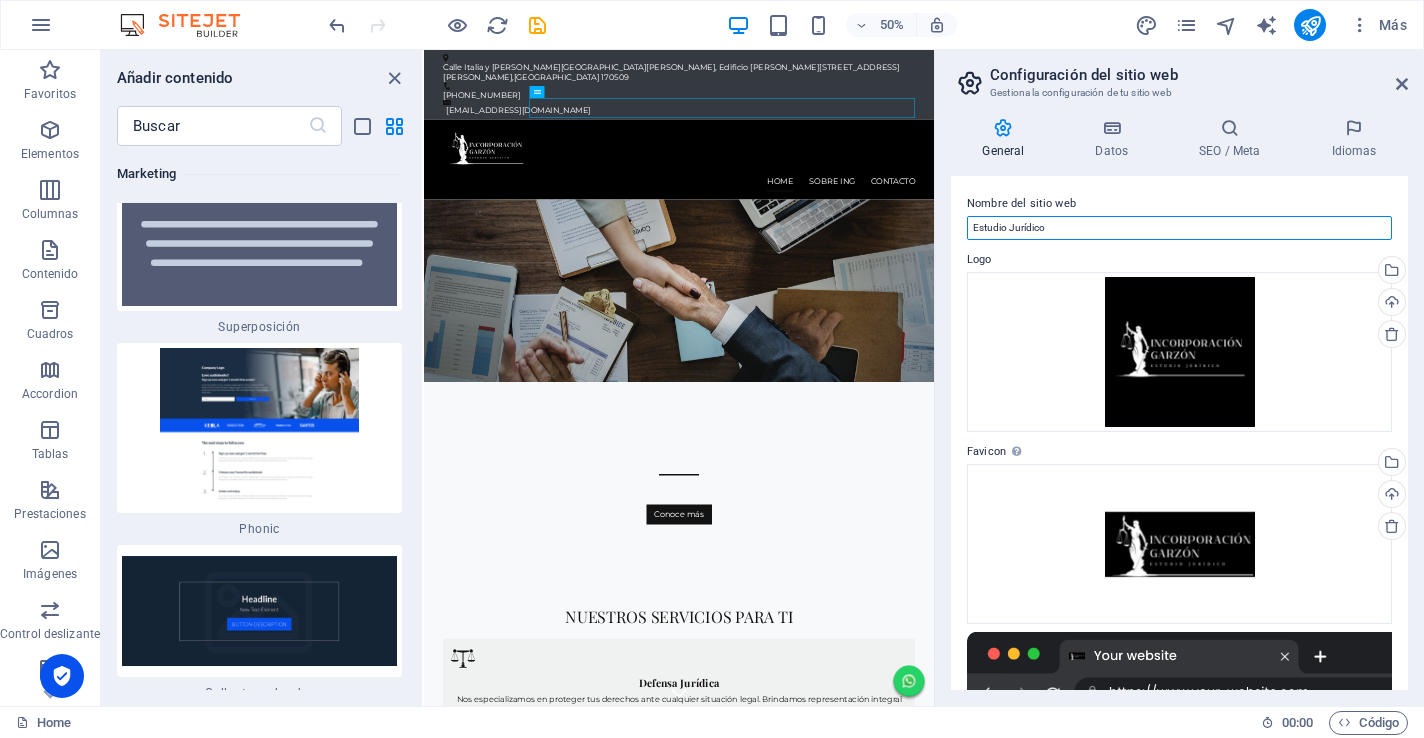 click on "Estudio Jurídico" at bounding box center (1179, 228) 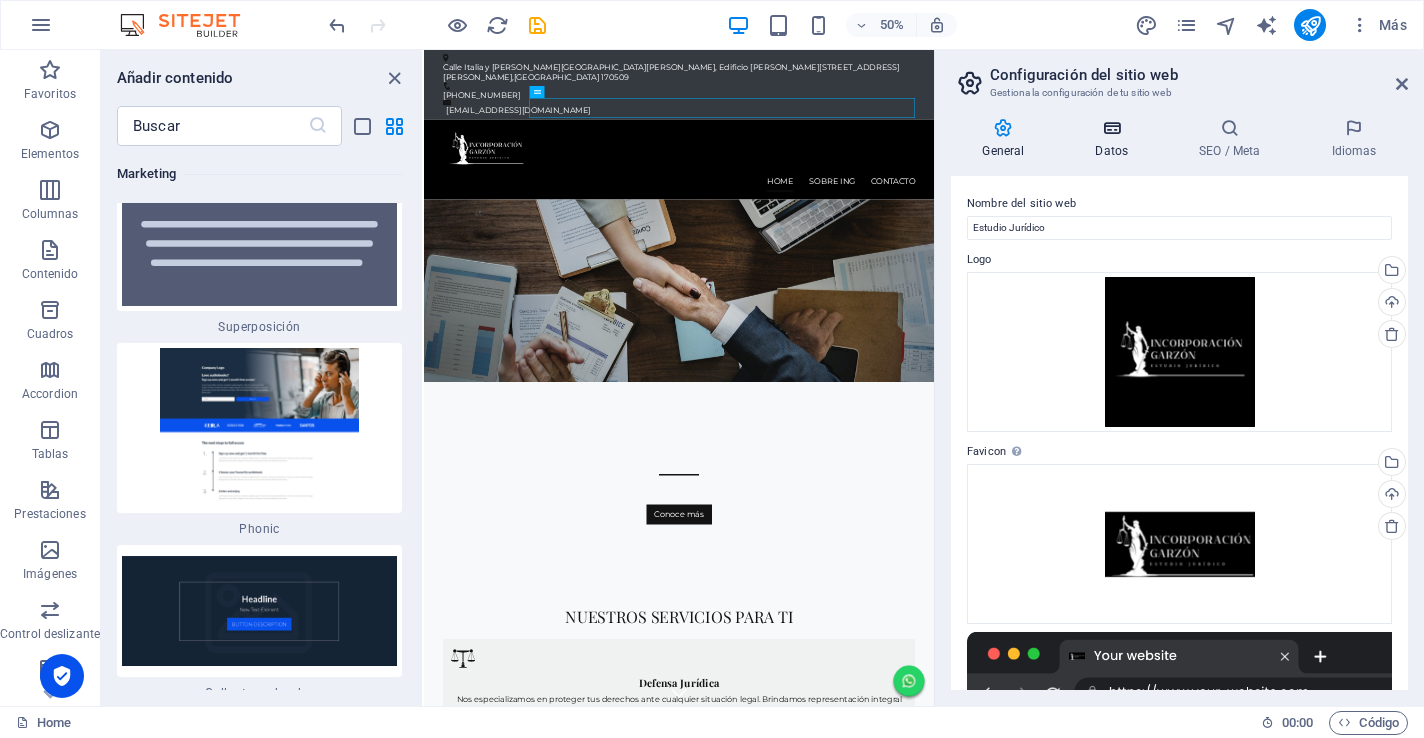 click on "Datos" at bounding box center (1116, 139) 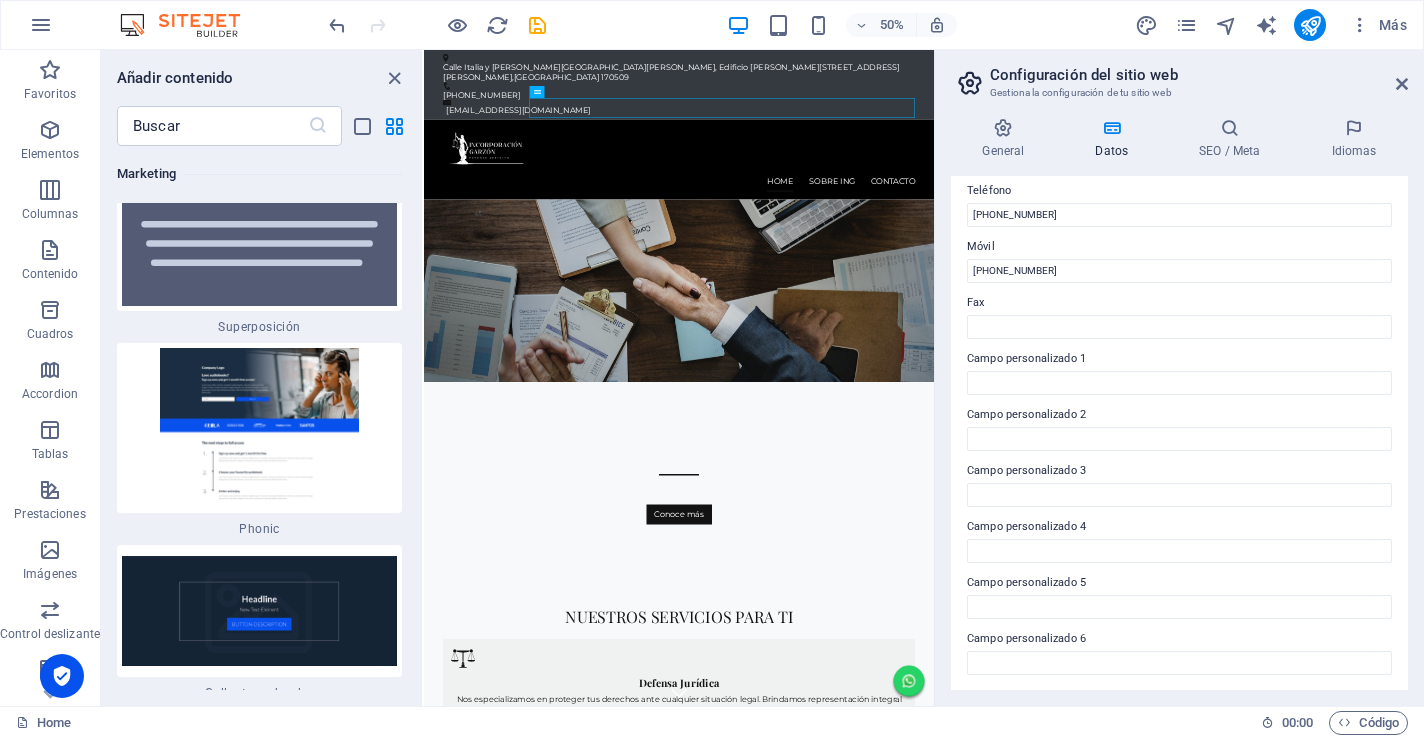 scroll, scrollTop: 0, scrollLeft: 0, axis: both 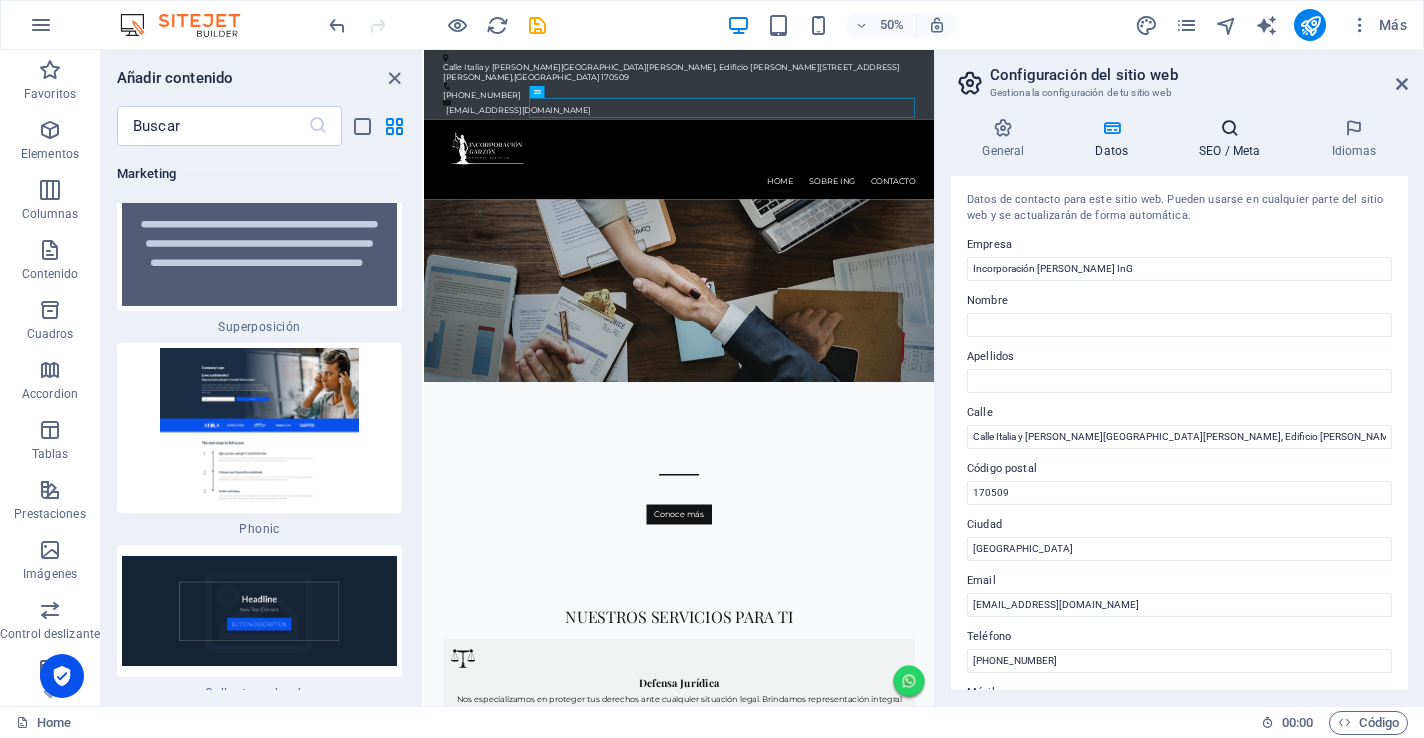 click on "SEO / Meta" at bounding box center (1234, 139) 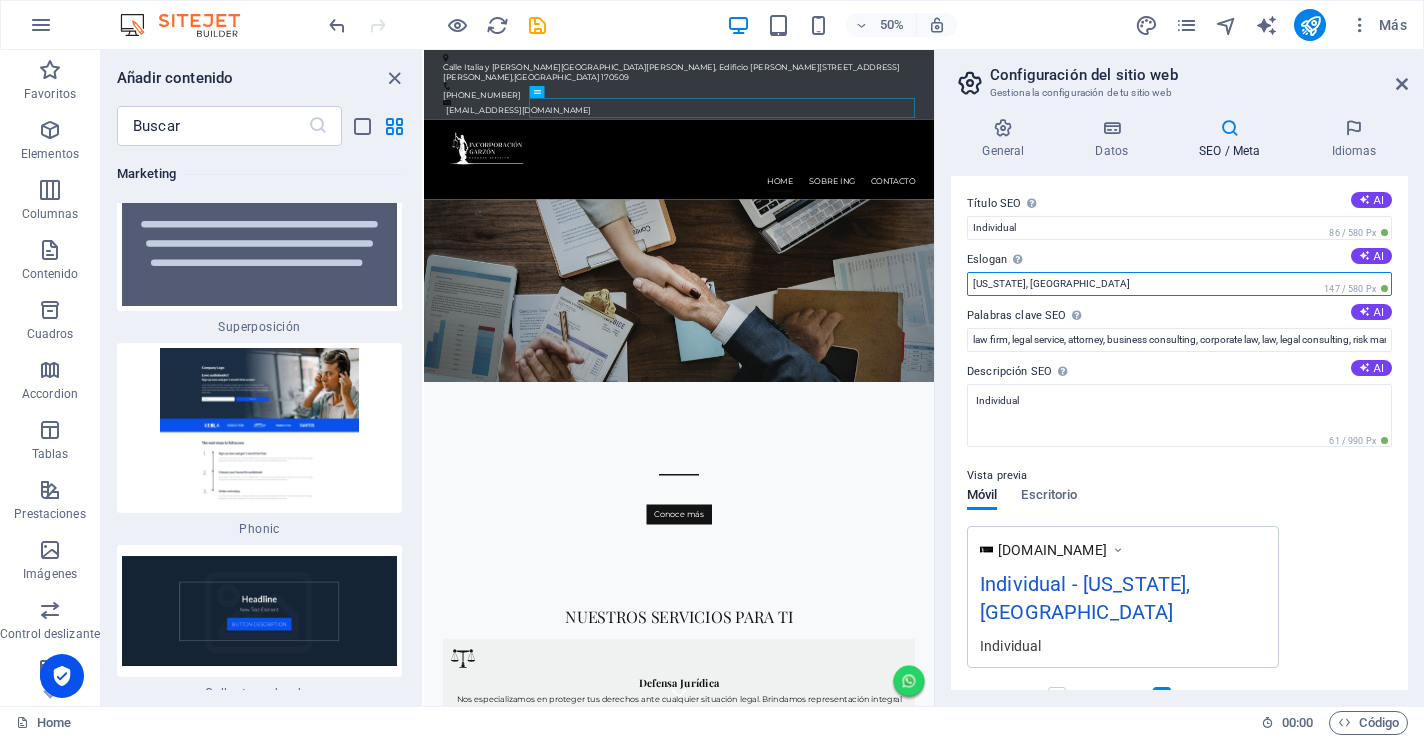 click on "[US_STATE], [GEOGRAPHIC_DATA]" at bounding box center (1179, 284) 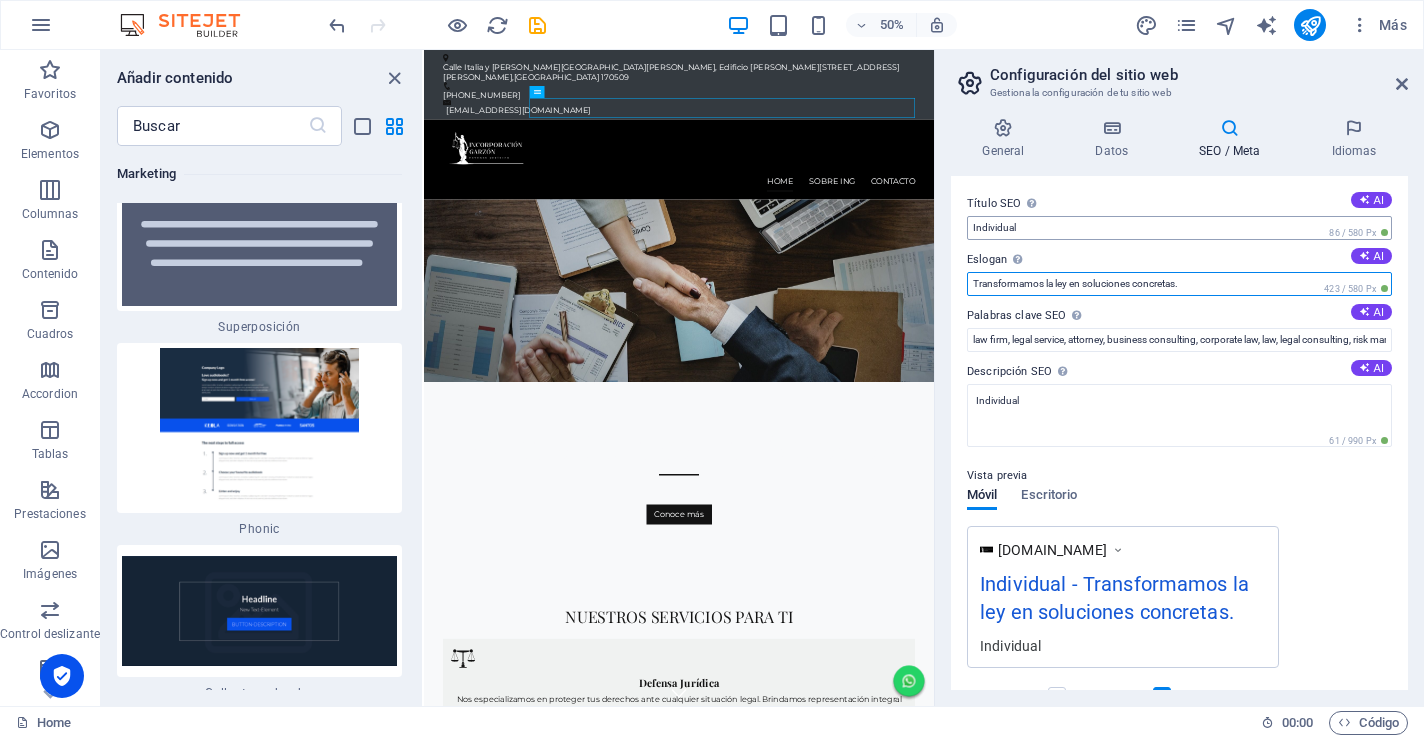 type on "Transformamos la ley en soluciones concretas." 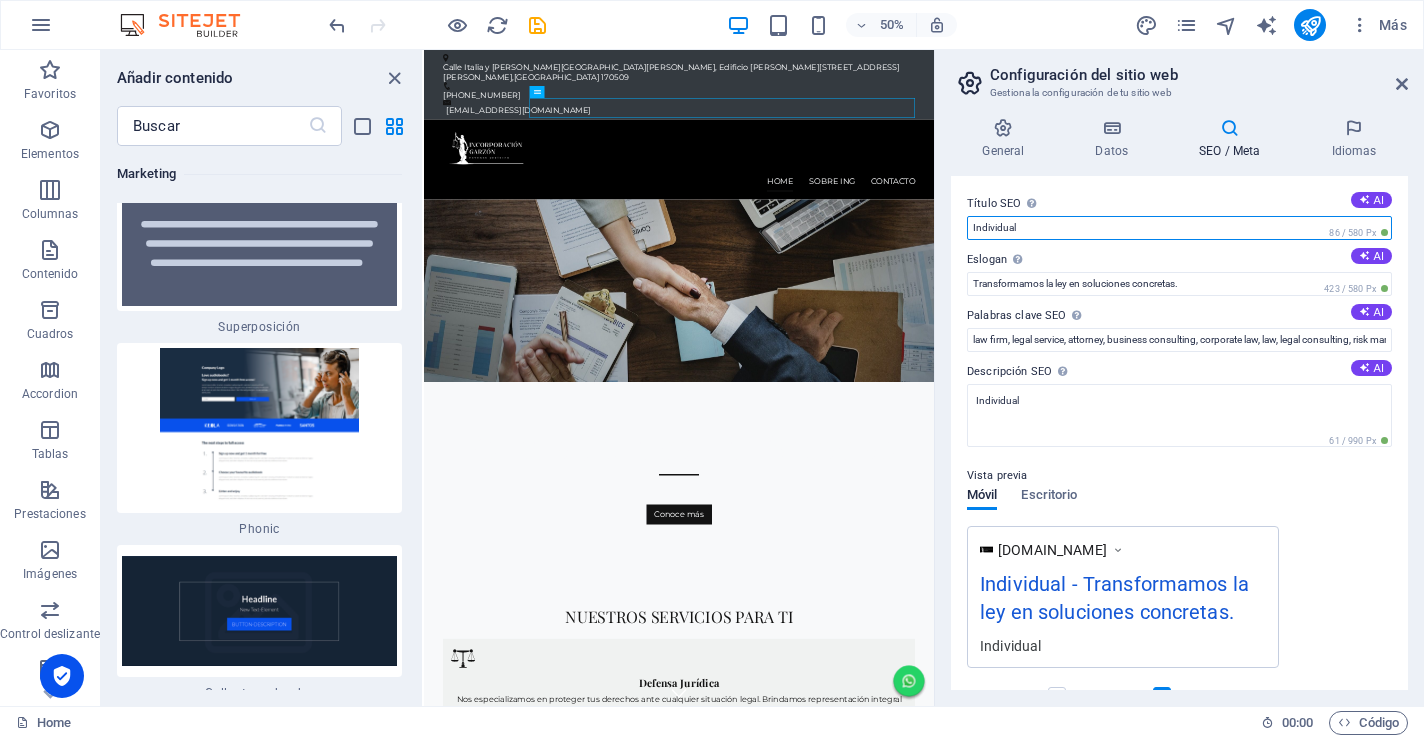 click on "Individual" at bounding box center (1179, 228) 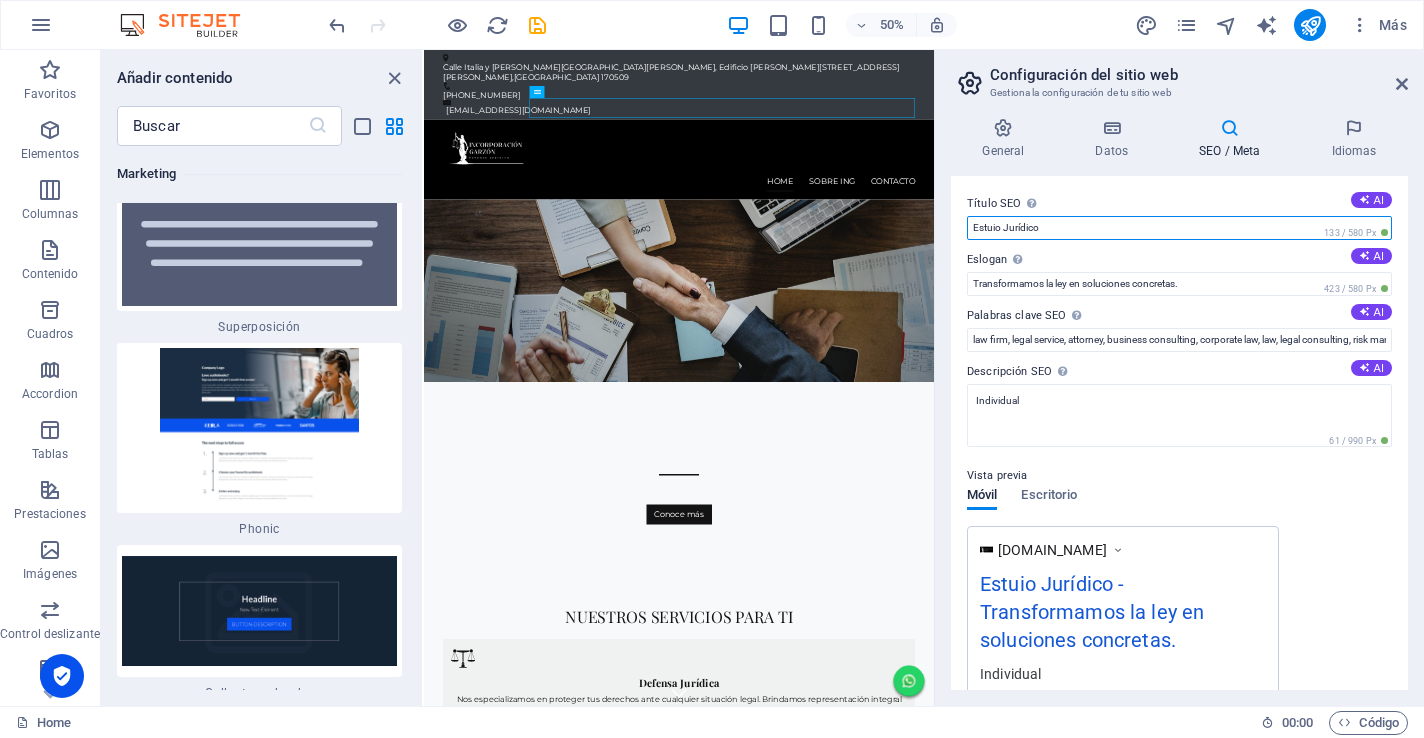 type on "Estuio Jurídico" 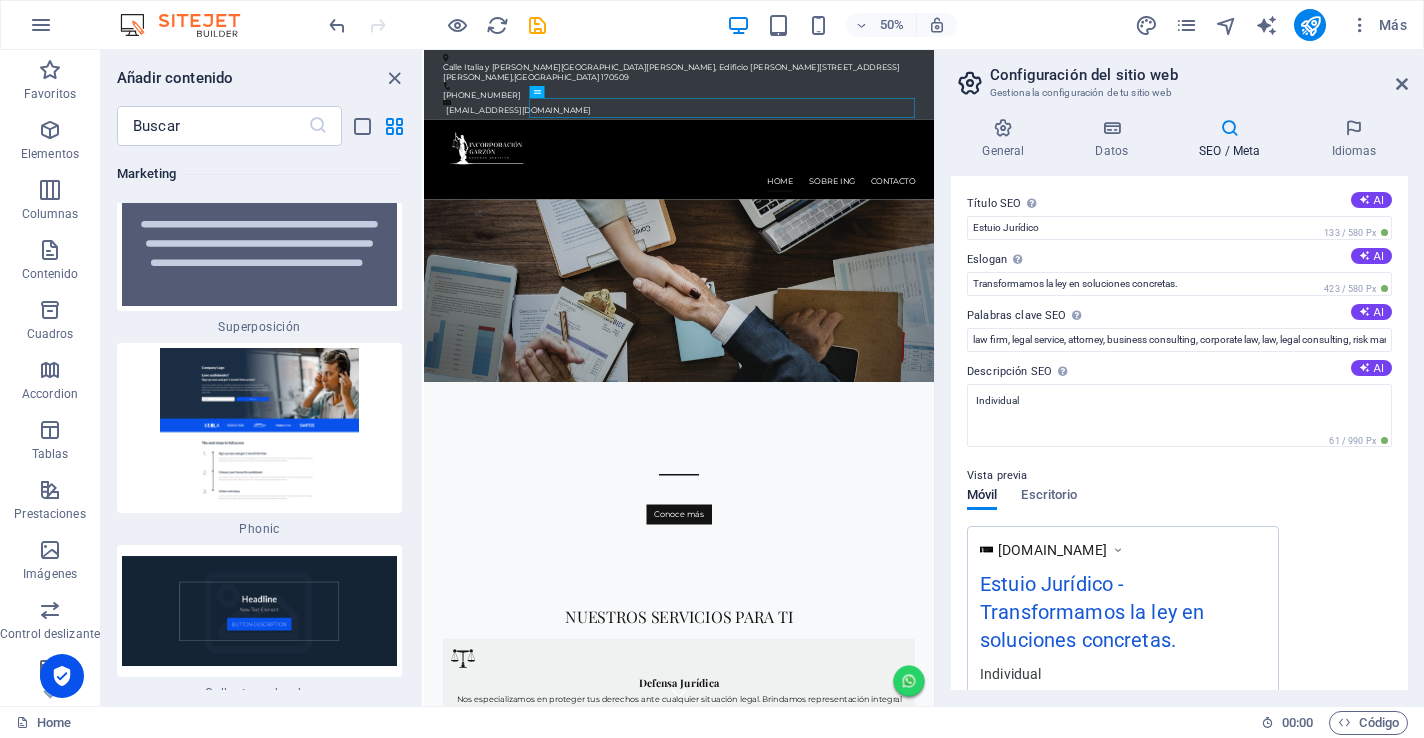 drag, startPoint x: 968, startPoint y: 314, endPoint x: 1059, endPoint y: 315, distance: 91.00549 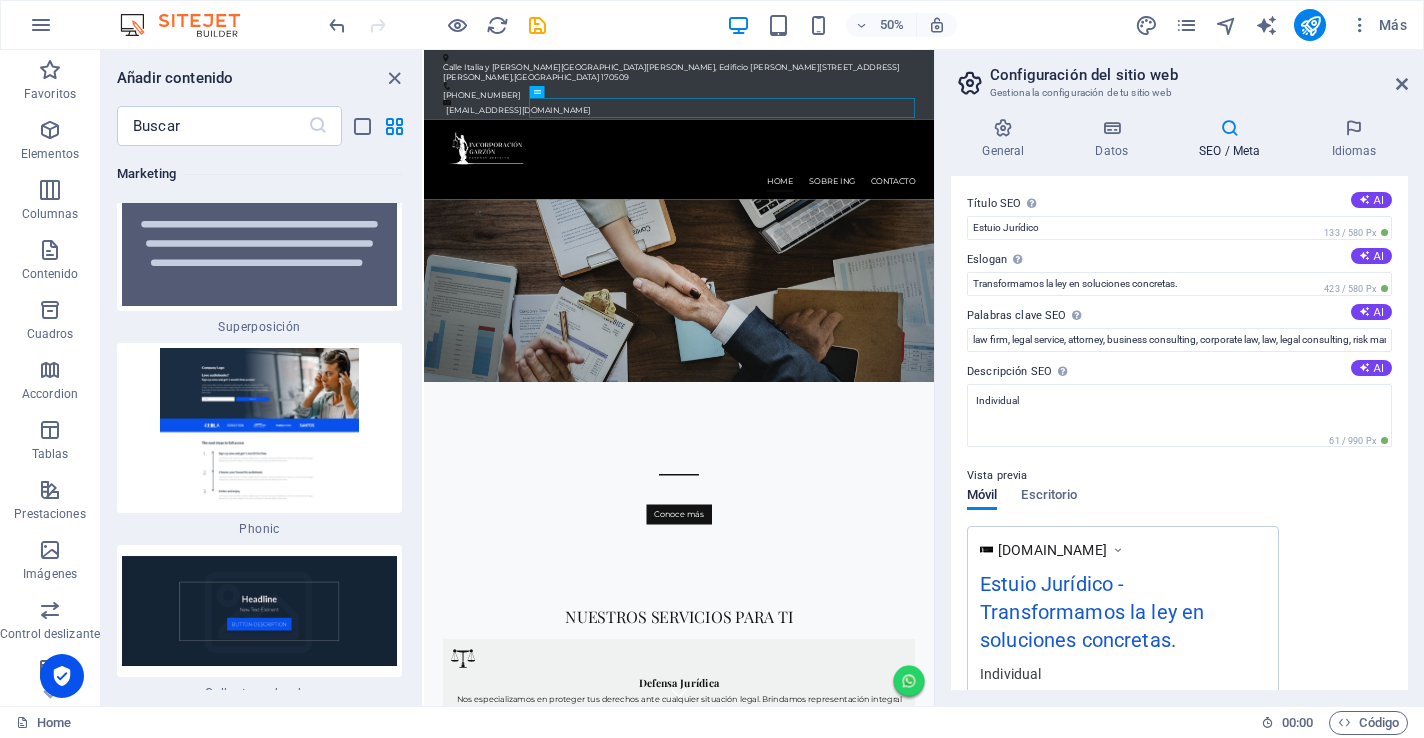 click on "Palabras clave SEO Lista de palabras clave separadas por comas que describen tu sitio web. AI" at bounding box center [1179, 316] 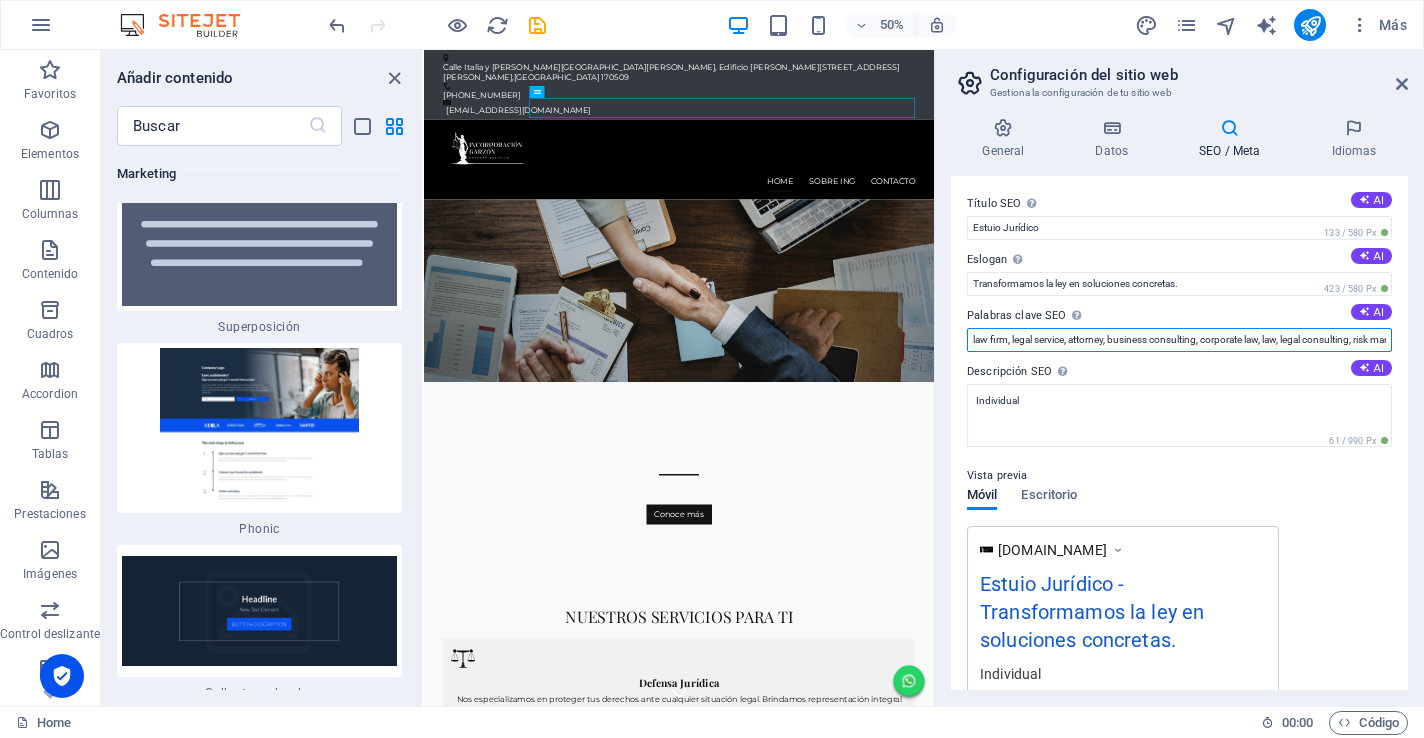 click on "law firm, legal service, attorney, business consulting, corporate law, law, legal consulting, risk management, strategic consulting, consulting, Individual, [US_STATE], [GEOGRAPHIC_DATA]" at bounding box center [1179, 340] 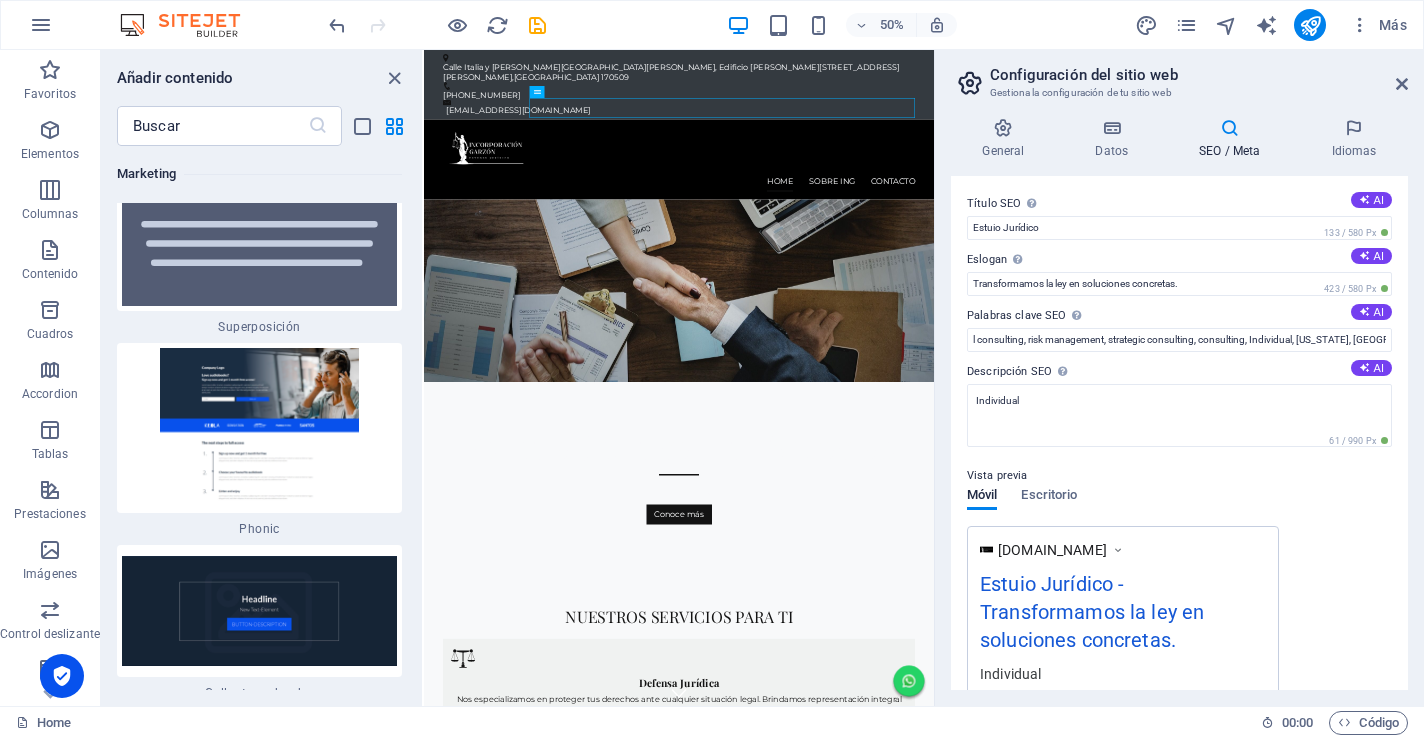 click on "Palabras clave SEO Lista de palabras clave separadas por comas que describen tu sitio web. AI" at bounding box center (1179, 316) 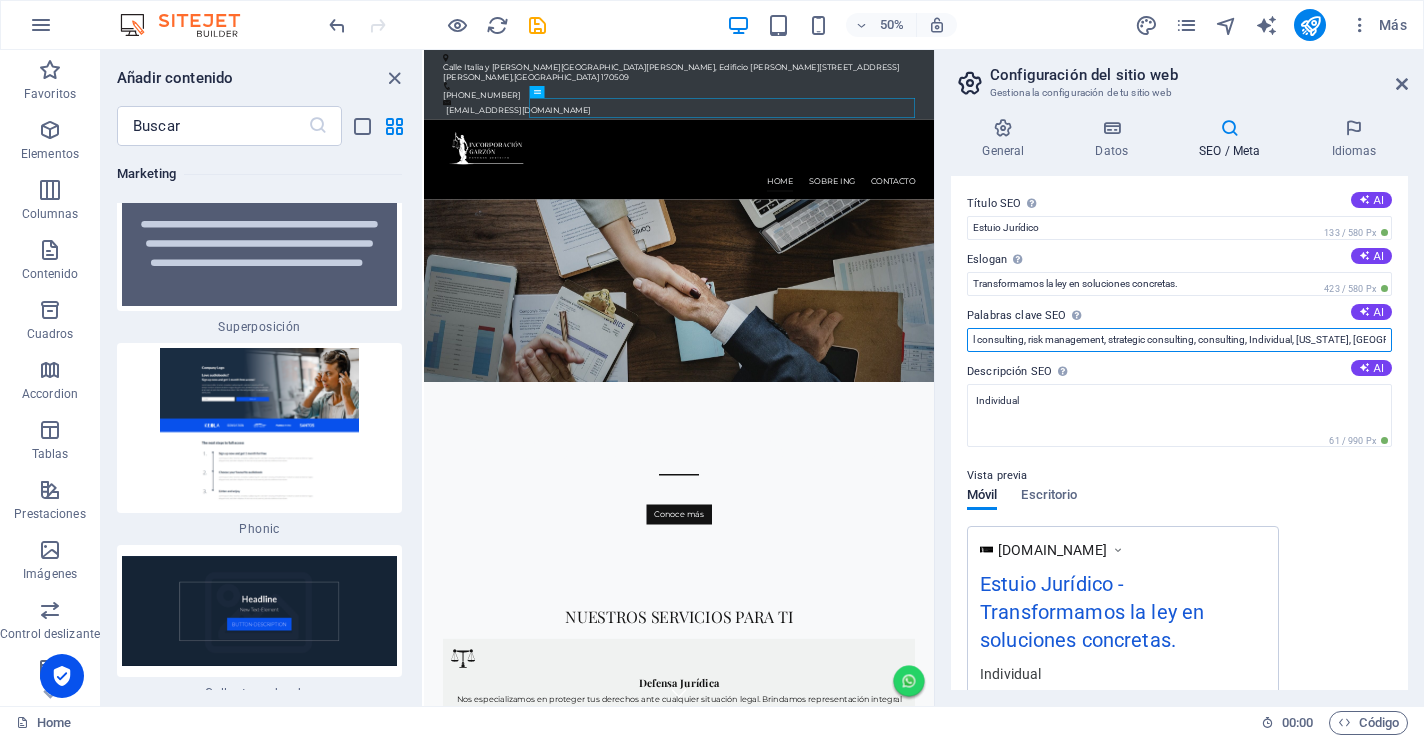 click on "law firm, legal service, attorney, business consulting, corporate law, law, legal consulting, risk management, strategic consulting, consulting, Individual, [US_STATE], [GEOGRAPHIC_DATA]" at bounding box center [1179, 340] 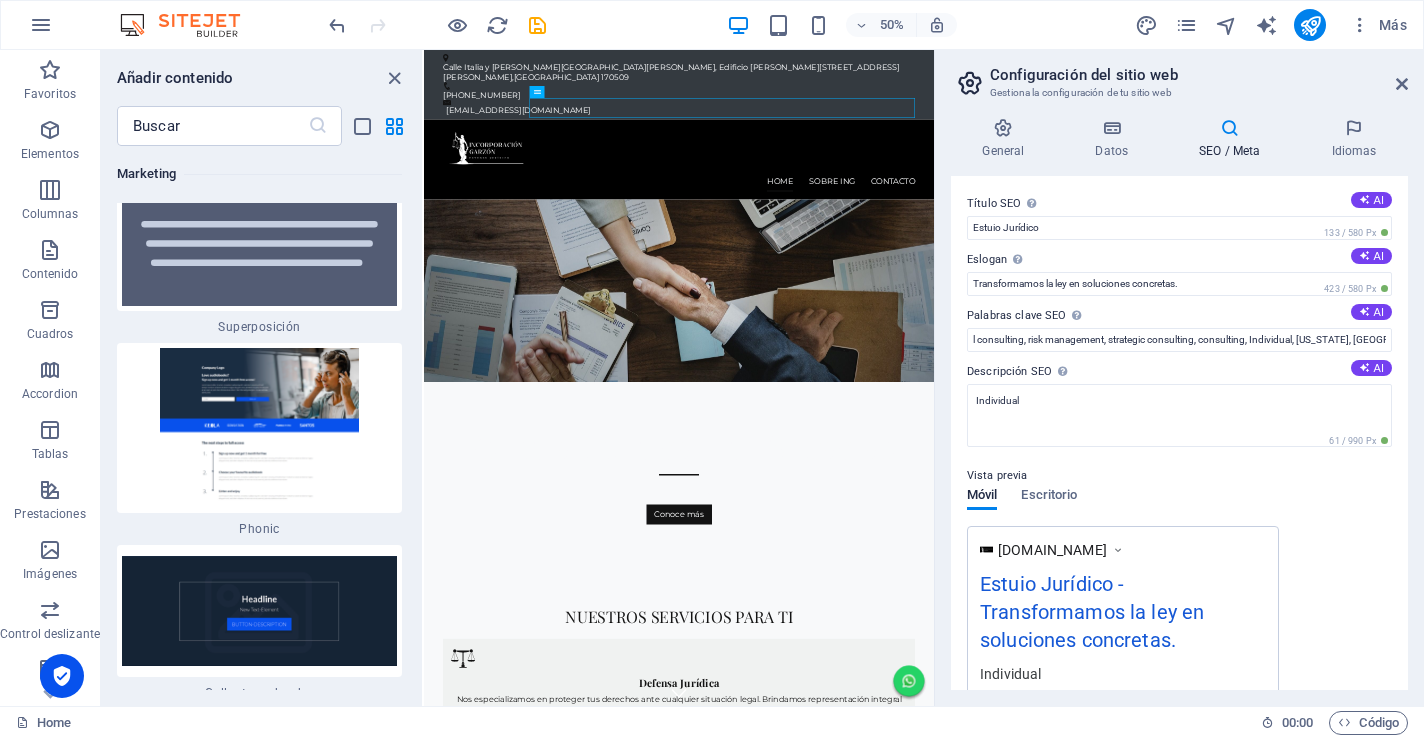 click on "Palabras clave SEO Lista de palabras clave separadas por comas que describen tu sitio web. AI" at bounding box center [1179, 316] 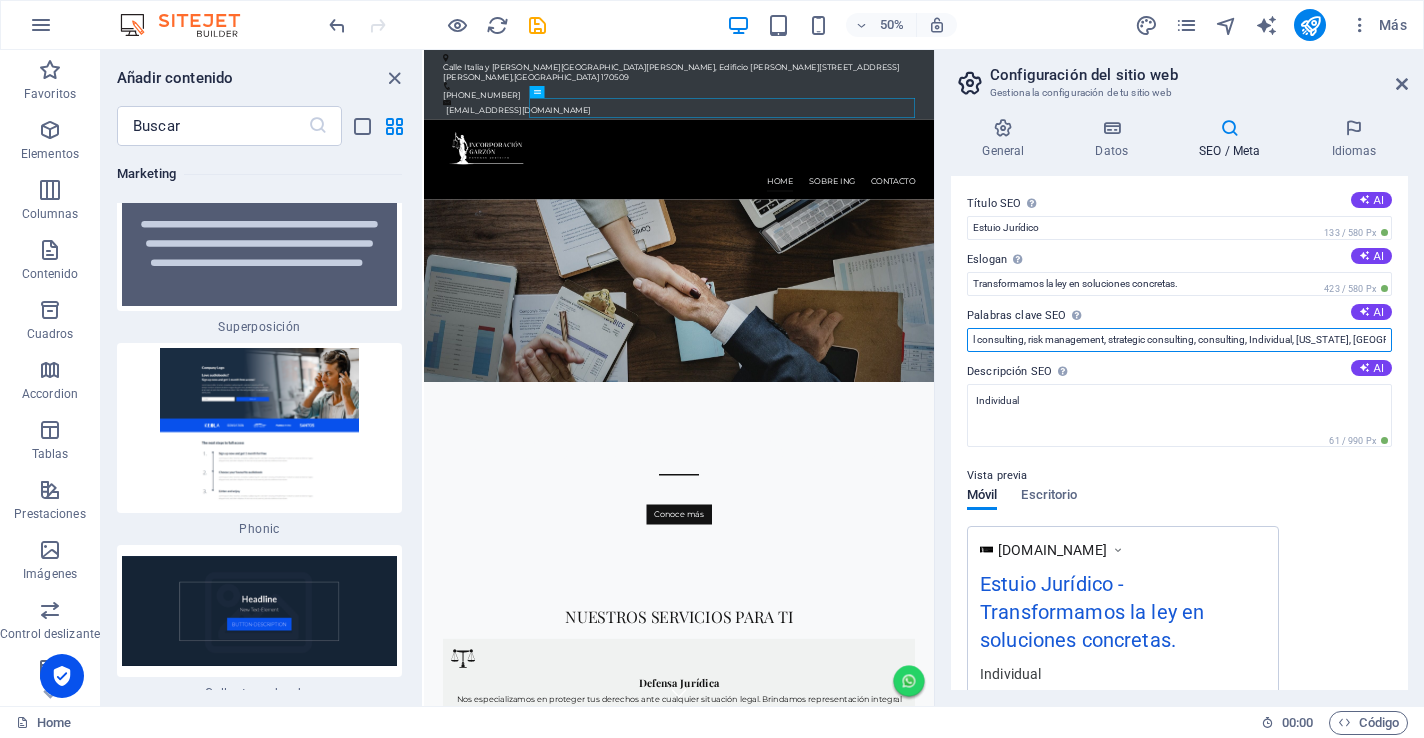 click on "law firm, legal service, attorney, business consulting, corporate law, law, legal consulting, risk management, strategic consulting, consulting, Individual, [US_STATE], [GEOGRAPHIC_DATA]" at bounding box center (1179, 340) 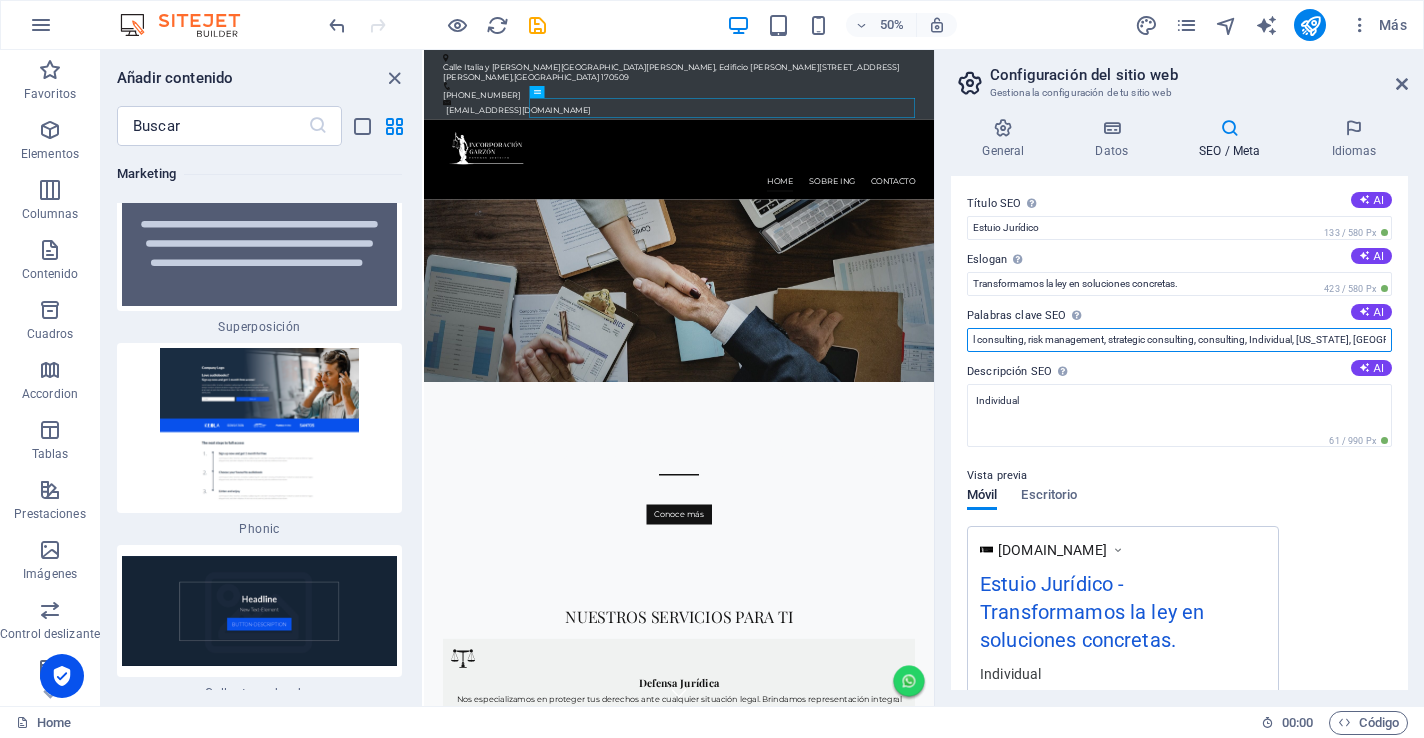 scroll, scrollTop: 0, scrollLeft: 0, axis: both 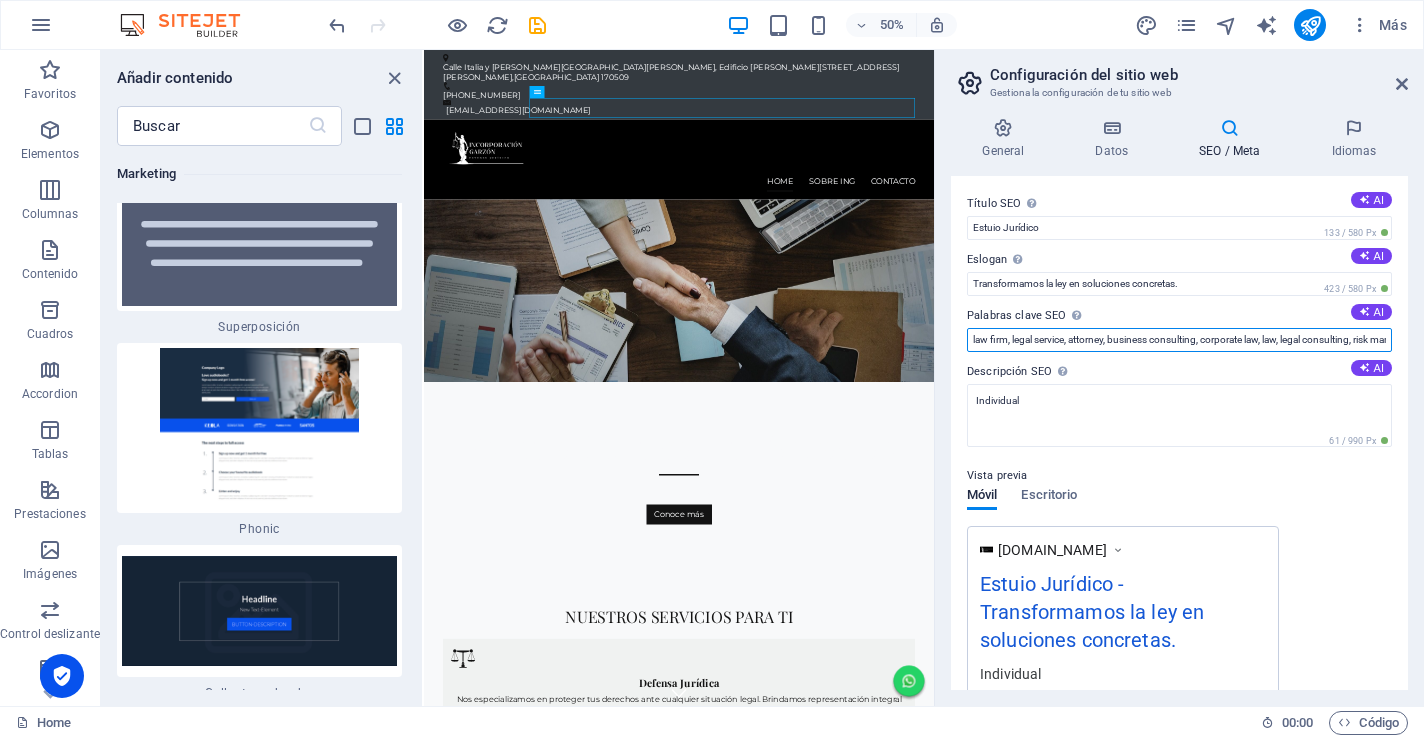 click on "law firm, legal service, attorney, business consulting, corporate law, law, legal consulting, risk management, strategic consulting, consulting, Individual, [US_STATE], [GEOGRAPHIC_DATA]" at bounding box center [1179, 340] 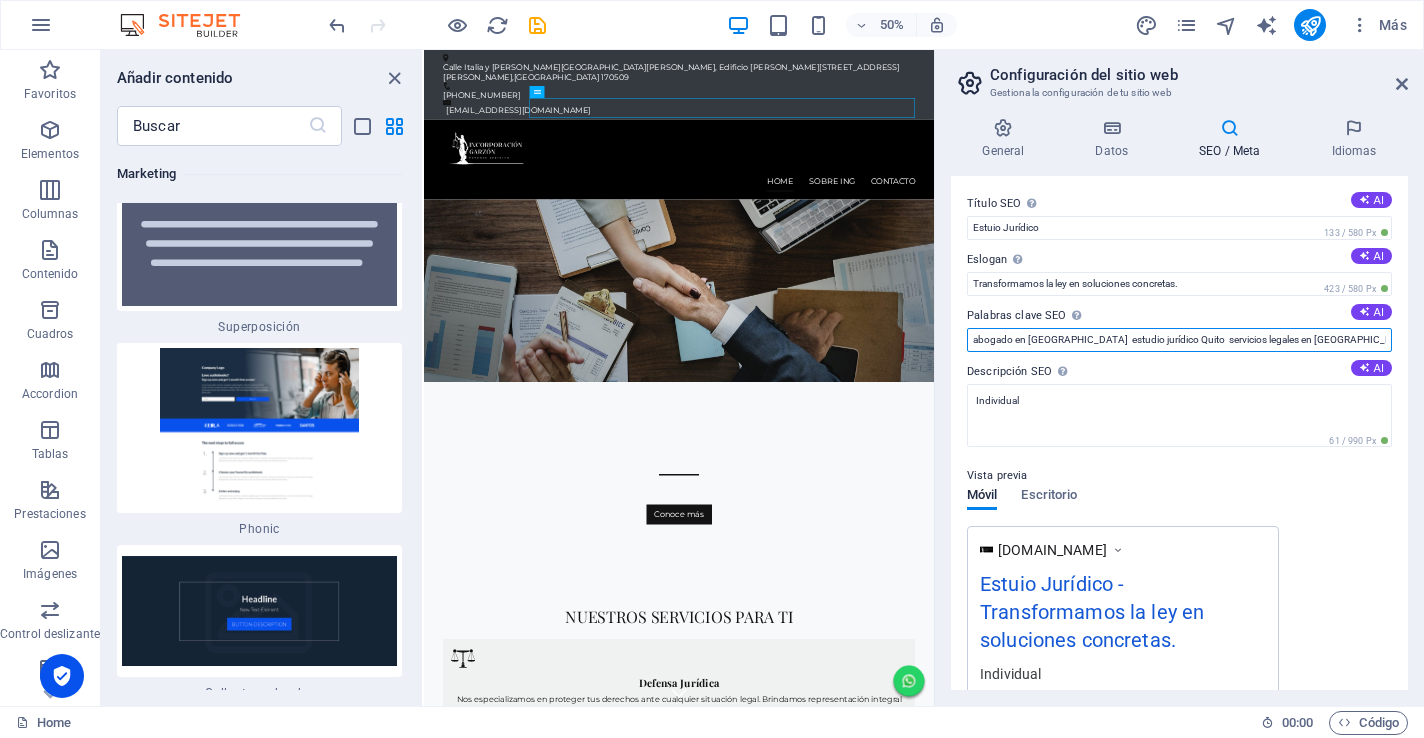 scroll, scrollTop: 0, scrollLeft: 515, axis: horizontal 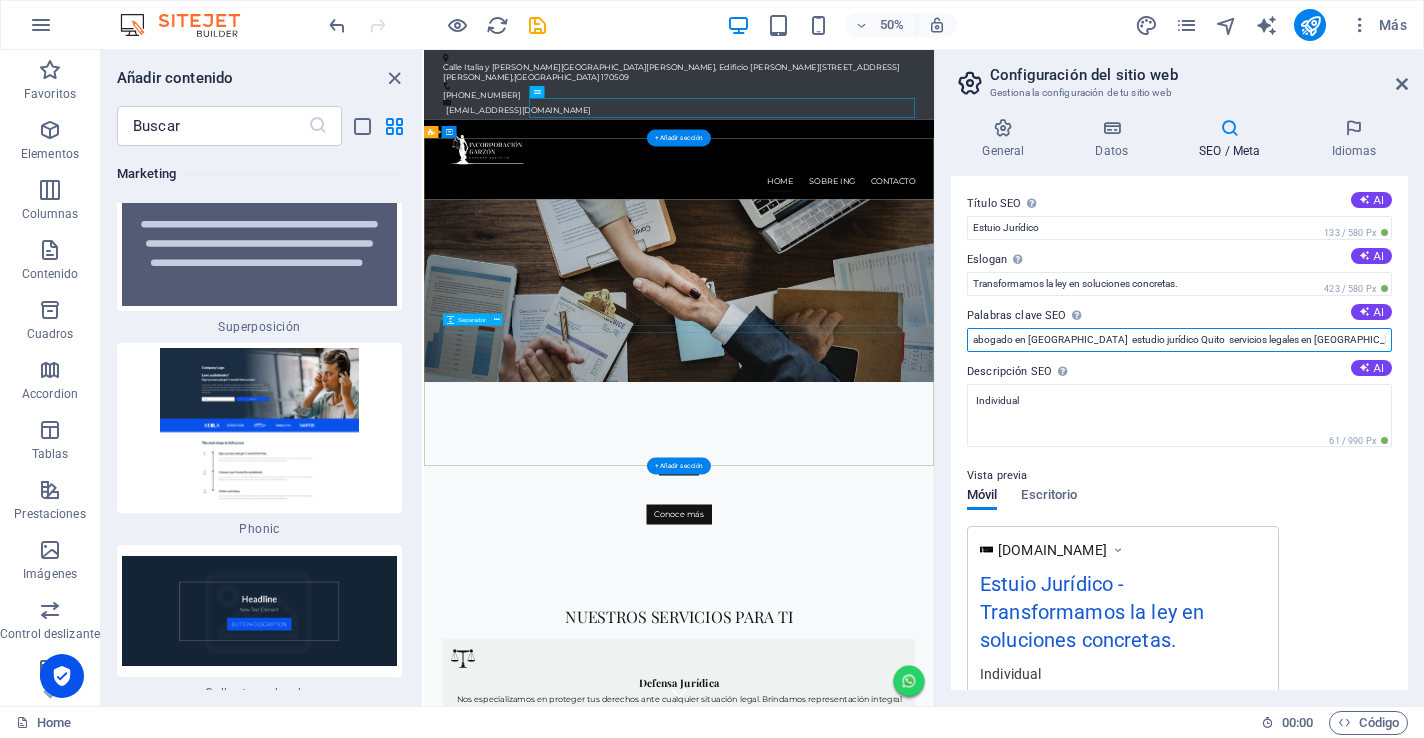 drag, startPoint x: 1457, startPoint y: 392, endPoint x: 1351, endPoint y: 611, distance: 243.30434 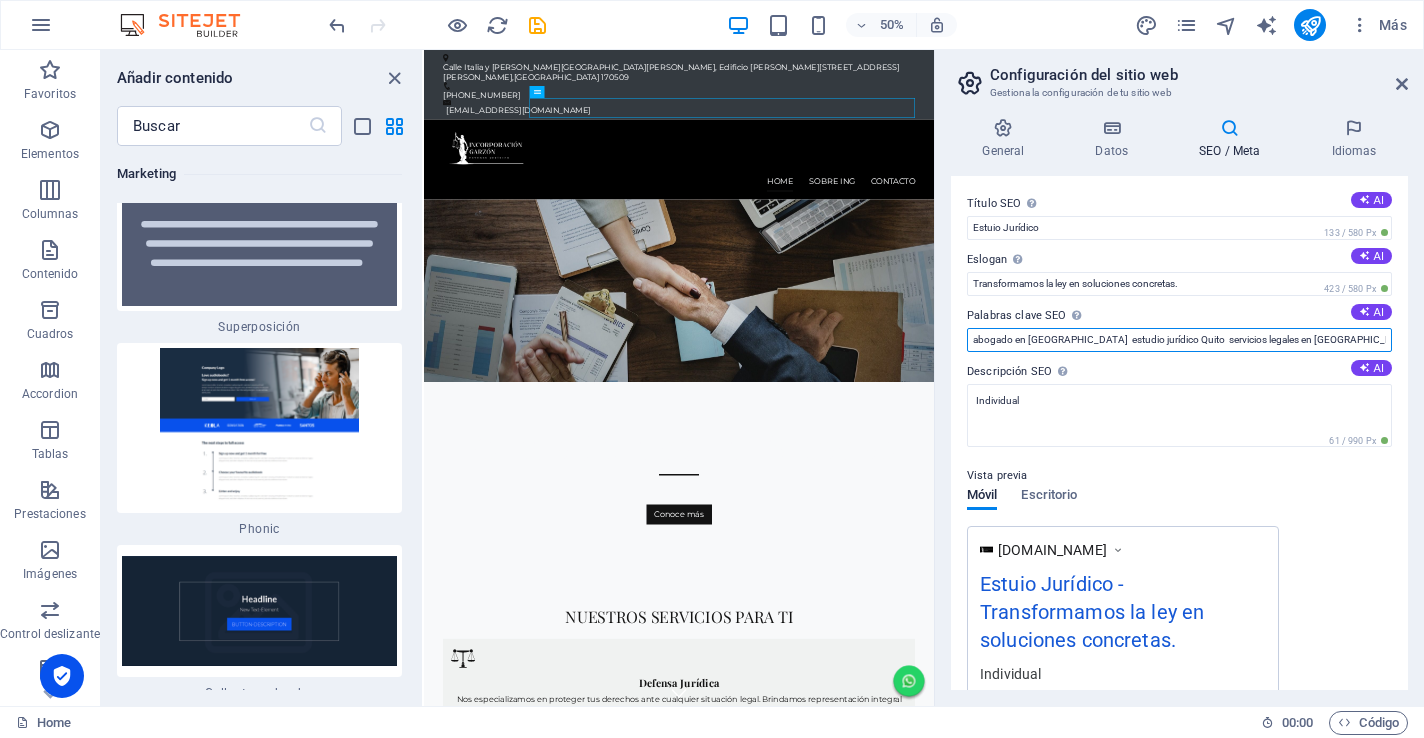 click on "abogado en [GEOGRAPHIC_DATA]  estudio jurídico Quito  servicios legales en [GEOGRAPHIC_DATA]  abogado cerca de mí  bufete de abogados en [GEOGRAPHIC_DATA]  asesoría legal [GEOGRAPHIC_DATA]  consulta jurídica [GEOGRAPHIC_DATA]  abogado Ecuador  consultorio jurídico [GEOGRAPHIC_DATA]" at bounding box center [1179, 340] 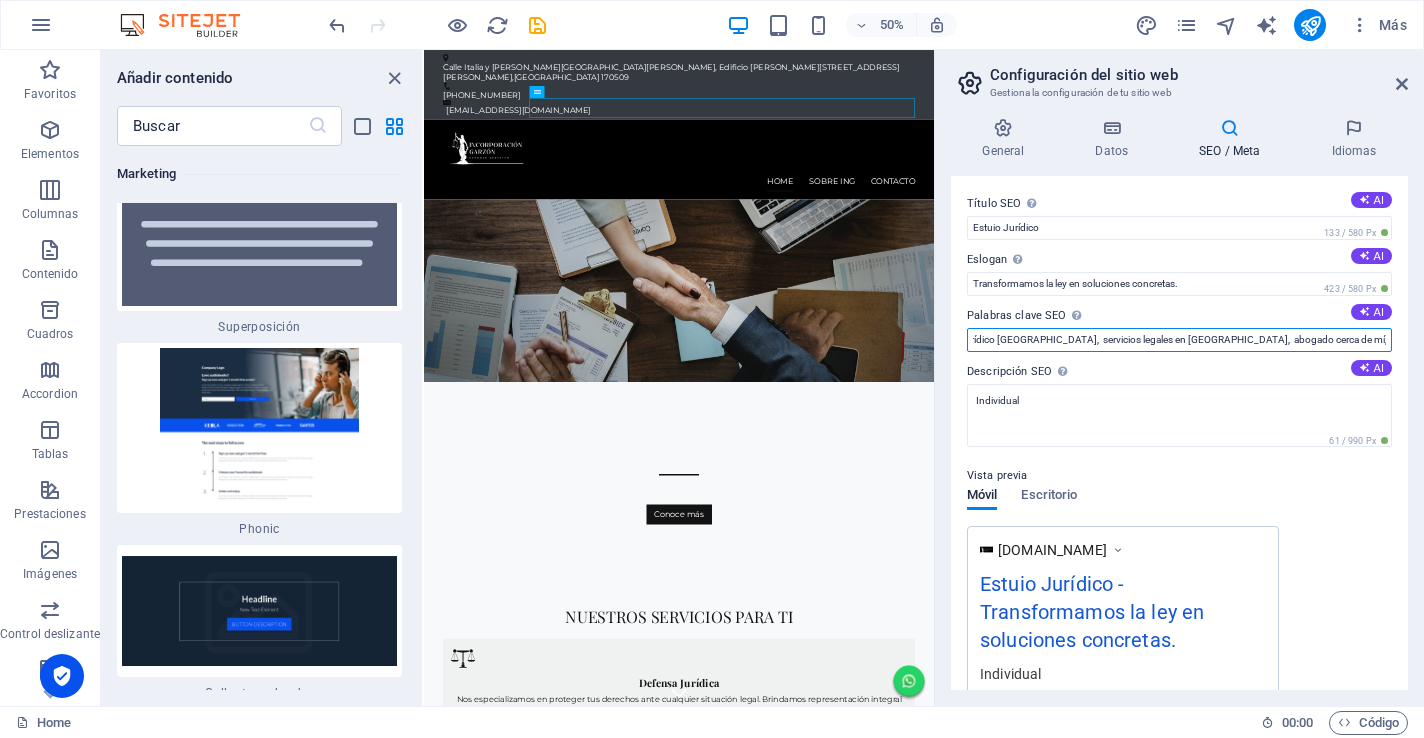 scroll, scrollTop: 0, scrollLeft: 414, axis: horizontal 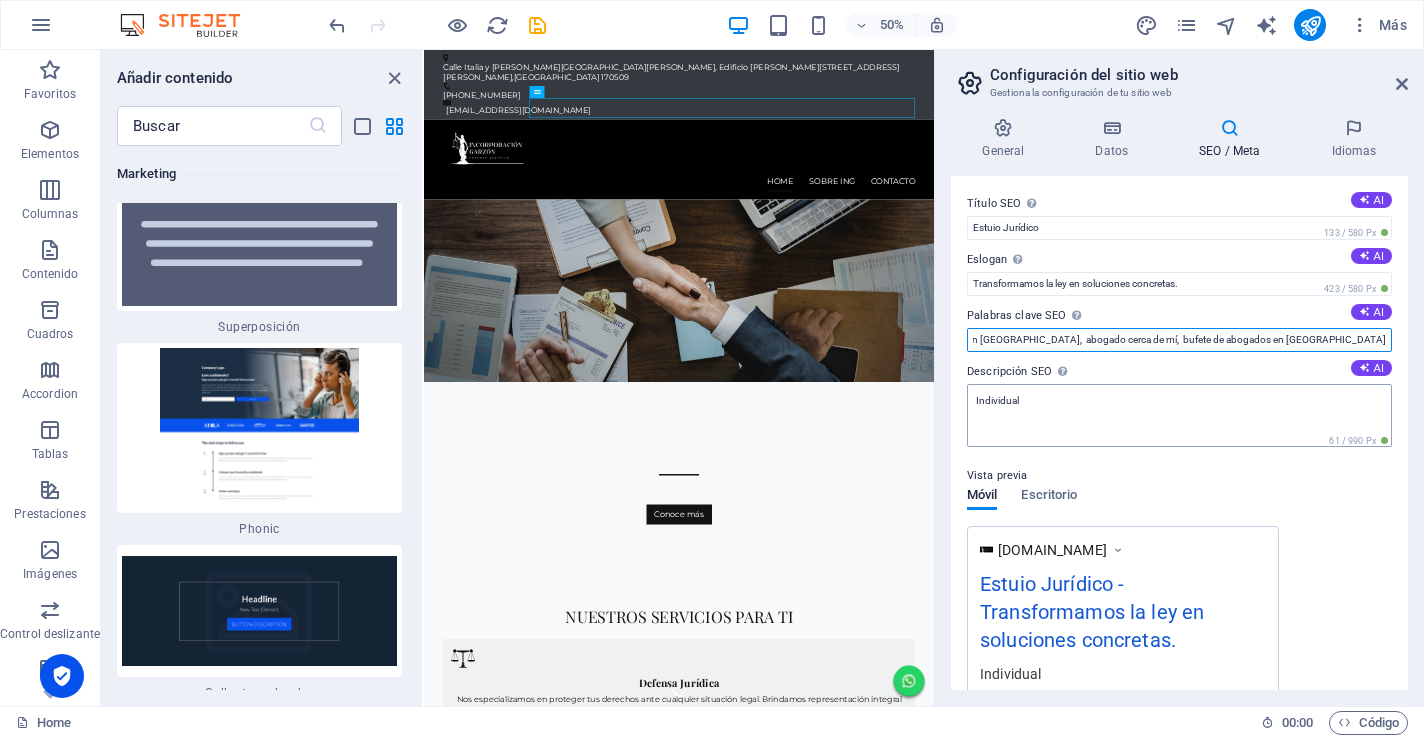 type on "abogado en [GEOGRAPHIC_DATA],  estudio jurídico [GEOGRAPHIC_DATA],  servicios legales en [GEOGRAPHIC_DATA],  abogado cerca de mí,  bufete de abogados en [GEOGRAPHIC_DATA],  asesoría legal [GEOGRAPHIC_DATA],  consulta jurídica [GEOGRAPHIC_DATA],  abogado Ecuador  consultorio jurídico [GEOGRAPHIC_DATA]" 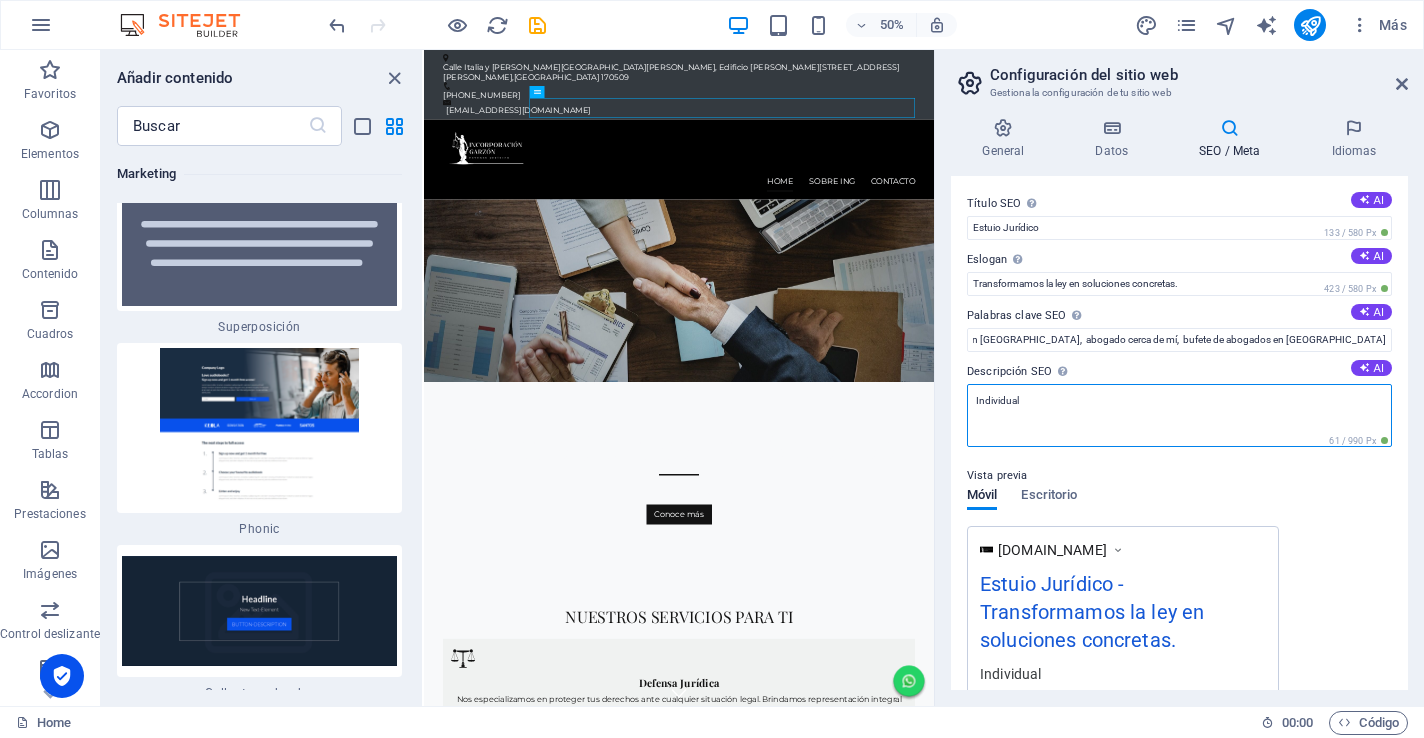 click on "Individual" at bounding box center (1179, 415) 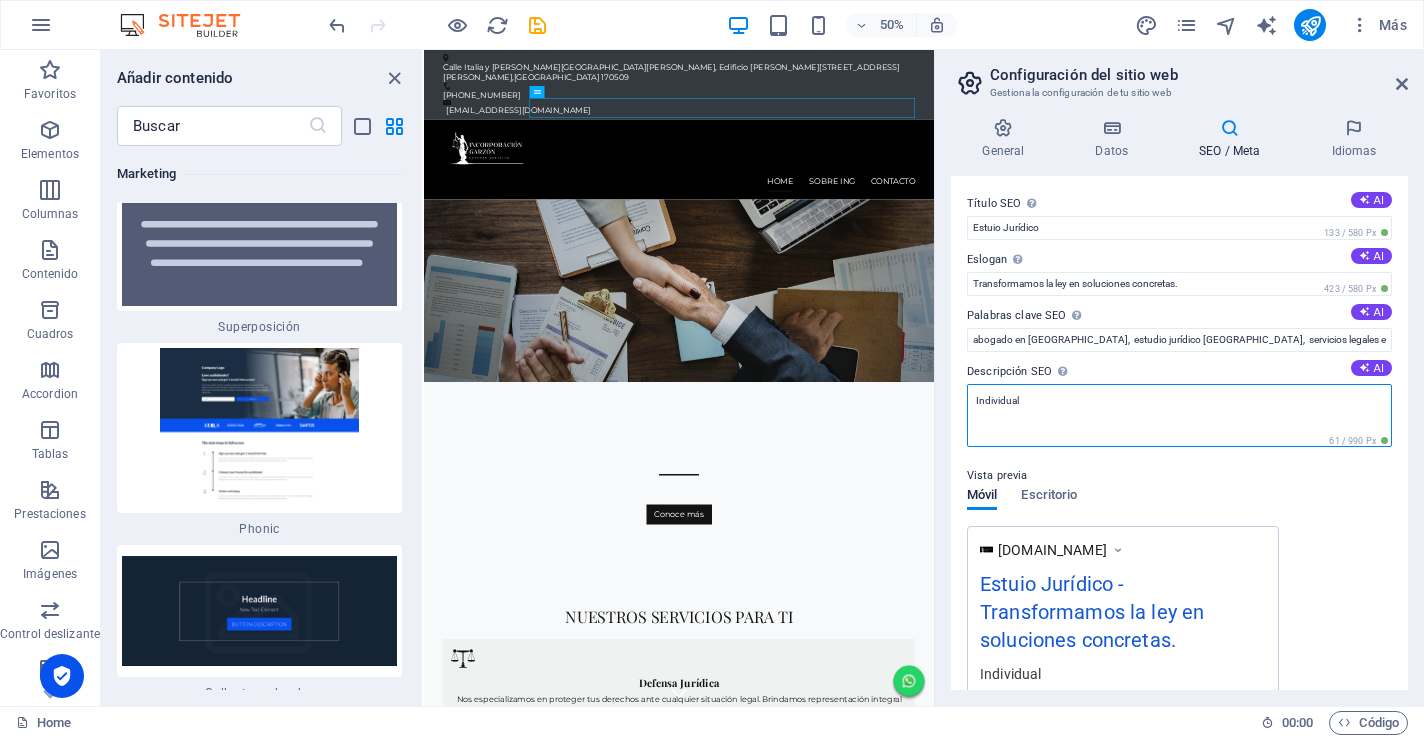 click on "Individual" at bounding box center (1179, 415) 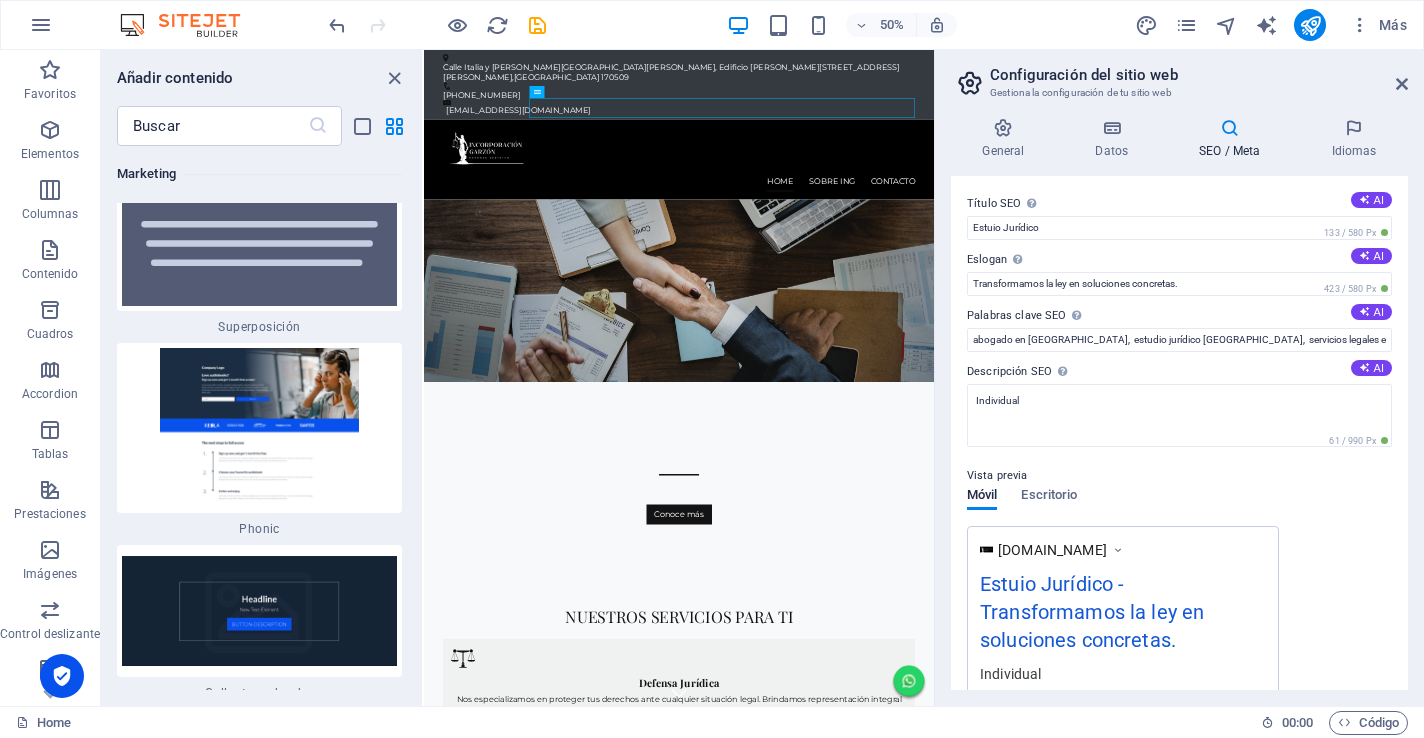 drag, startPoint x: 968, startPoint y: 371, endPoint x: 1041, endPoint y: 365, distance: 73.24616 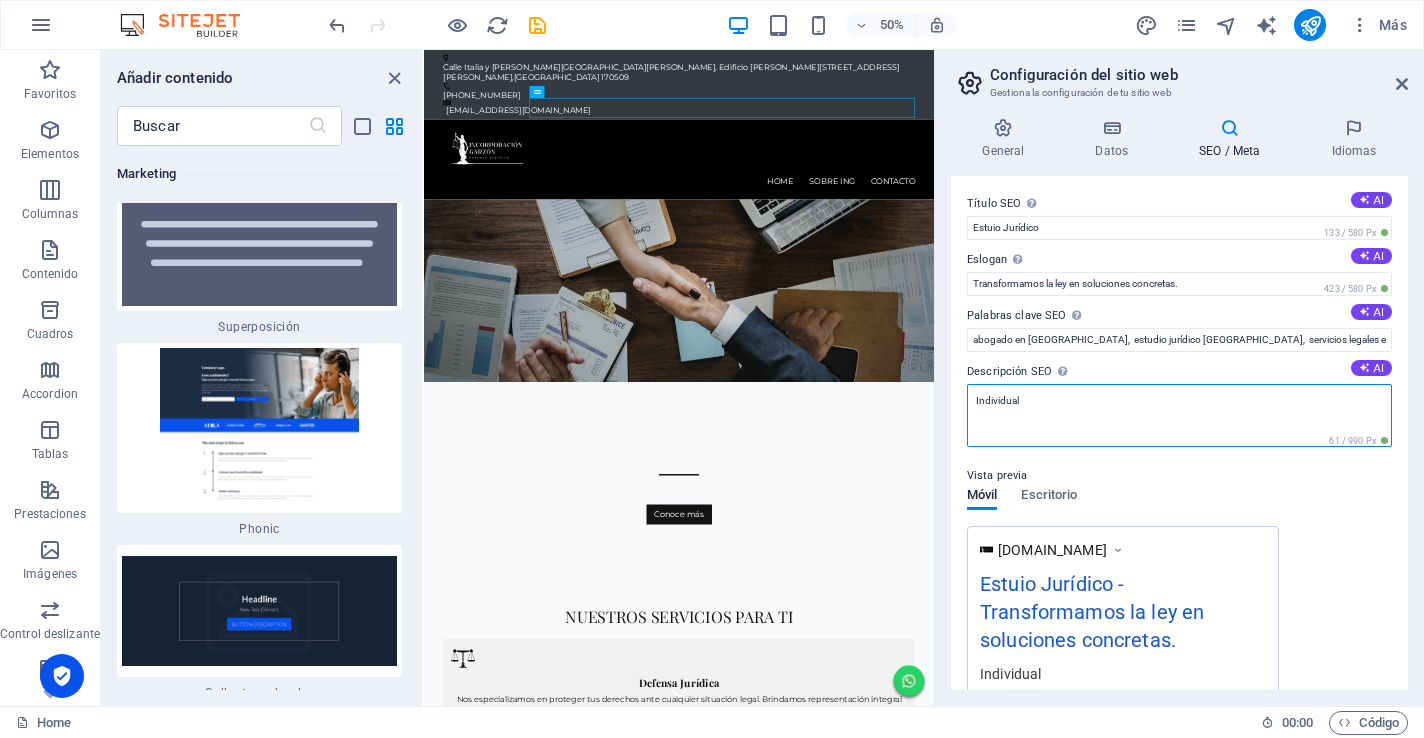 click on "Individual" at bounding box center [1179, 415] 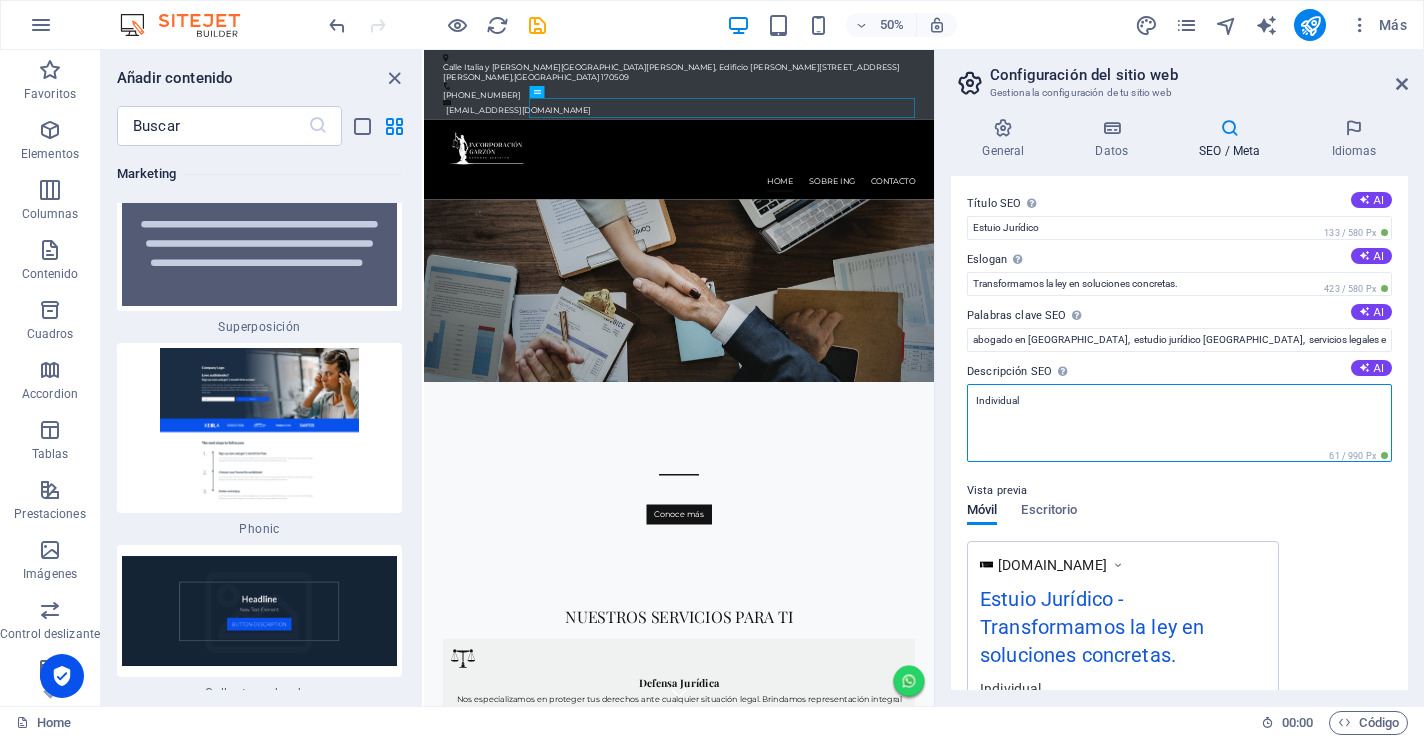 paste on "Estudio Jurídico en [GEOGRAPHIC_DATA] | Abogados con experiencia en divorcios, contratos, defensa penal y asesoría legal integral. Atención personalizada, soluciones claras y contacto directo por WhatsApp." 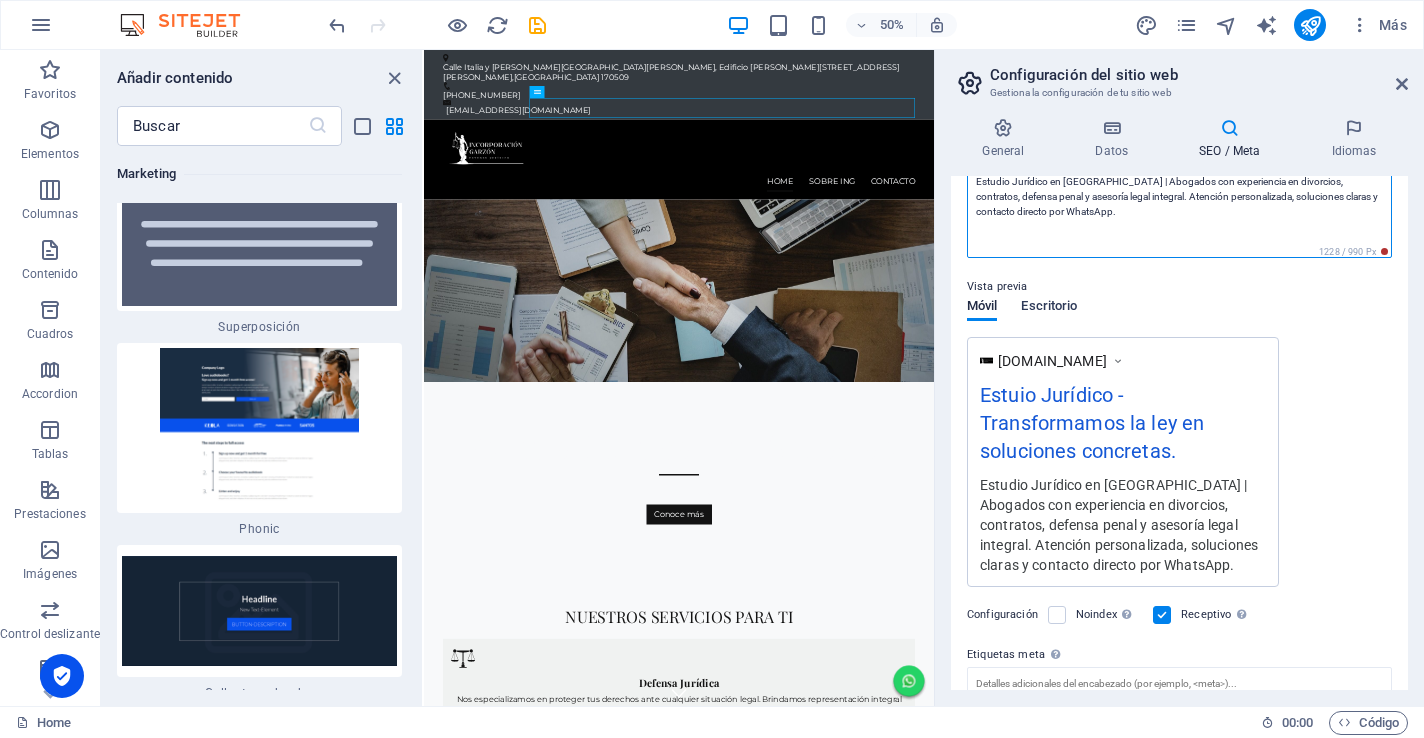 scroll, scrollTop: 369, scrollLeft: 0, axis: vertical 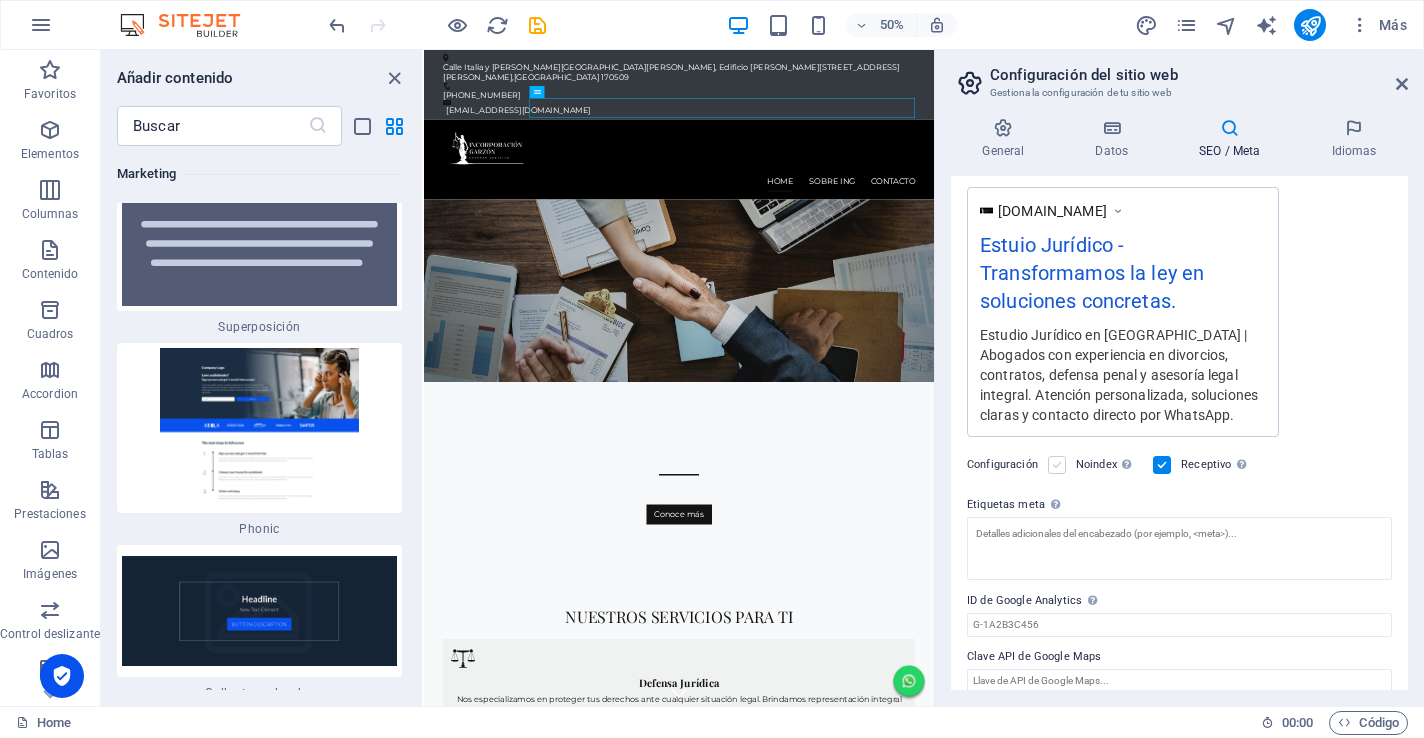 type on "Estudio Jurídico en [GEOGRAPHIC_DATA] | Abogados con experiencia en divorcios, contratos, defensa penal y asesoría legal integral. Atención personalizada, soluciones claras y contacto directo por WhatsApp." 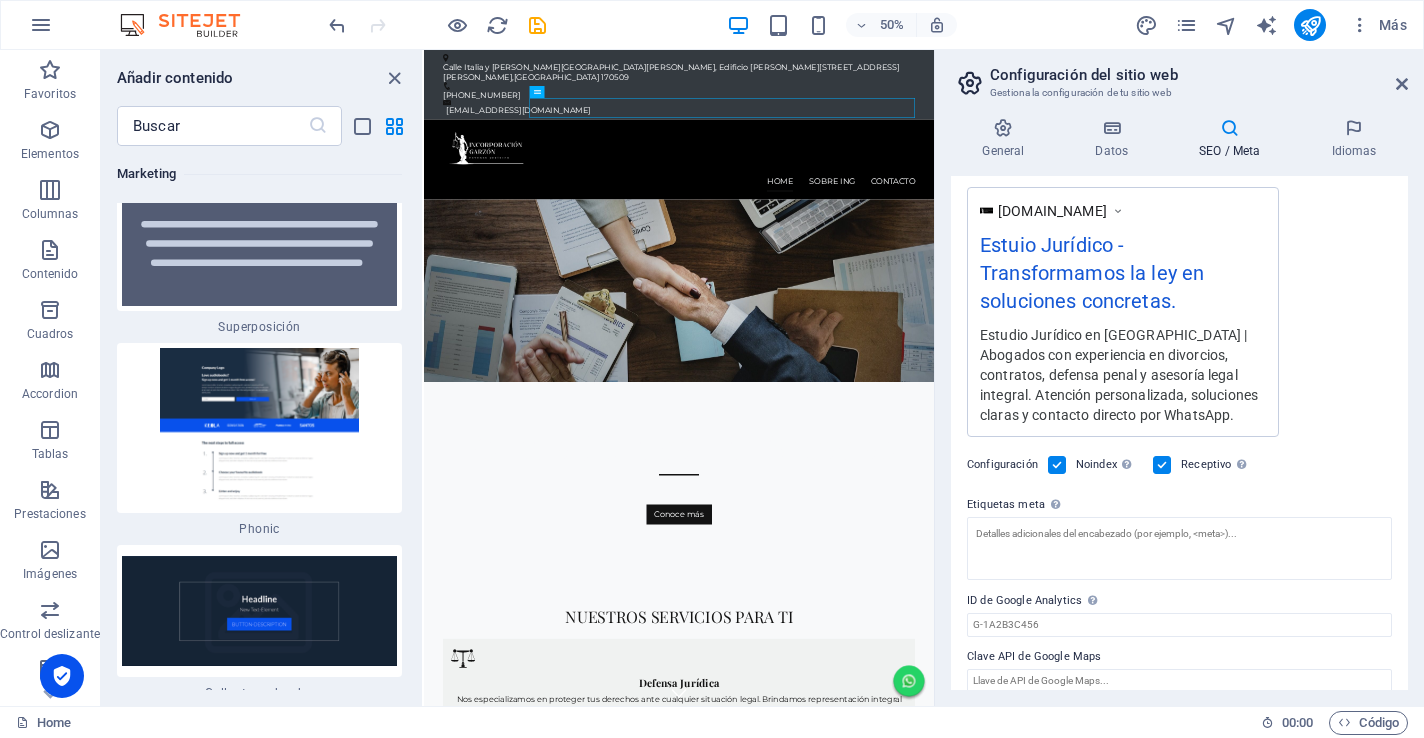 scroll, scrollTop: 339, scrollLeft: 0, axis: vertical 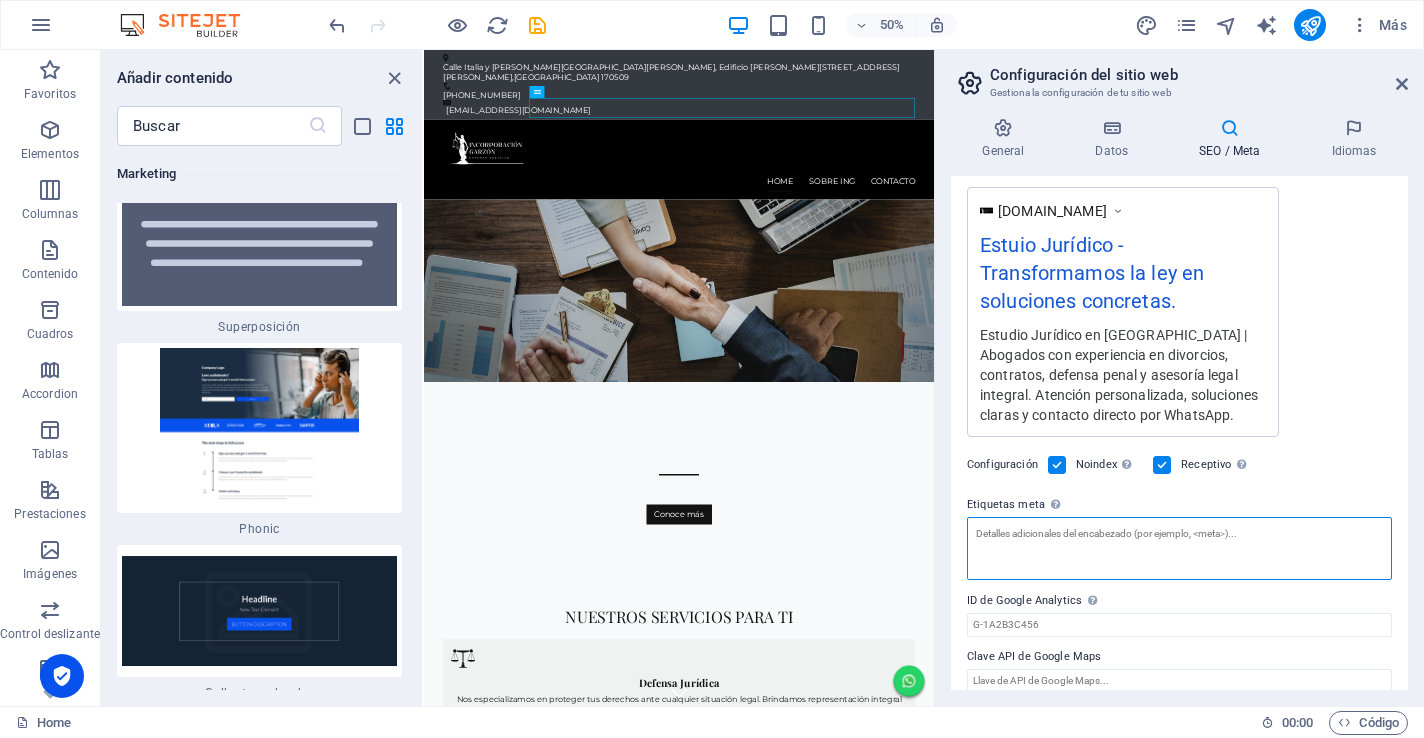 click on "Etiquetas meta Introduce aquí el código HTML que se incluirá en las etiquetas  de tu sitio web. Ten en cuenta que es posible que tu sitio web no funcione si incluye un código con errores." at bounding box center (1179, 548) 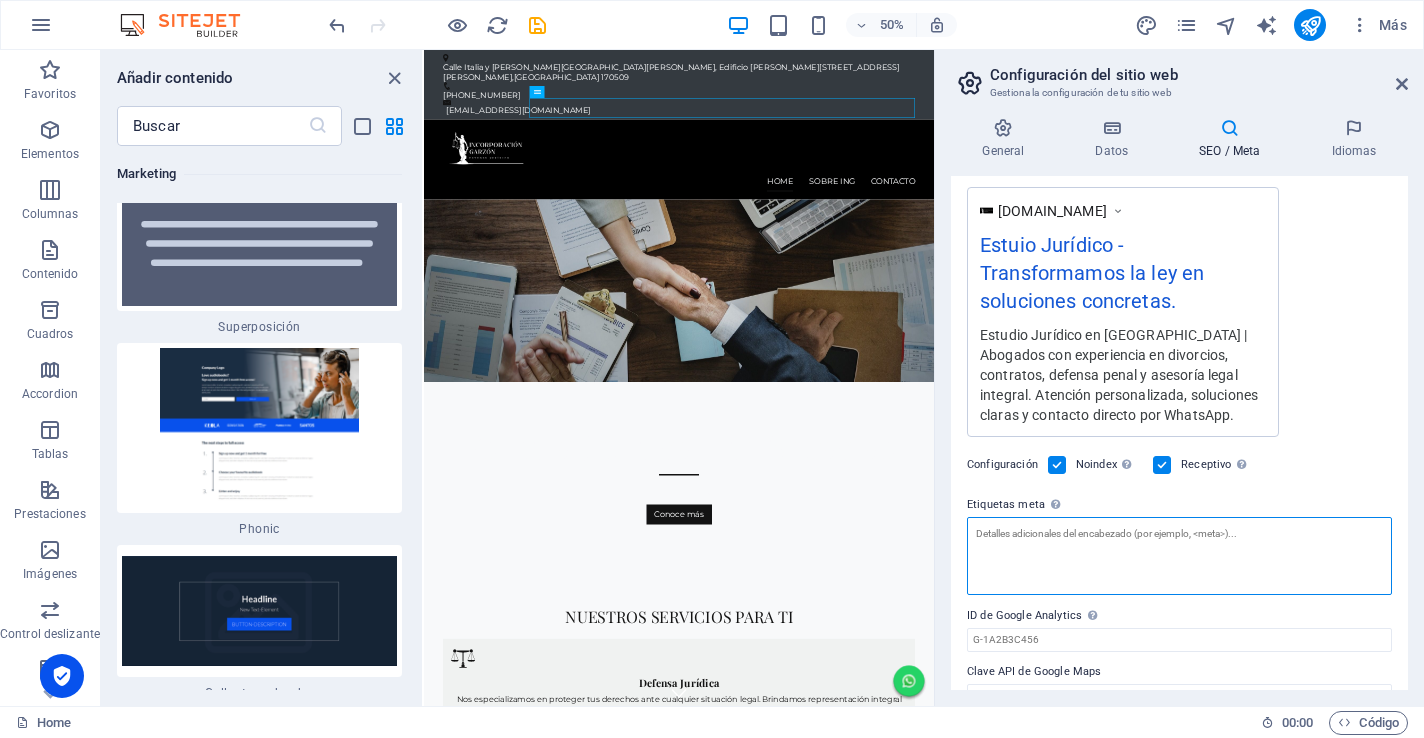 click on "Etiquetas meta Introduce aquí el código HTML que se incluirá en las etiquetas  de tu sitio web. Ten en cuenta que es posible que tu sitio web no funcione si incluye un código con errores." at bounding box center (1179, 556) 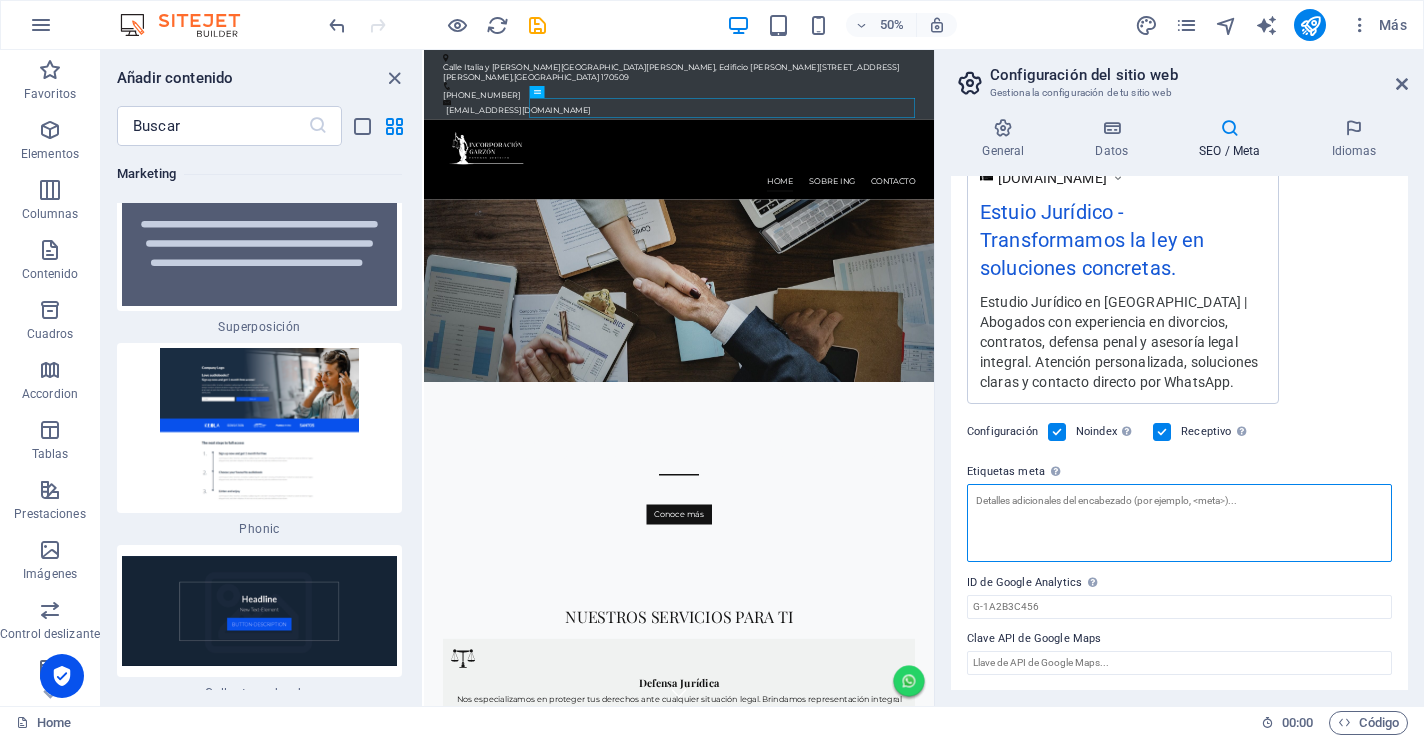 scroll, scrollTop: 372, scrollLeft: 0, axis: vertical 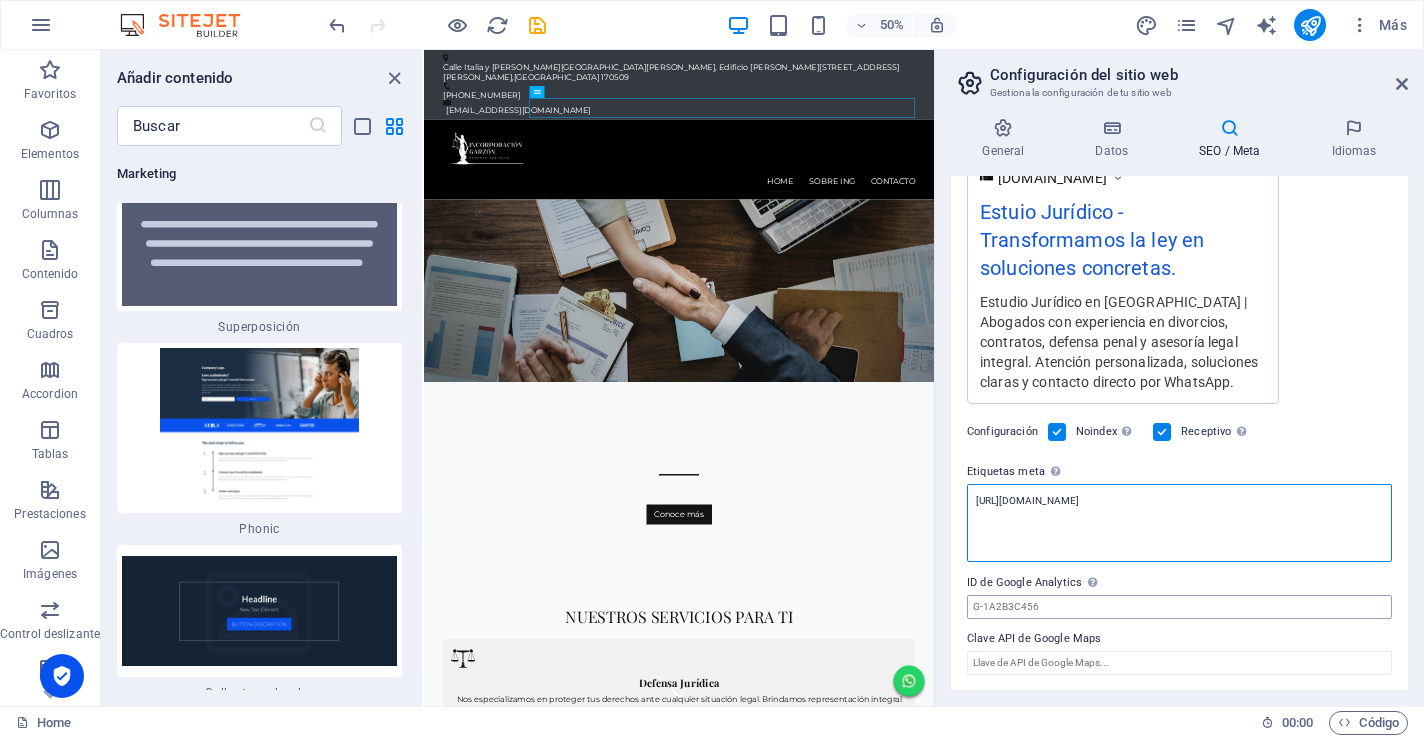 type on "[URL][DOMAIN_NAME]" 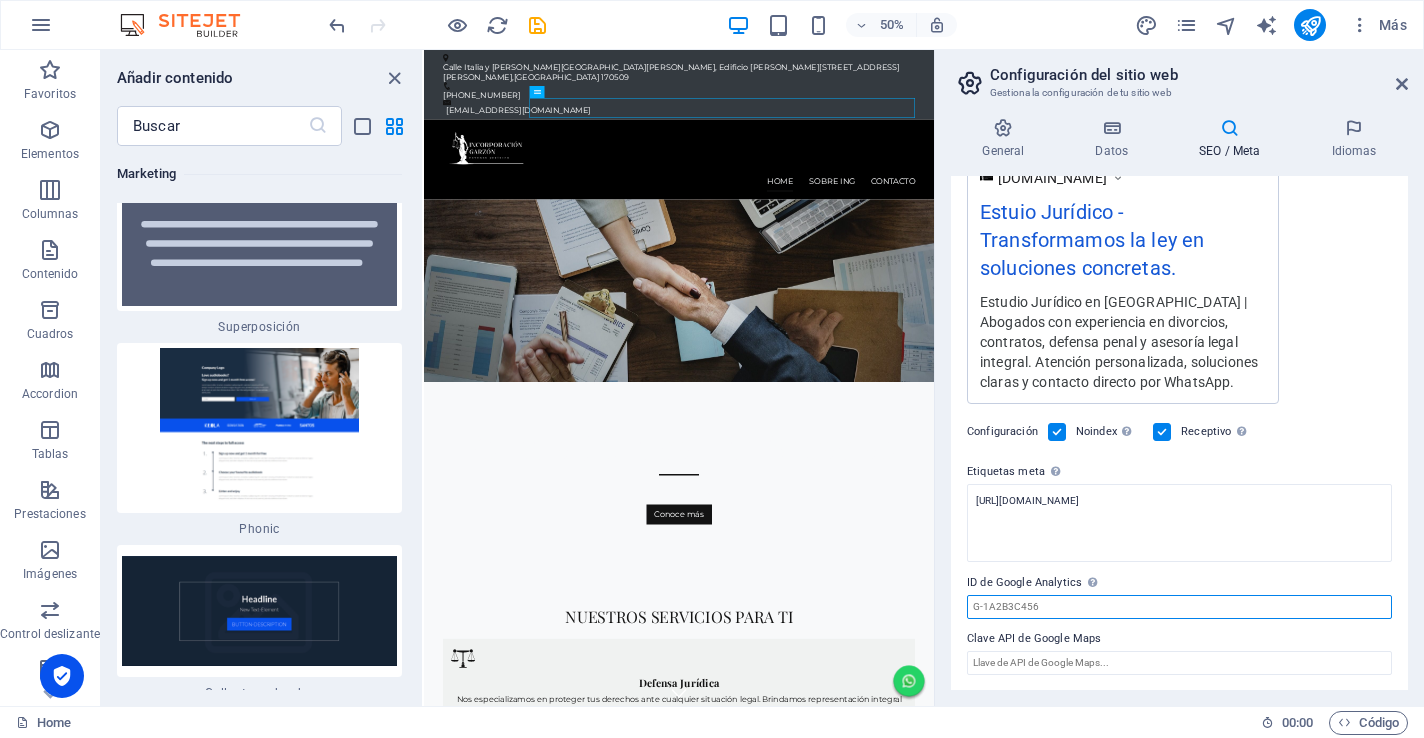 click on "Incorporación [PERSON_NAME] InG Home Favoritos Elementos Columnas Contenido Cuadros Accordion Tablas Prestaciones Imágenes Control deslizante Encabezado Pie de página Formularios Marketing Colecciones Añadir contenido ​ Favoritos 1 Star Cabecera 1 Star Contenedor Elementos 1 Star Cabecera 1 Star Texto 1 Star Imagen 1 Star Contenedor 1 Star Separador 1 Star Separador 1 Star HTML 1 Star Icono 1 Star Botón 1 Star Logo 1 Star SVG 1 Star Control deslizante de imágenes 1 Star Control deslizante 1 Star Galería 1 Star Menú 1 Star Mapa 1 Star Facebook 1 Star Video 1 Star YouTube 1 Star Vimeo 1 Star Documento 1 Star Audio 1 Star Iframe 1 Star Privacidad 1 Star Idiomas Columnas 1 Star Contenedor 1 Star 2 columnas 1 Star 3 columnas 1 Star 4 columnas 1 Star 5 columnas 1 Star 6 columnas 1 Star 40-60 1 Star 20-80 1 Star 80-20 1 Star 30-70 1 Star 70-30 1 Star Columnas desiguales 1 Star 25-25-50 1 Star 25-50-25 1 Star 50-25-25 1 Star 20-60-20" at bounding box center [712, 369] 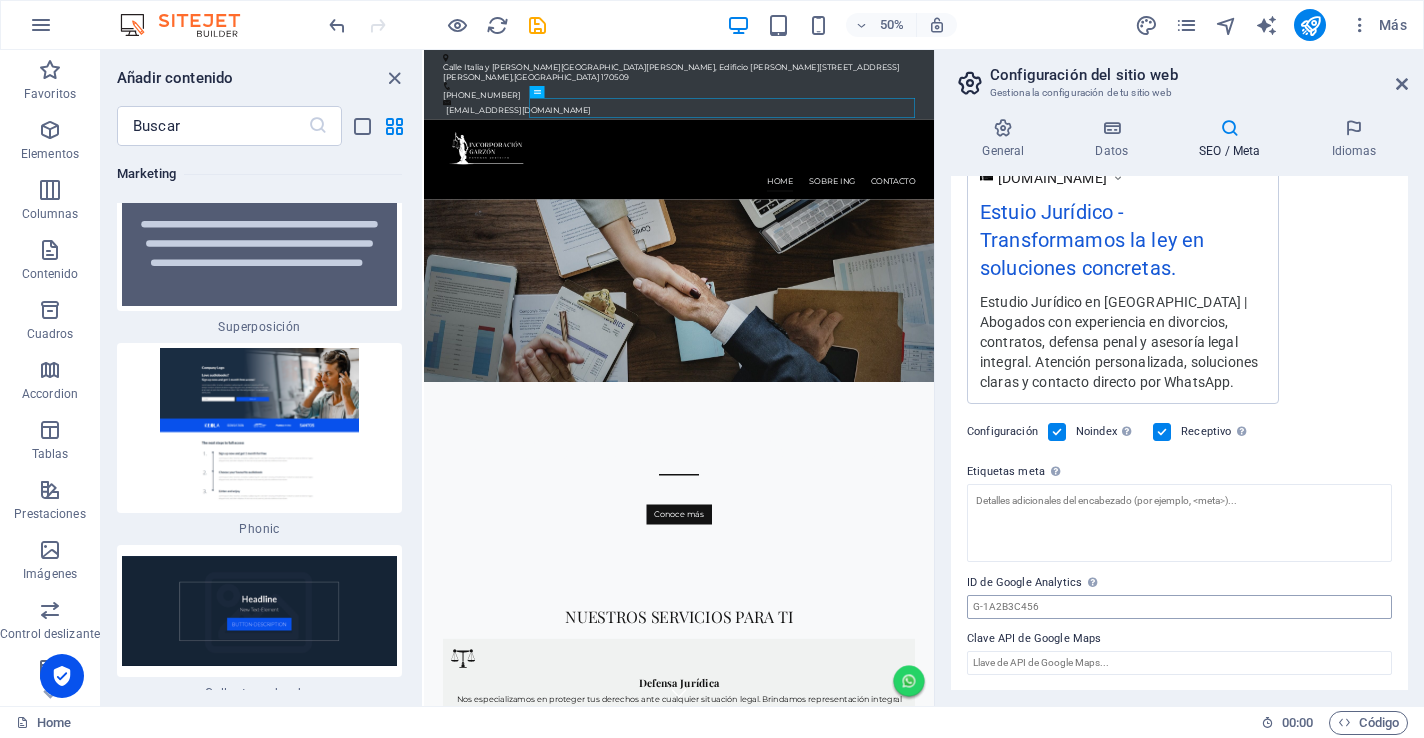 scroll, scrollTop: 357, scrollLeft: 0, axis: vertical 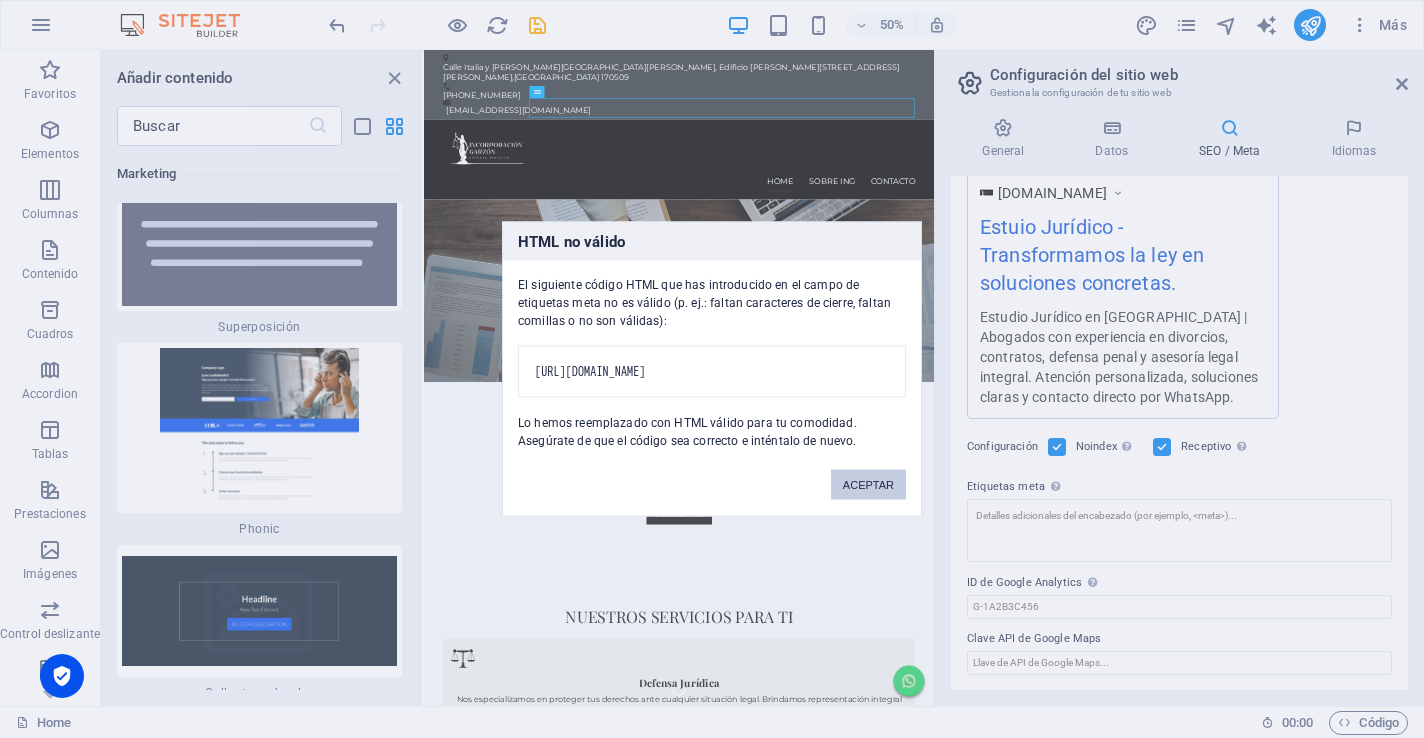click on "ACEPTAR" at bounding box center [868, 485] 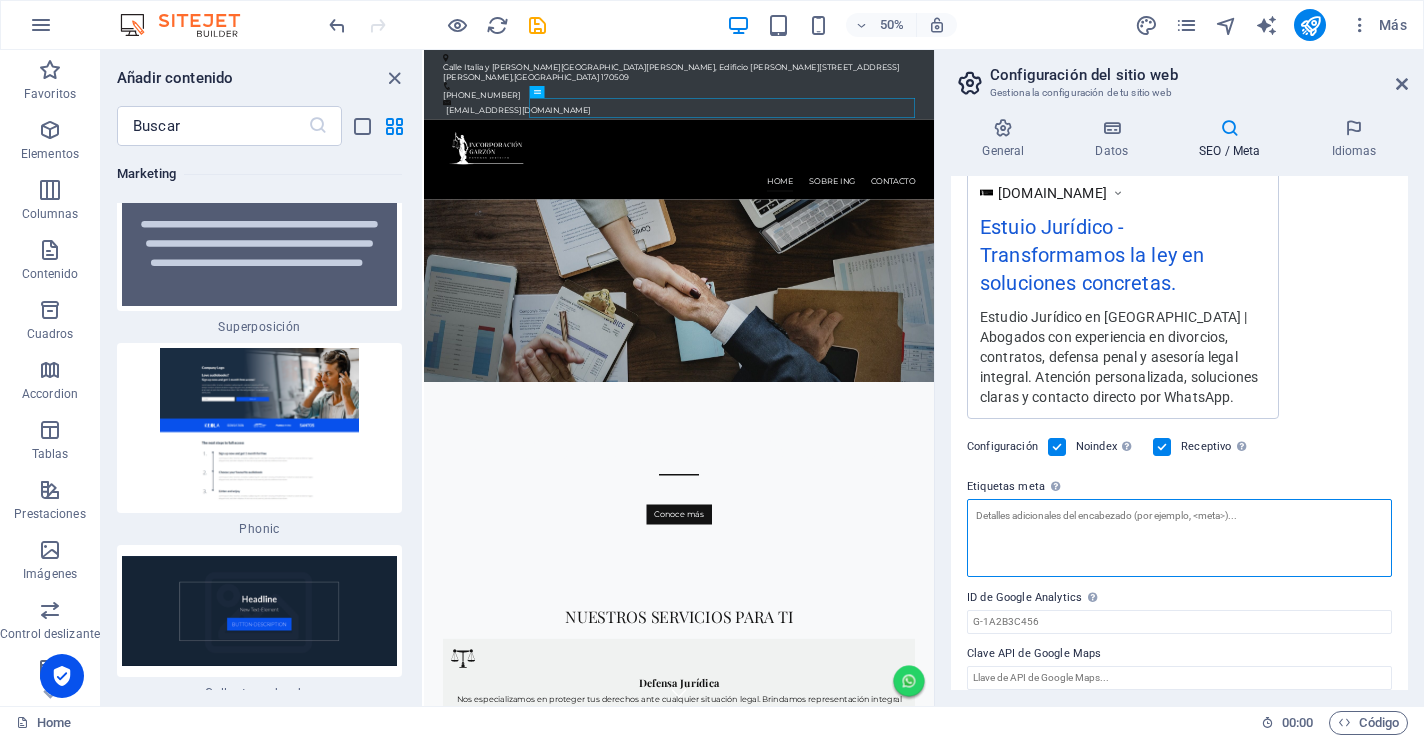 click on "Etiquetas meta Introduce aquí el código HTML que se incluirá en las etiquetas  de tu sitio web. Ten en cuenta que es posible que tu sitio web no funcione si incluye un código con errores." at bounding box center [1179, 538] 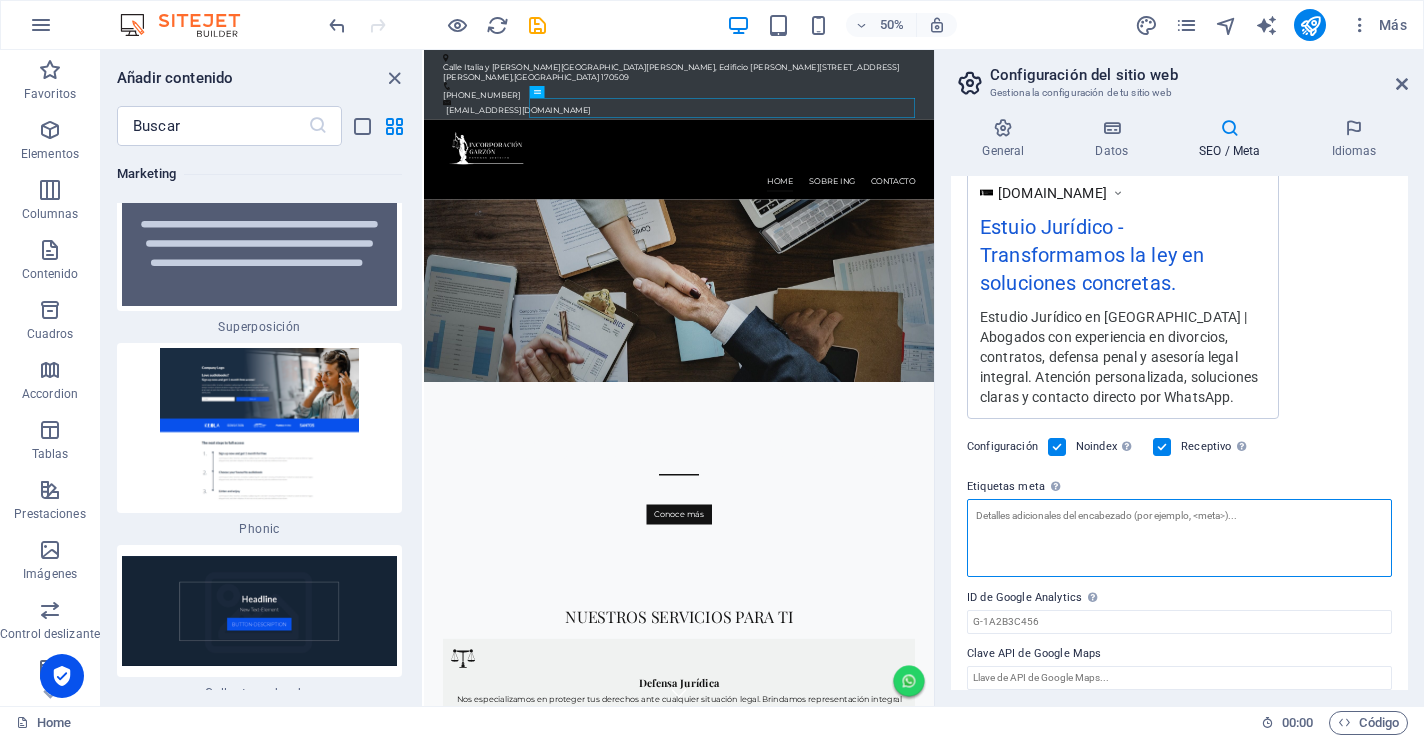 scroll, scrollTop: 372, scrollLeft: 0, axis: vertical 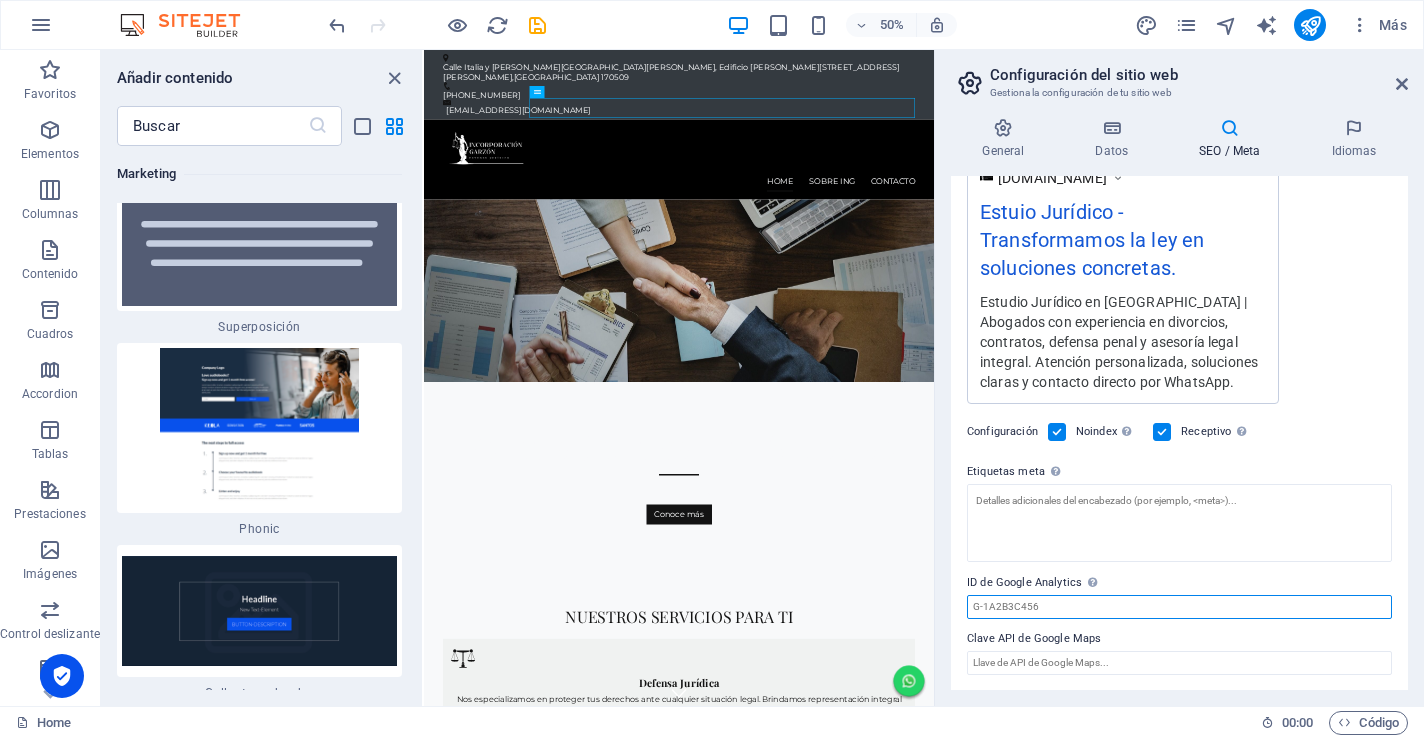 click on "ID de Google Analytics Añada únicamente el ID de Google Analytics. Incluimos el ID automáticamente en el snippet de seguimiento. El ID tiene una apariencia similar a G-1A2B3C456" at bounding box center [1179, 607] 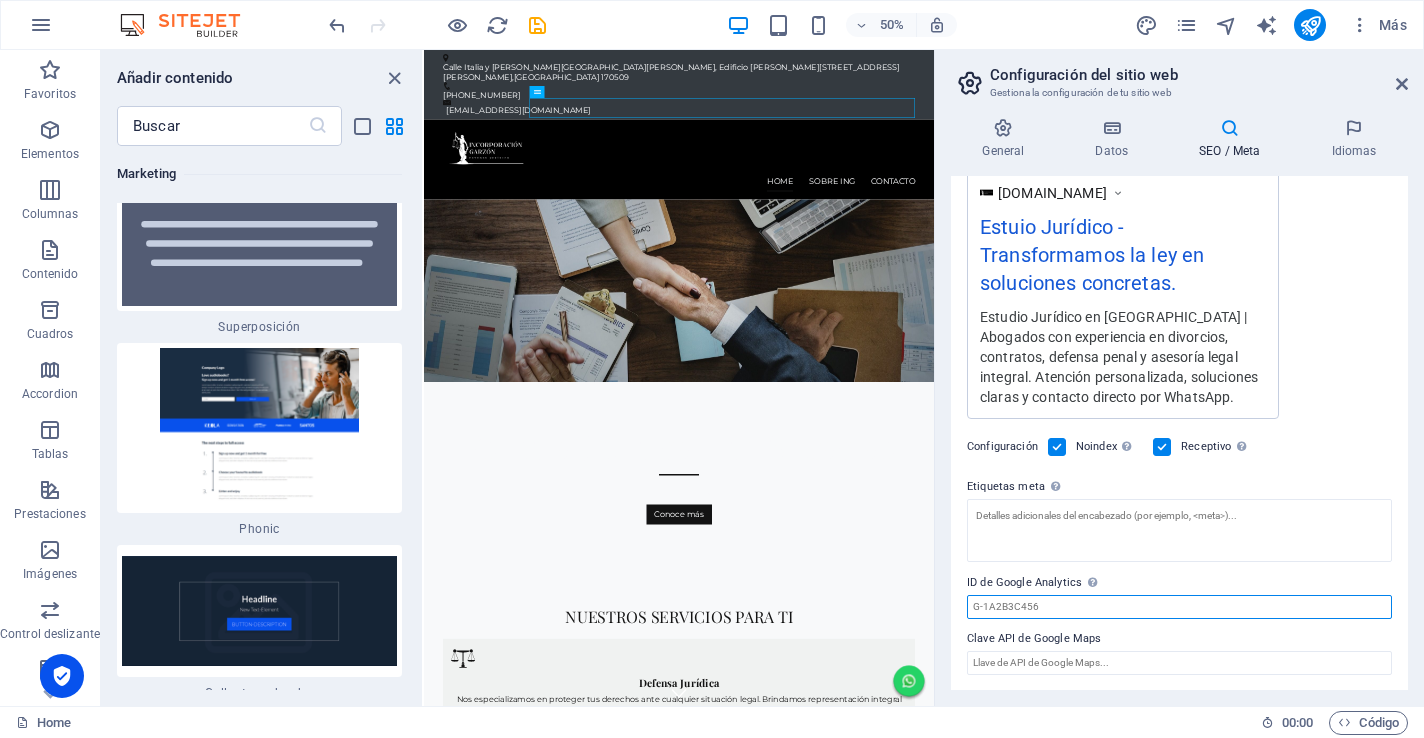 paste on "G-BENMPEF8F6" 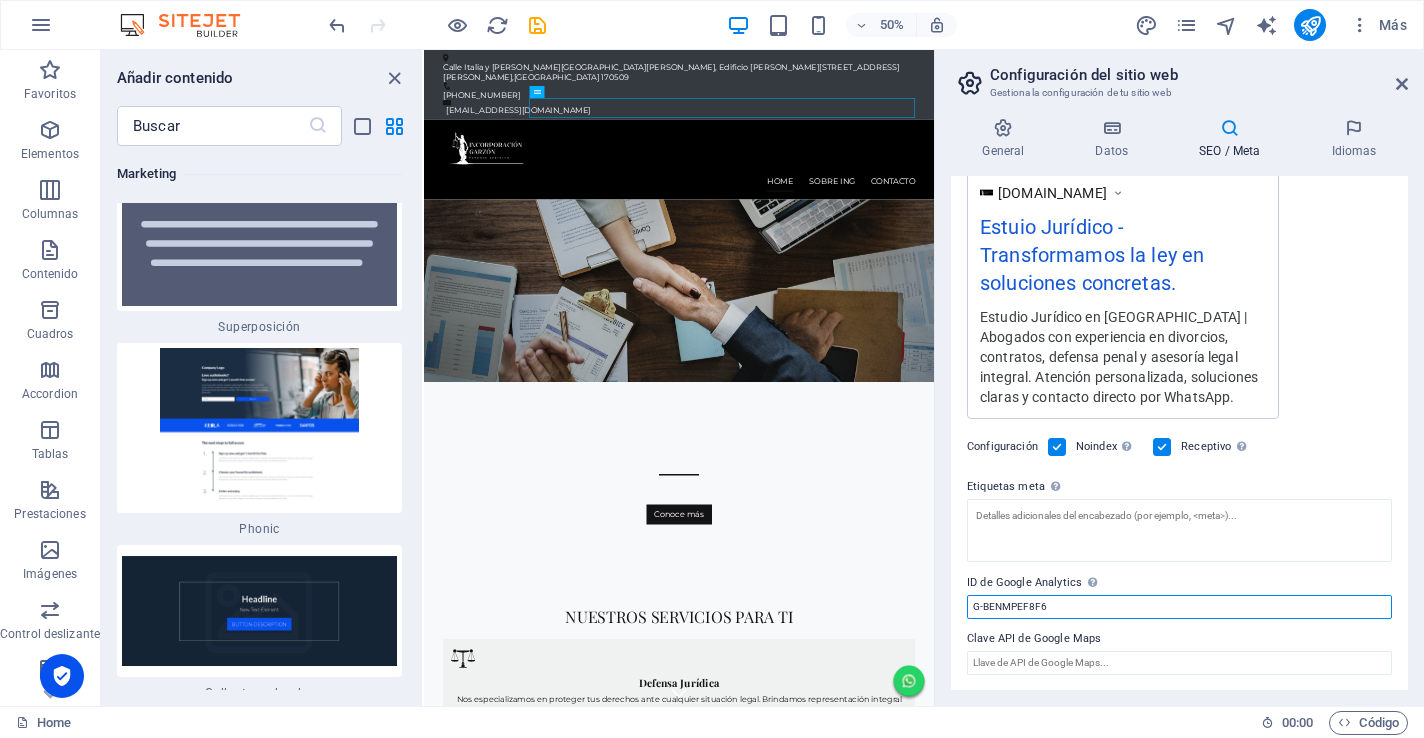 type on "G-BENMPEF8F6" 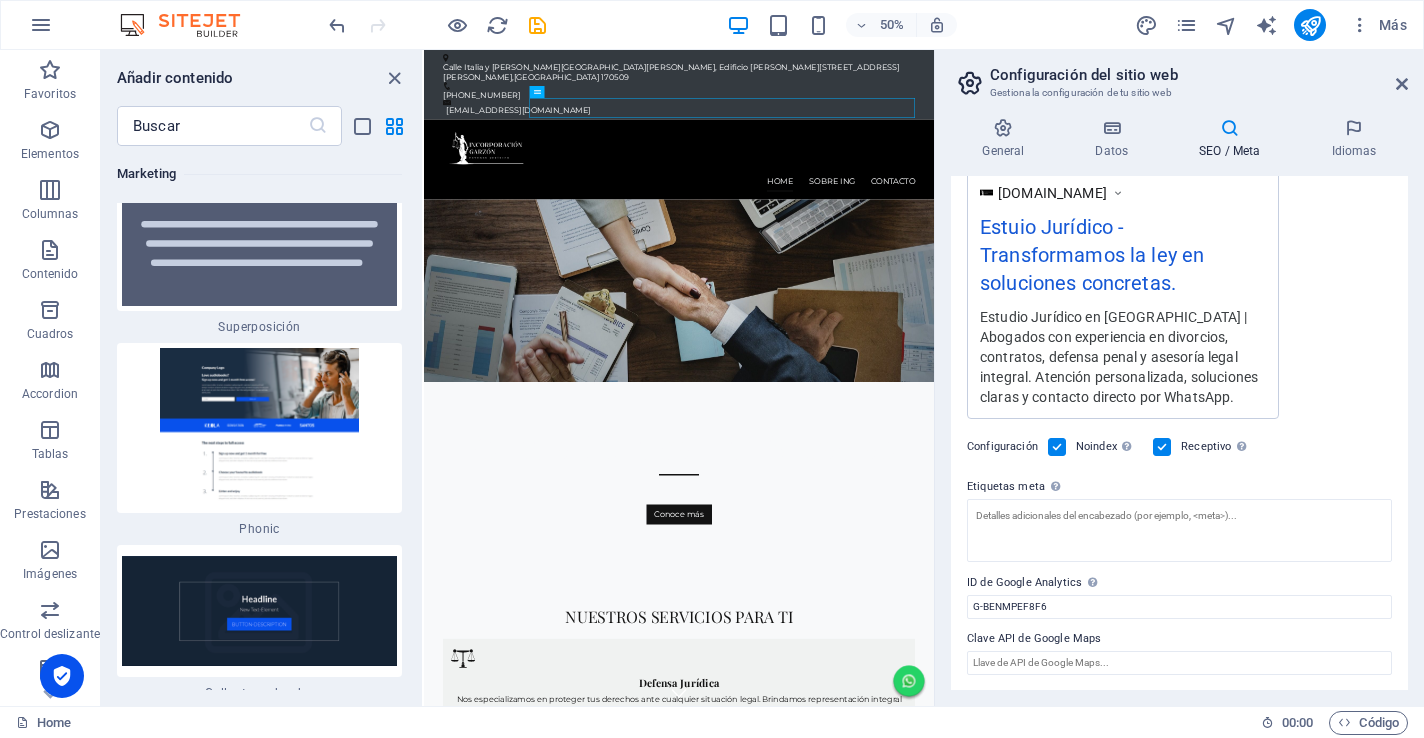 click on "Título SEO El título de tu sitio web. Elige algo que destaque en los resultados de los buscadores. AI Estuio Jurídico 133 / 580 Px Eslogan El eslogan de tu sitio web. AI Transformamos la ley en soluciones concretas. 423 / 580 Px Palabras clave SEO Lista de palabras clave separadas por comas que describen tu sitio web. AI abogado en [GEOGRAPHIC_DATA],  estudio jurídico [GEOGRAPHIC_DATA],  servicios legales en [GEOGRAPHIC_DATA],  abogado cerca de mí,  bufete de abogados en [GEOGRAPHIC_DATA],  asesoría legal [GEOGRAPHIC_DATA],  consulta jurídica [GEOGRAPHIC_DATA],  abogado Ecuador  consultorio jurídico [GEOGRAPHIC_DATA] Descripción SEO Describe el contenido de tu sitio web - ¡crucial para los buscadores y SEO! AI Estudio Jurídico en [GEOGRAPHIC_DATA] | Abogados con experiencia en divorcios, contratos, defensa penal y asesoría legal integral. Atención personalizada, soluciones claras y contacto directo por WhatsApp. 1228 / 990 Px Vista previa Móvil Escritorio [DOMAIN_NAME] Estuio Jurídico - Transformamos la ley en soluciones concretas. Configuración Noindex Receptivo Etiquetas meta" at bounding box center (1179, 433) 